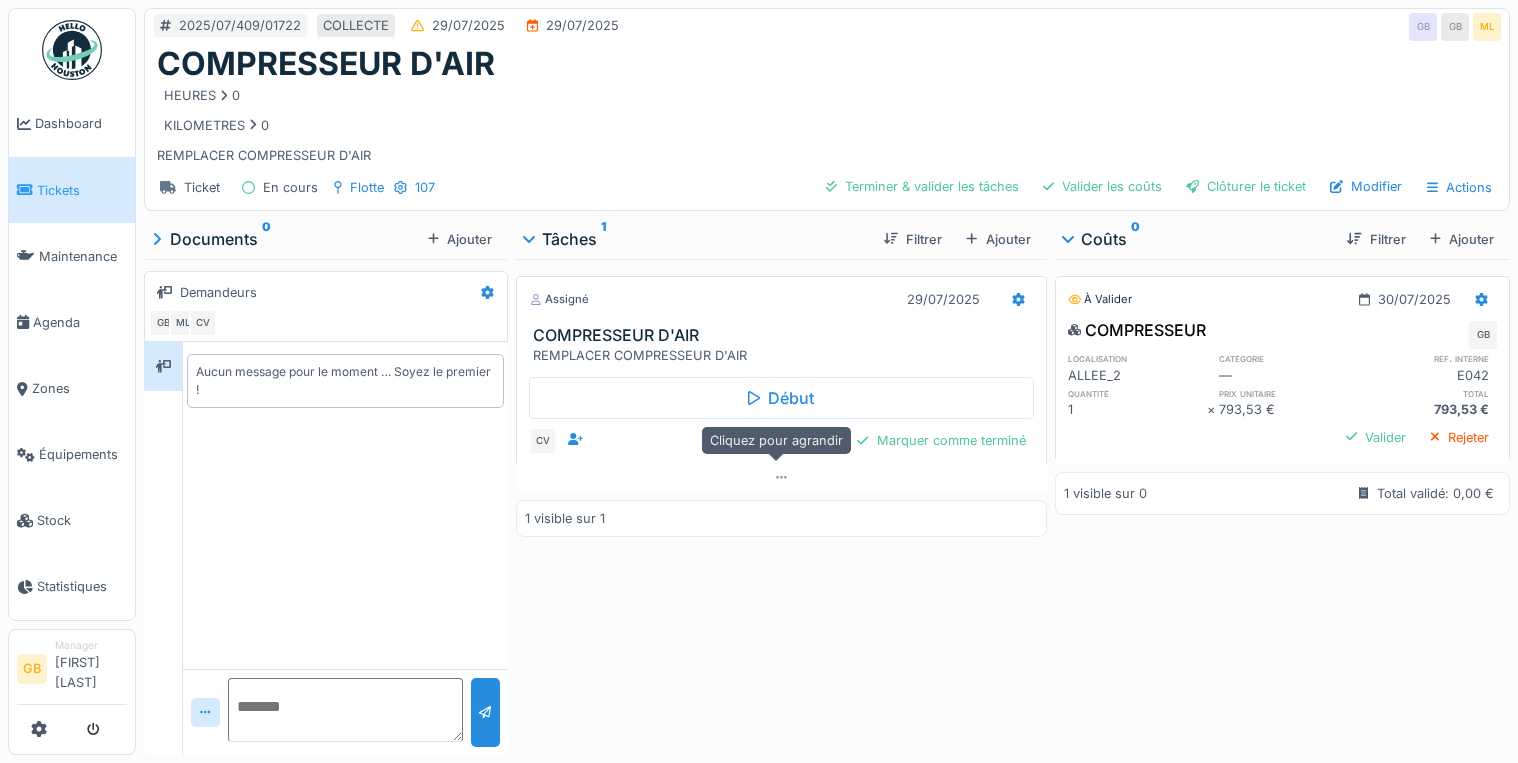 scroll, scrollTop: 0, scrollLeft: 0, axis: both 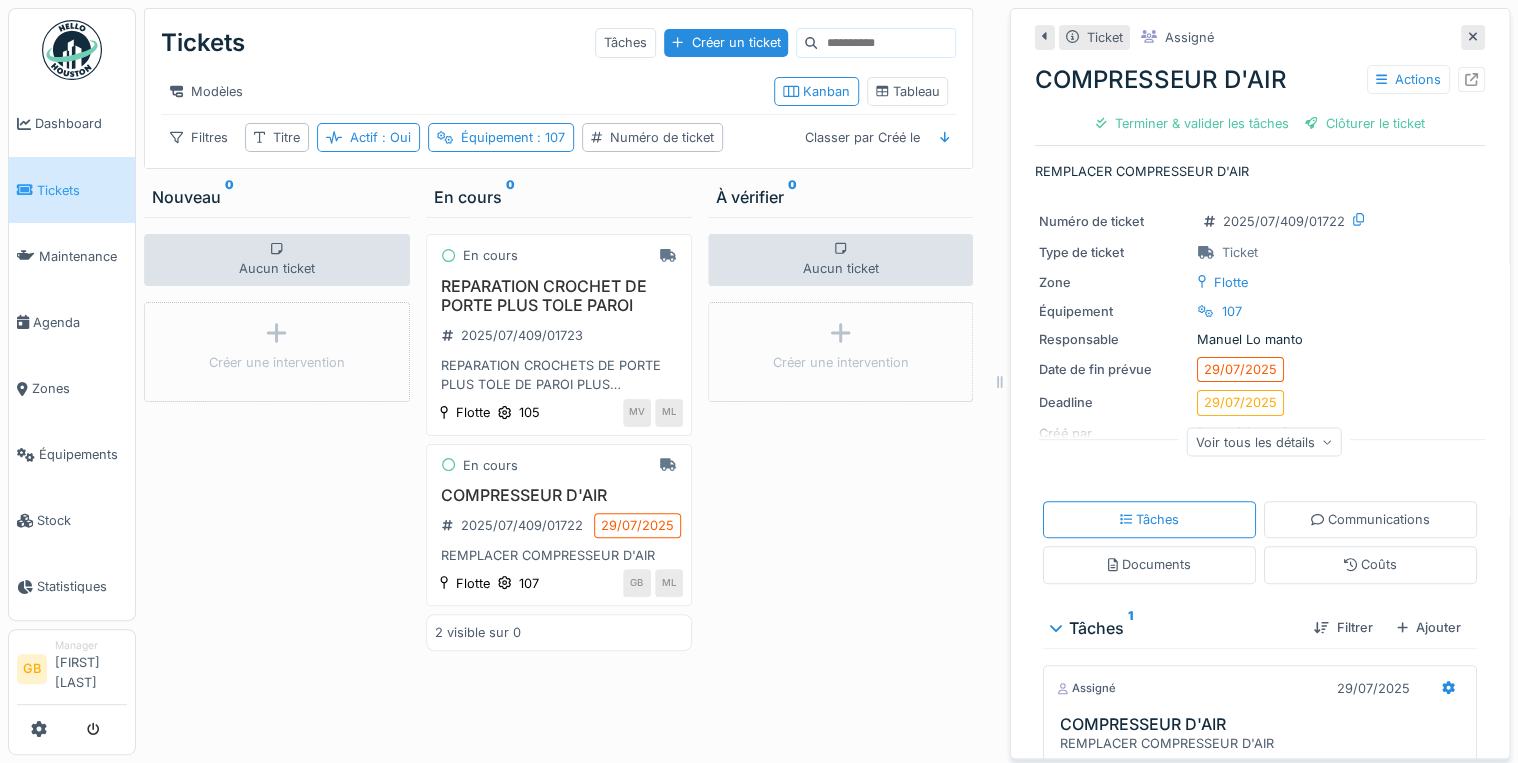 click on "Ticket Assigné" at bounding box center [1260, 37] 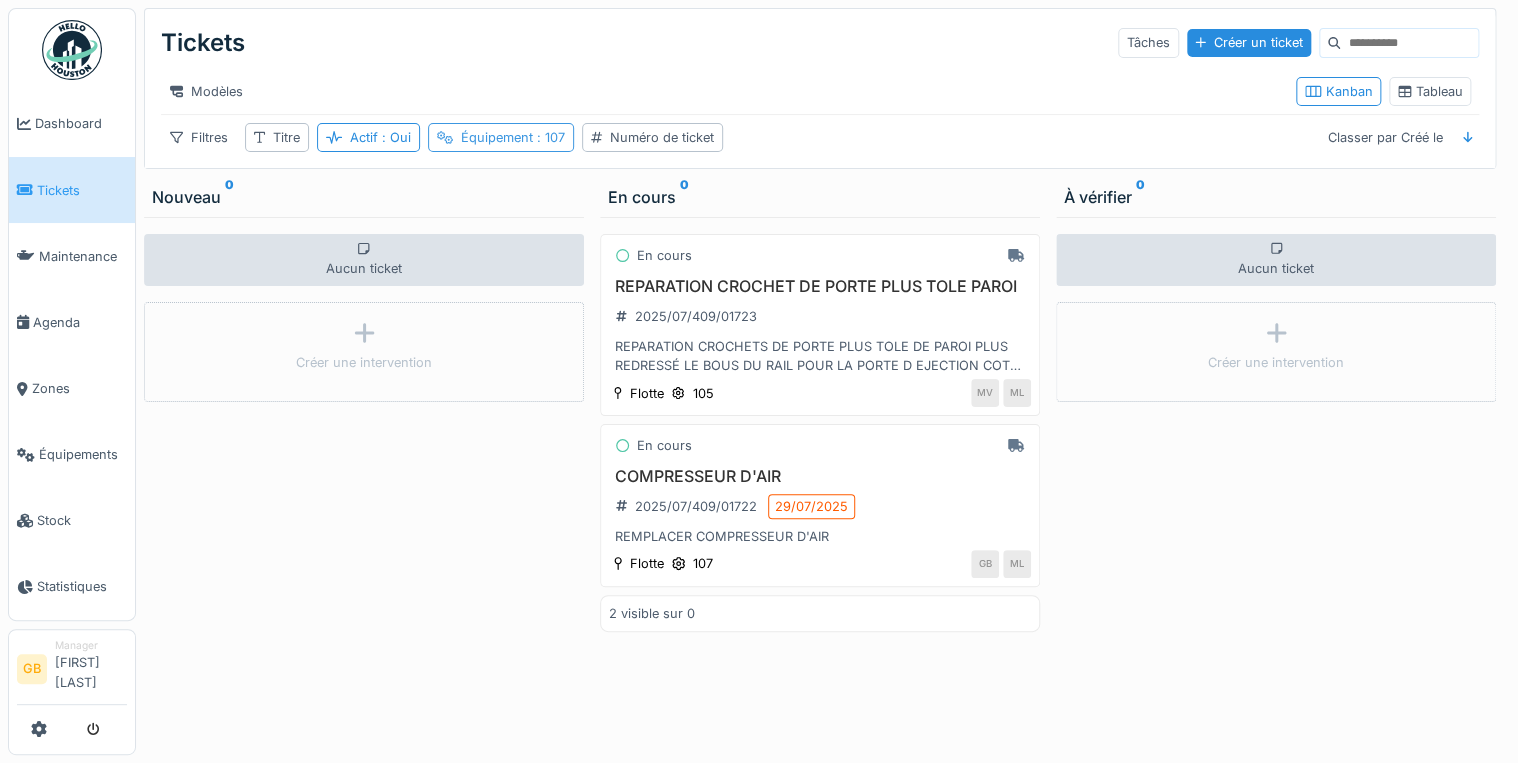 click on "Équipement   :   107" at bounding box center (501, 137) 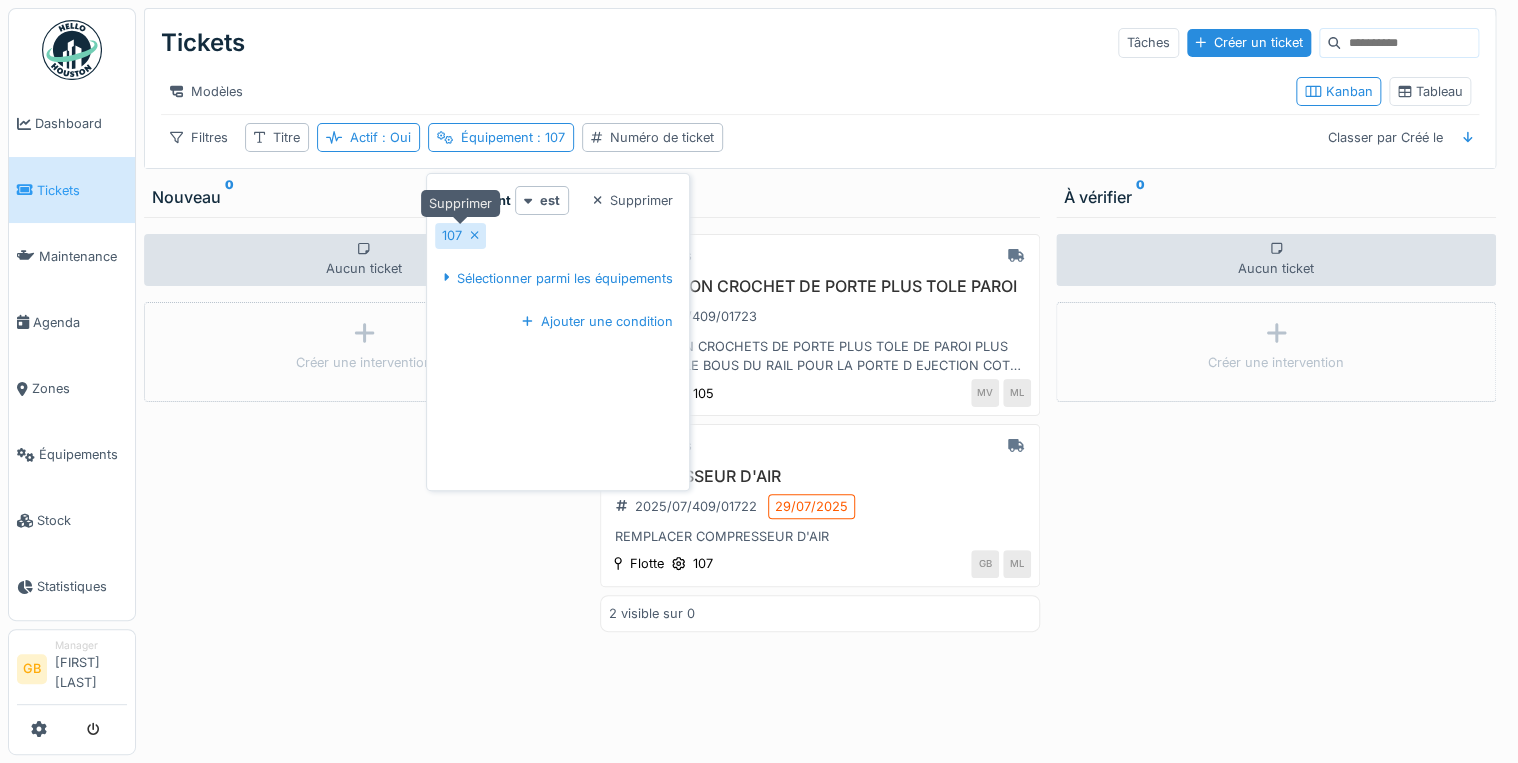 click on "107" at bounding box center [461, 235] 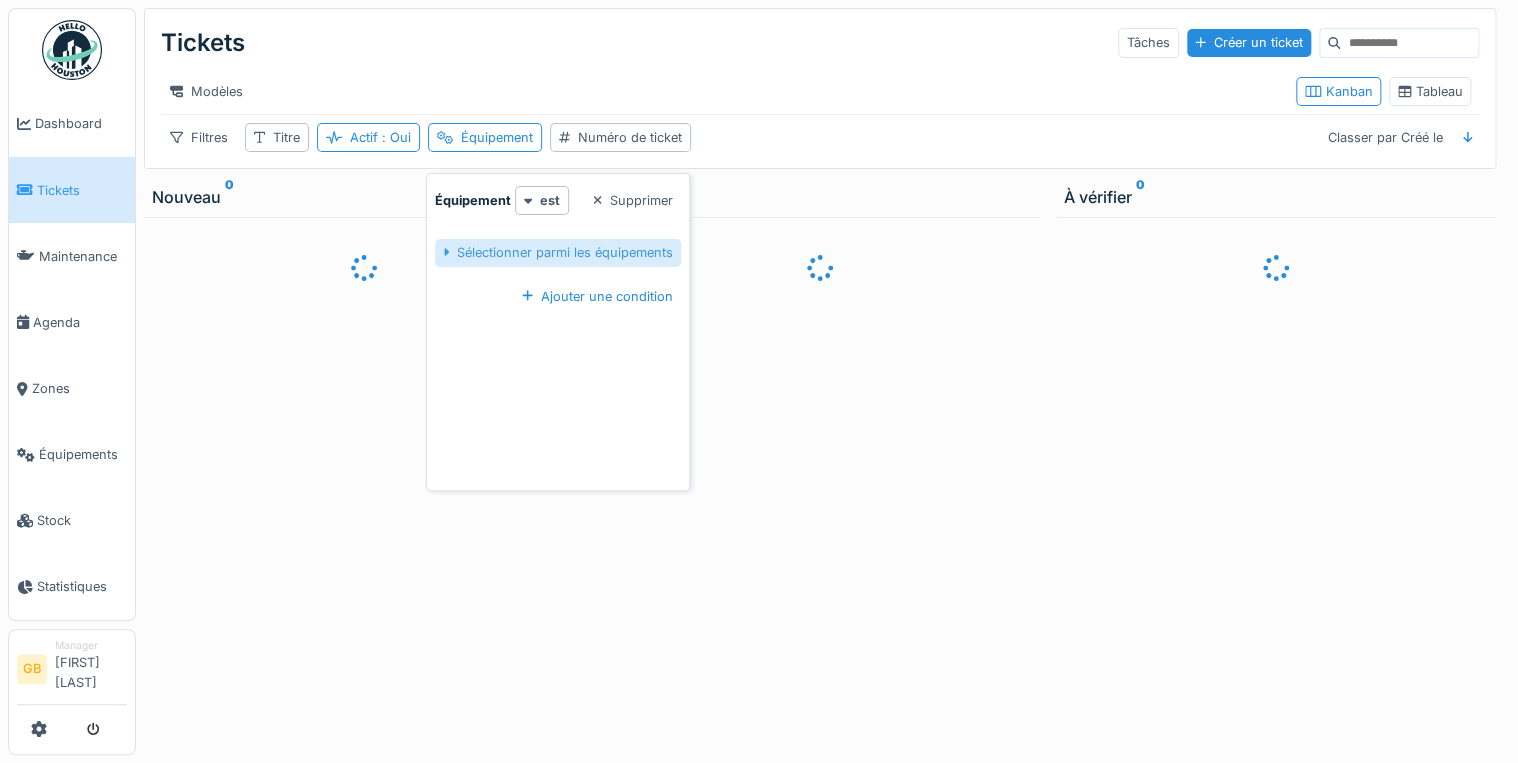 click on "Sélectionner parmi les équipements" at bounding box center [558, 252] 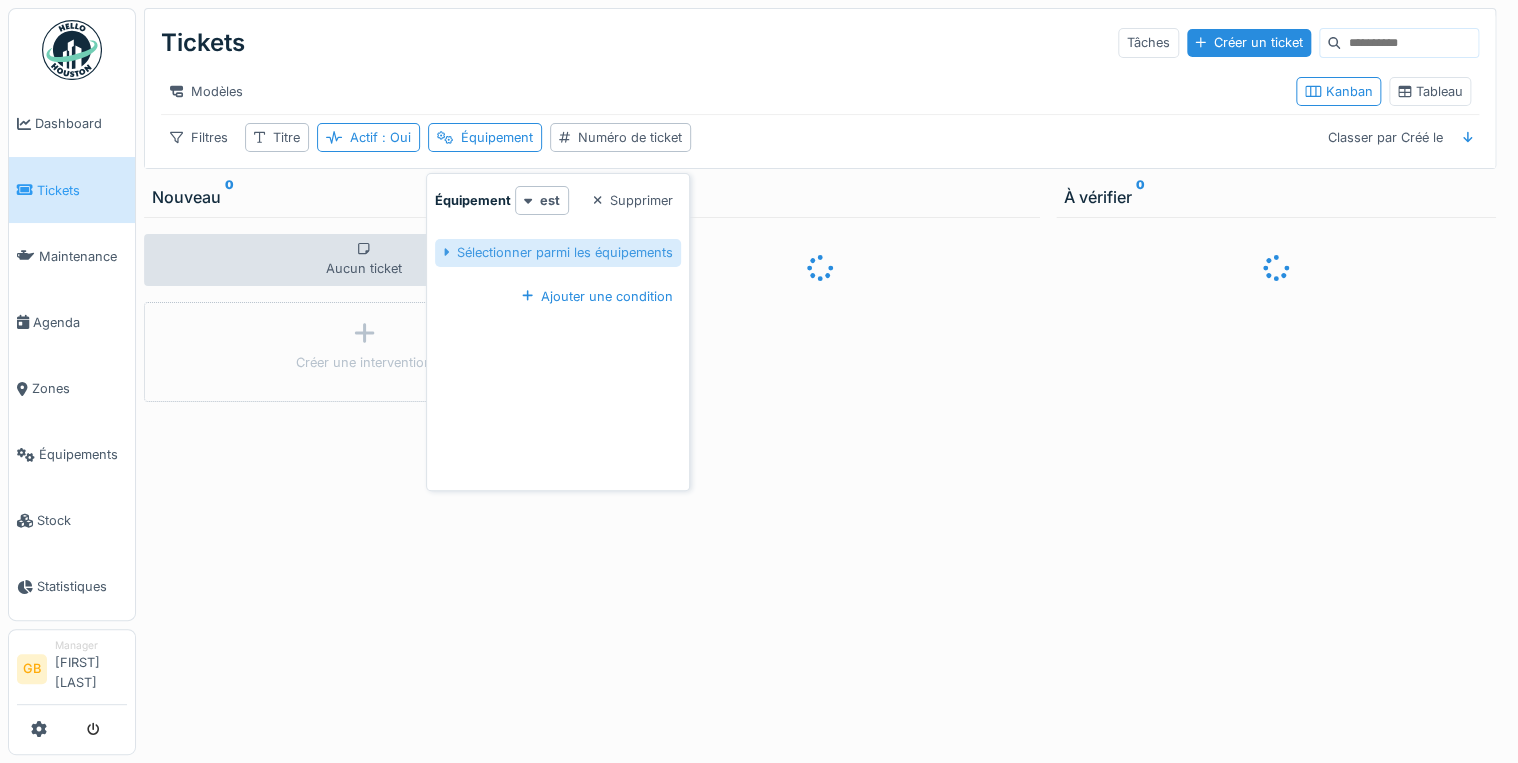 click on "Sélectionner parmi les équipements" at bounding box center (558, 252) 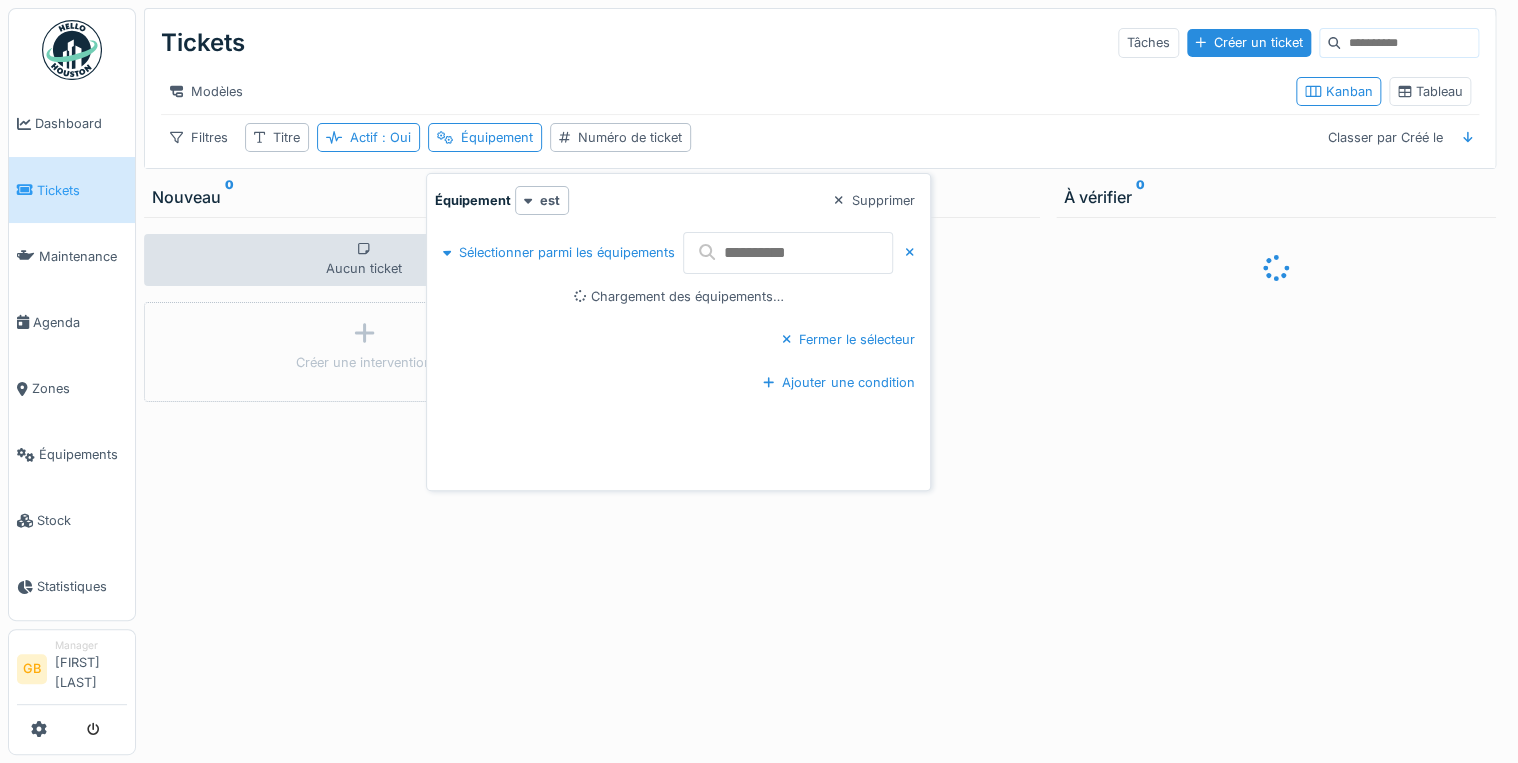 click at bounding box center [788, 253] 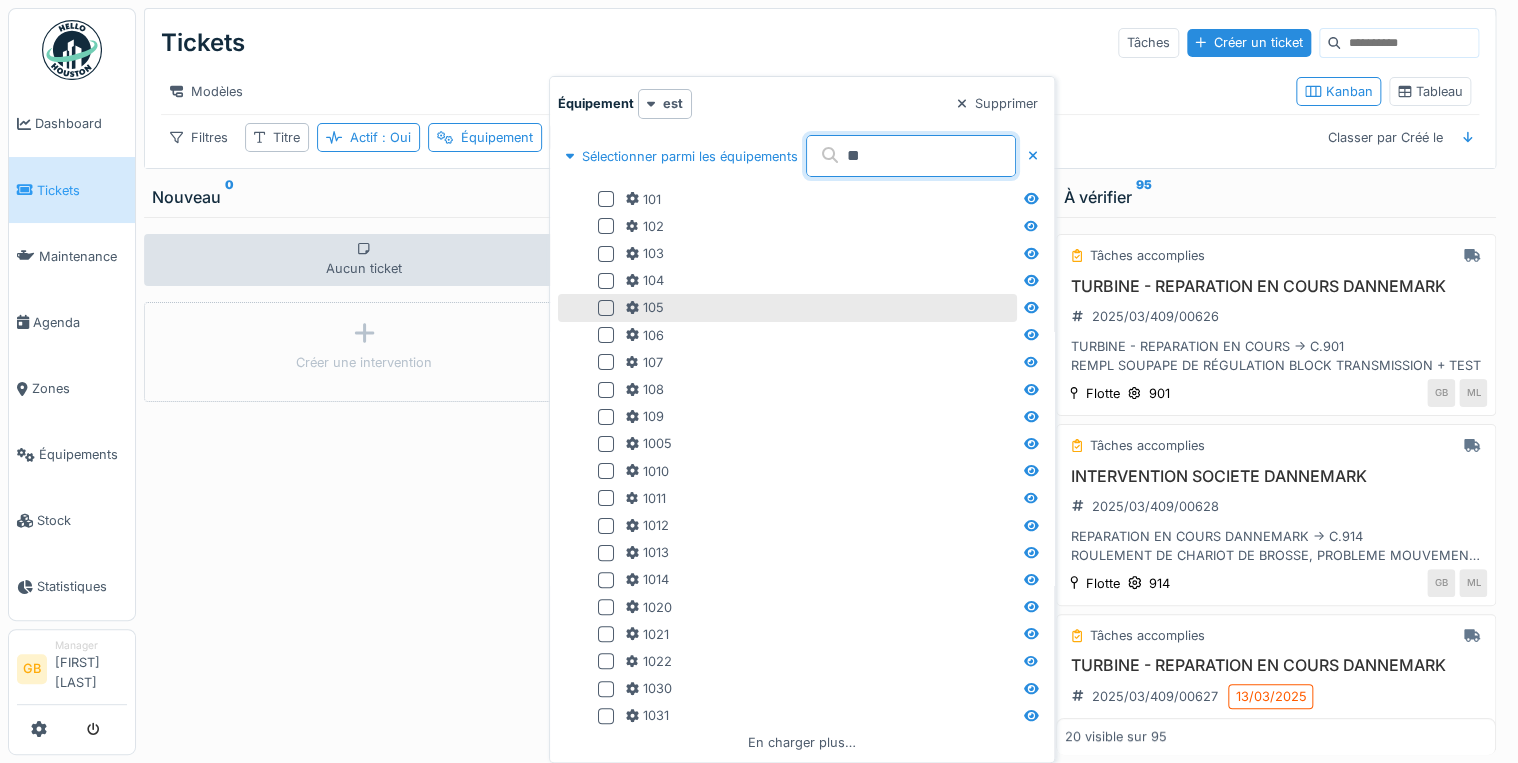 type on "**" 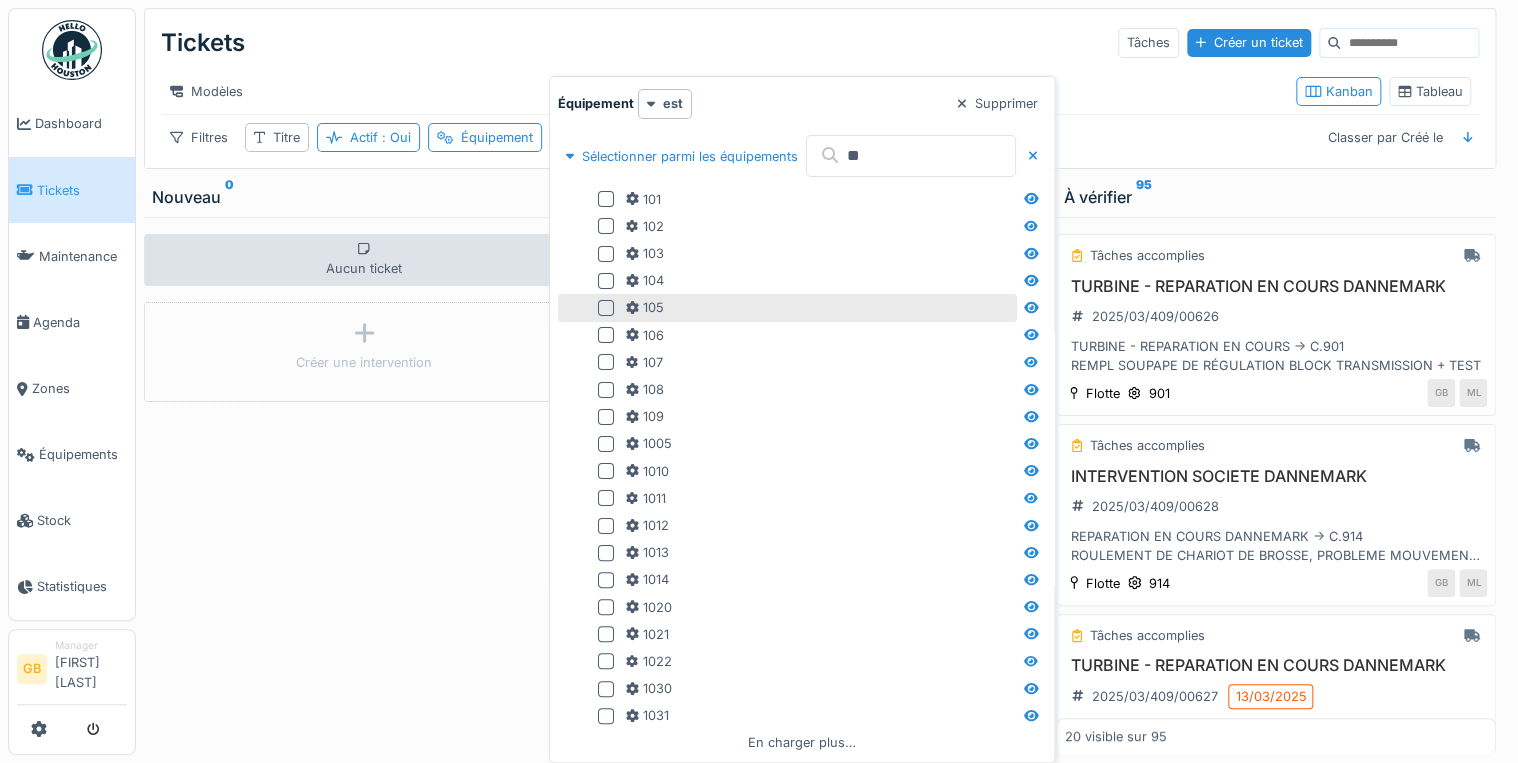 click at bounding box center (606, 308) 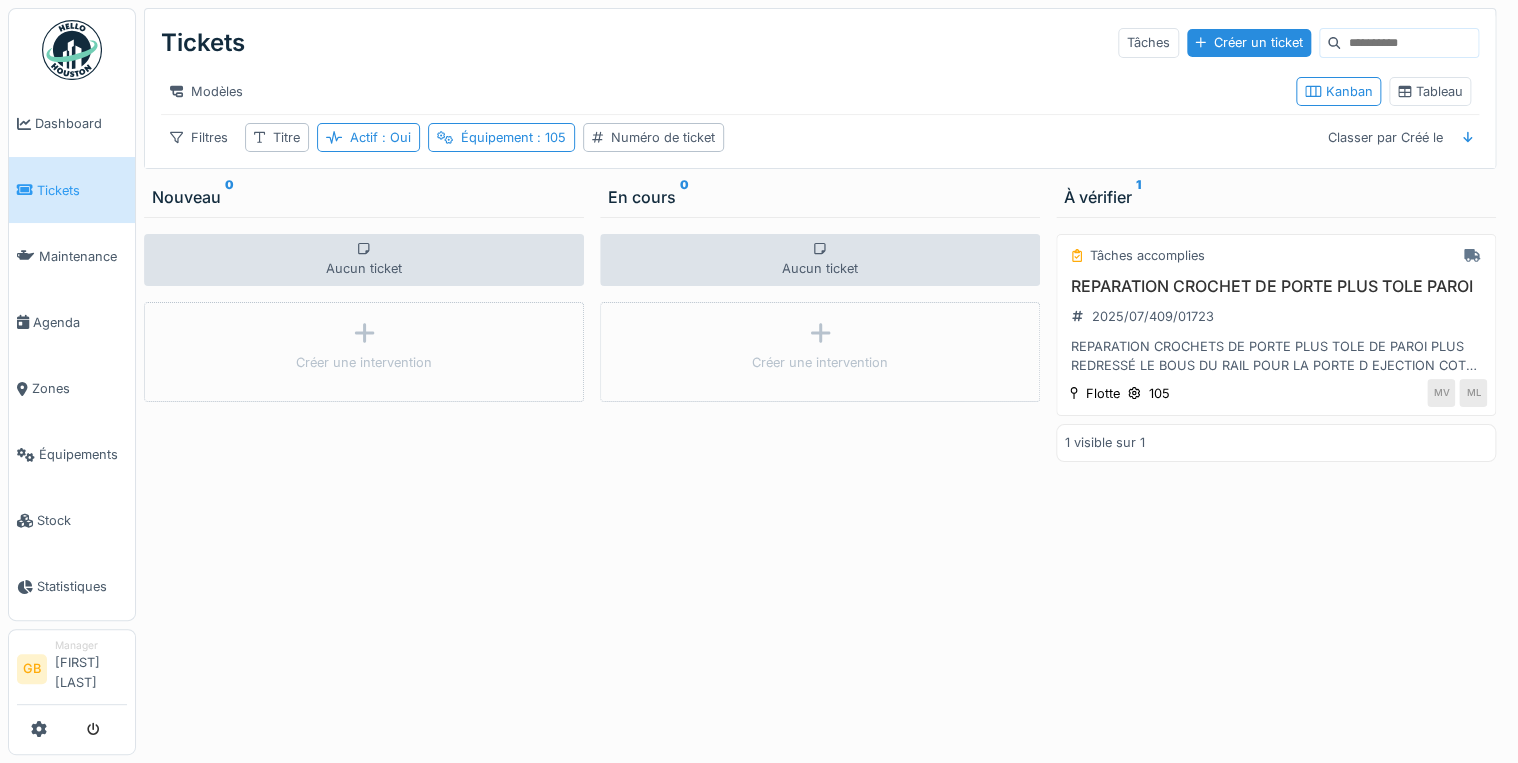 click on "Aucun ticket Créer une intervention" at bounding box center [364, 486] 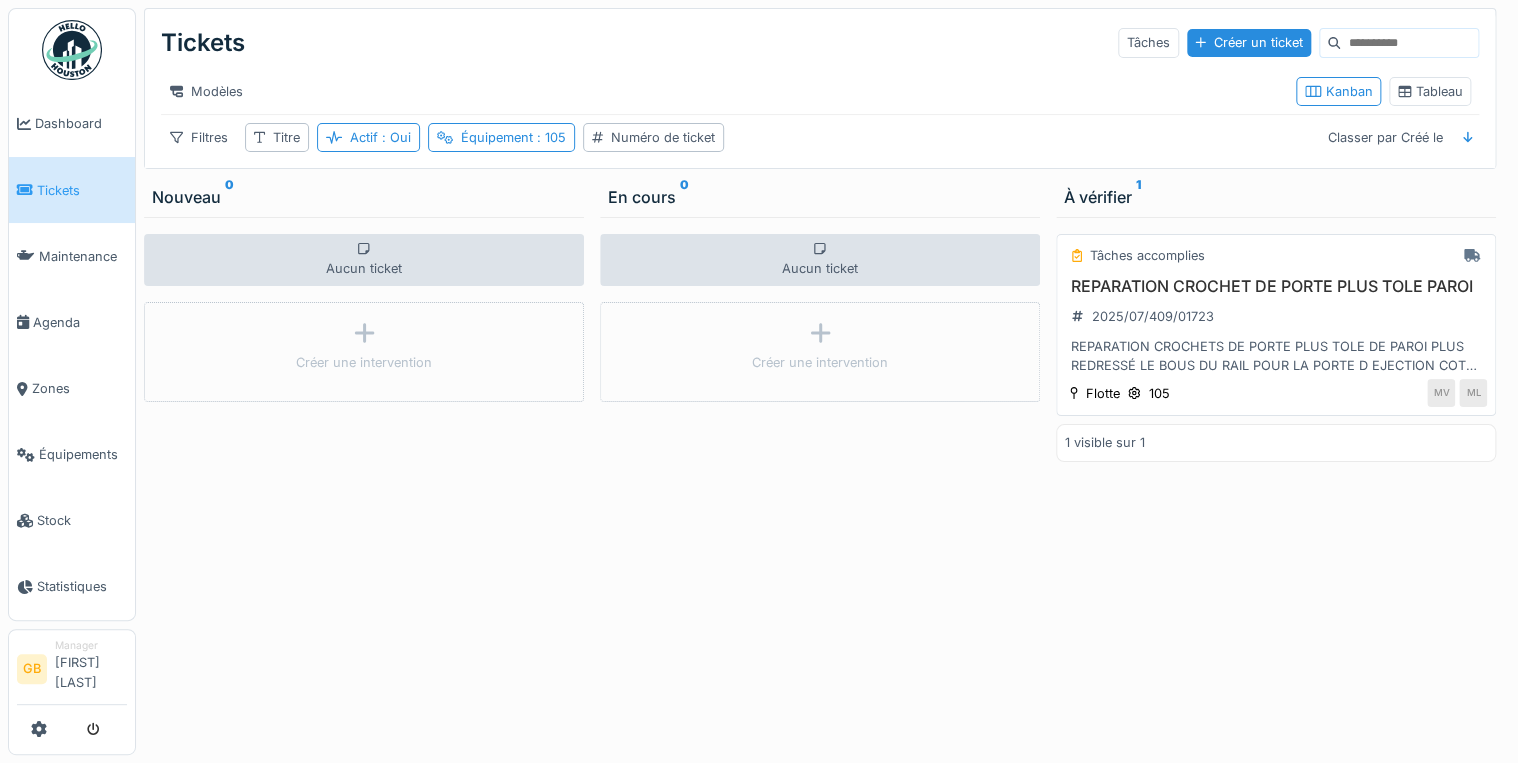 click on "REPARATION CROCHET DE PORTE PLUS TOLE PAROI" at bounding box center (1276, 286) 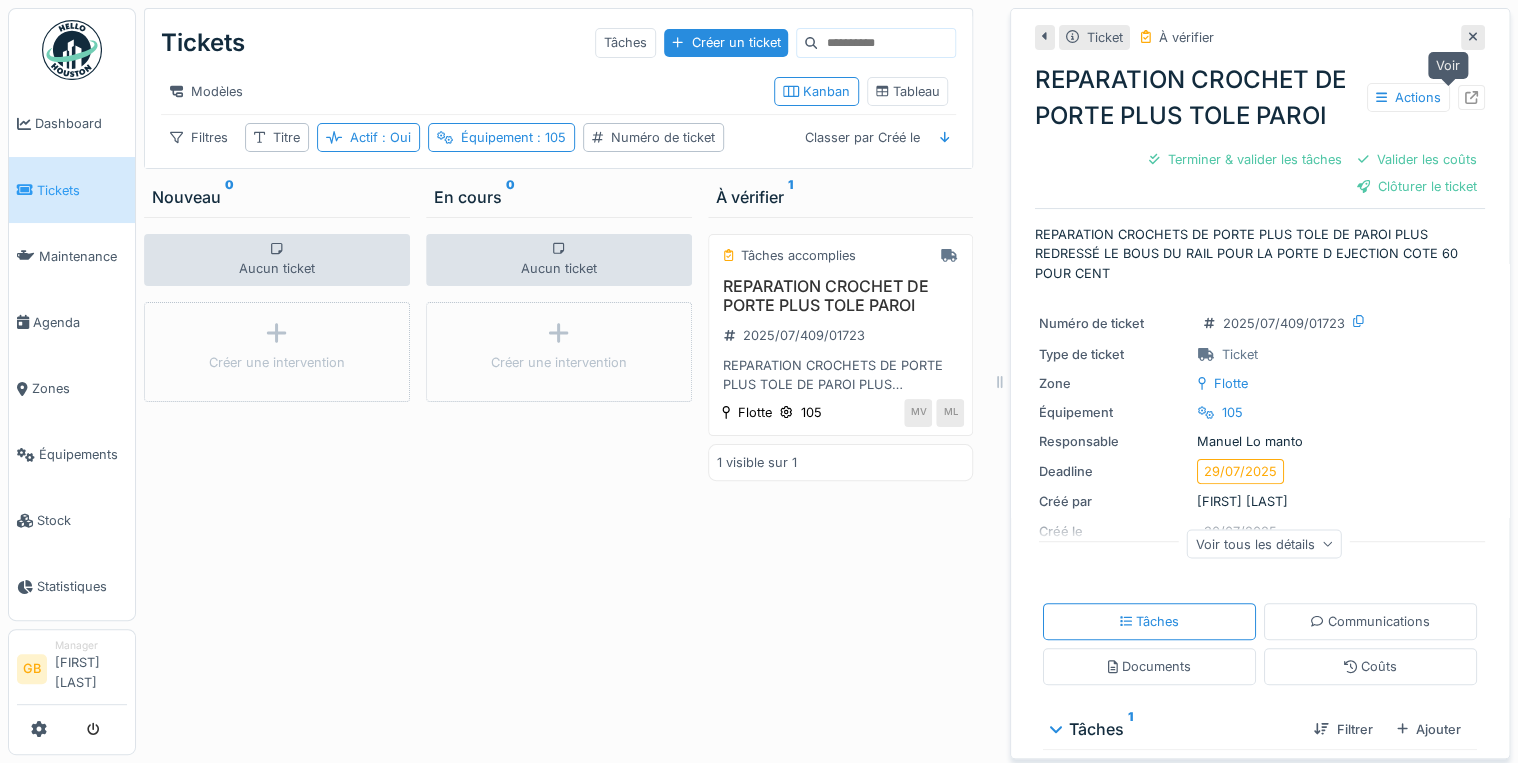 click 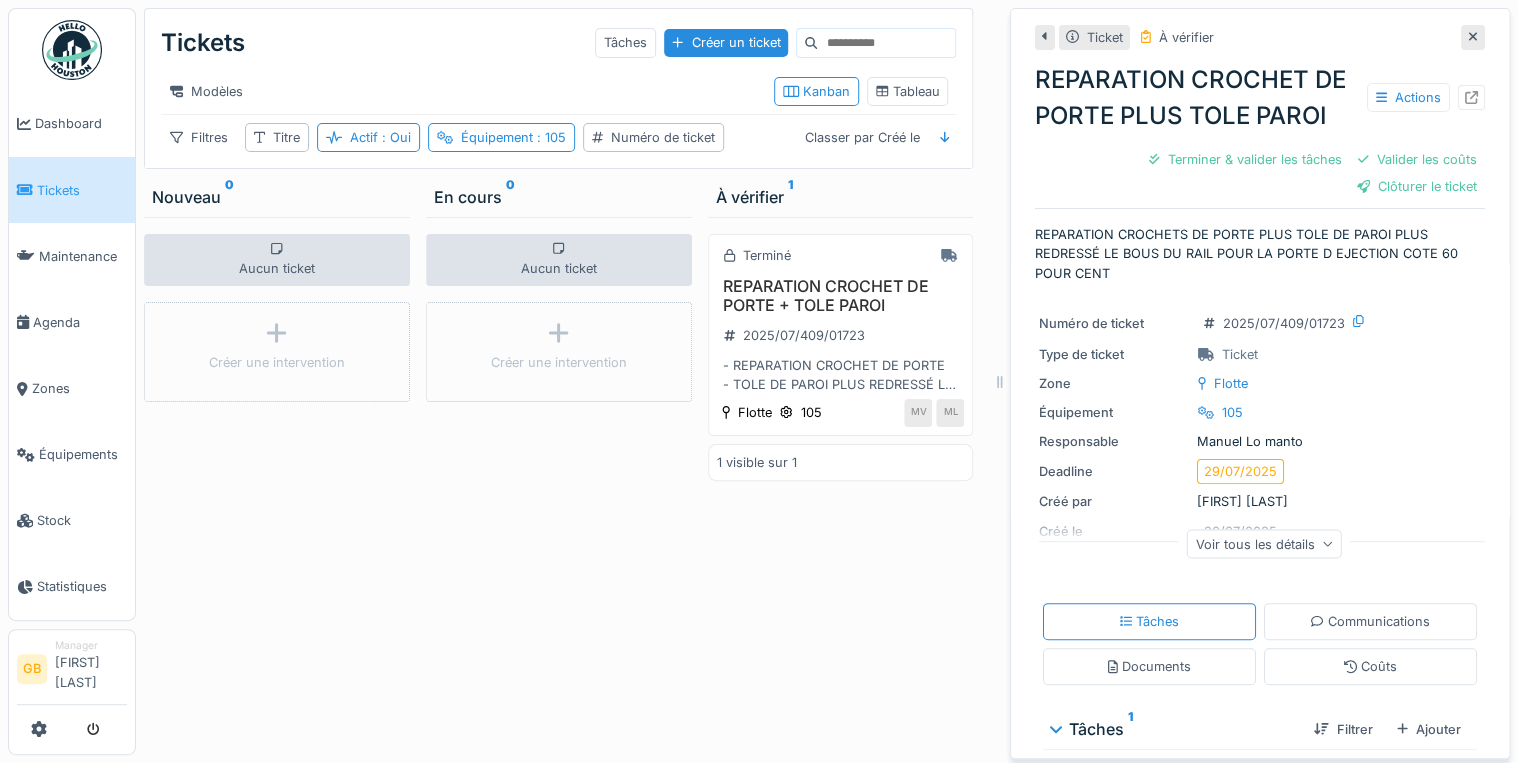 click 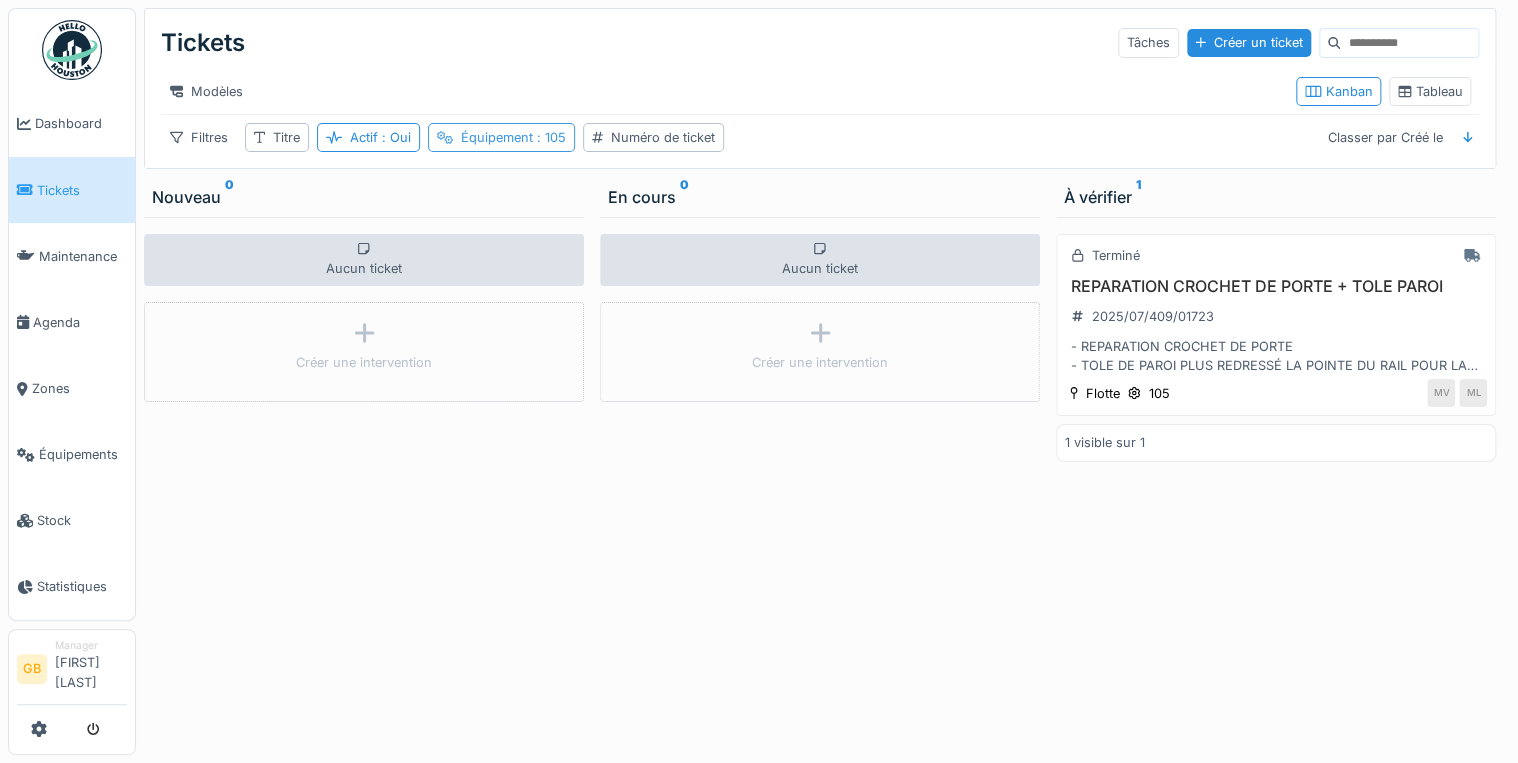 click on ":   105" at bounding box center (549, 137) 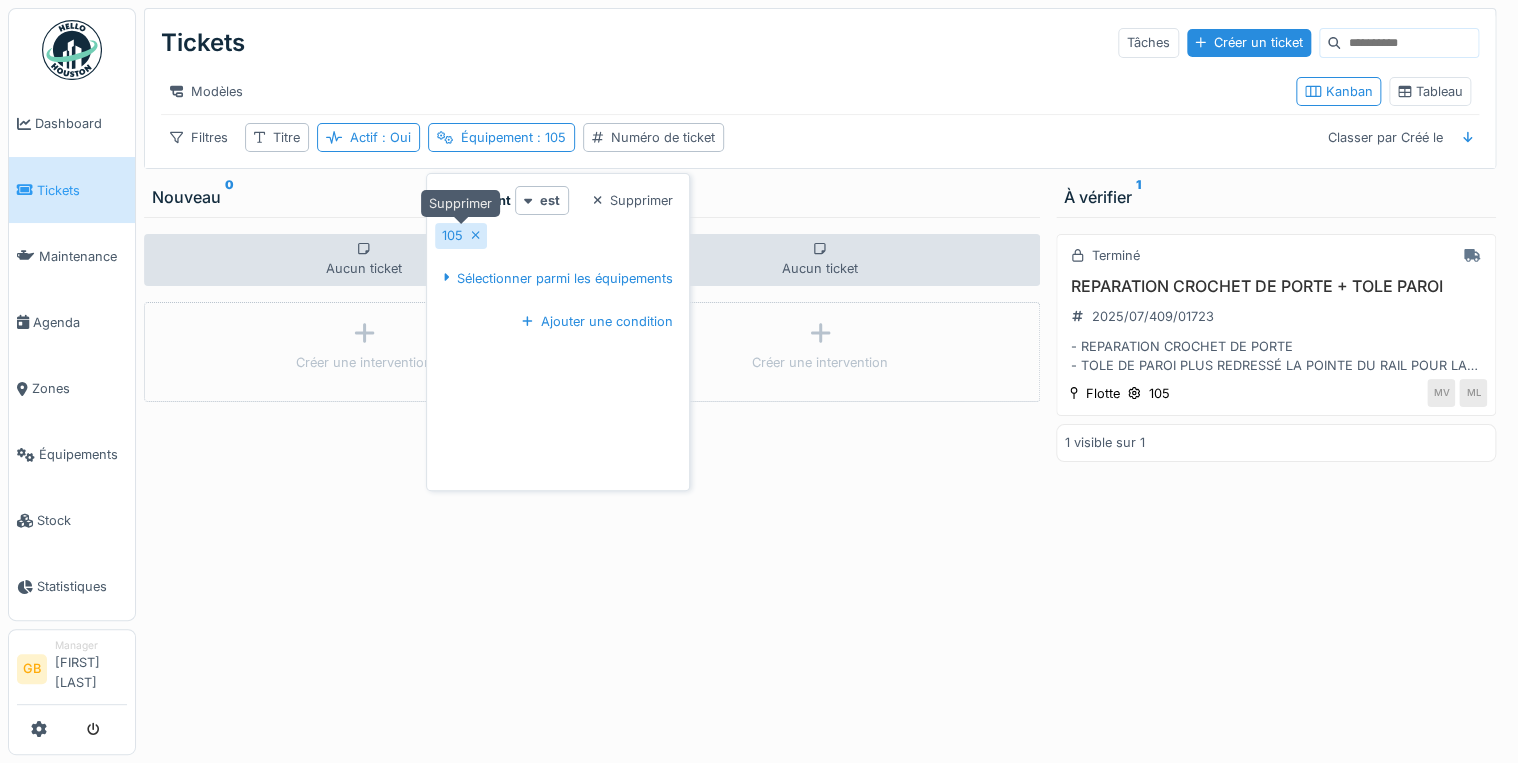 click 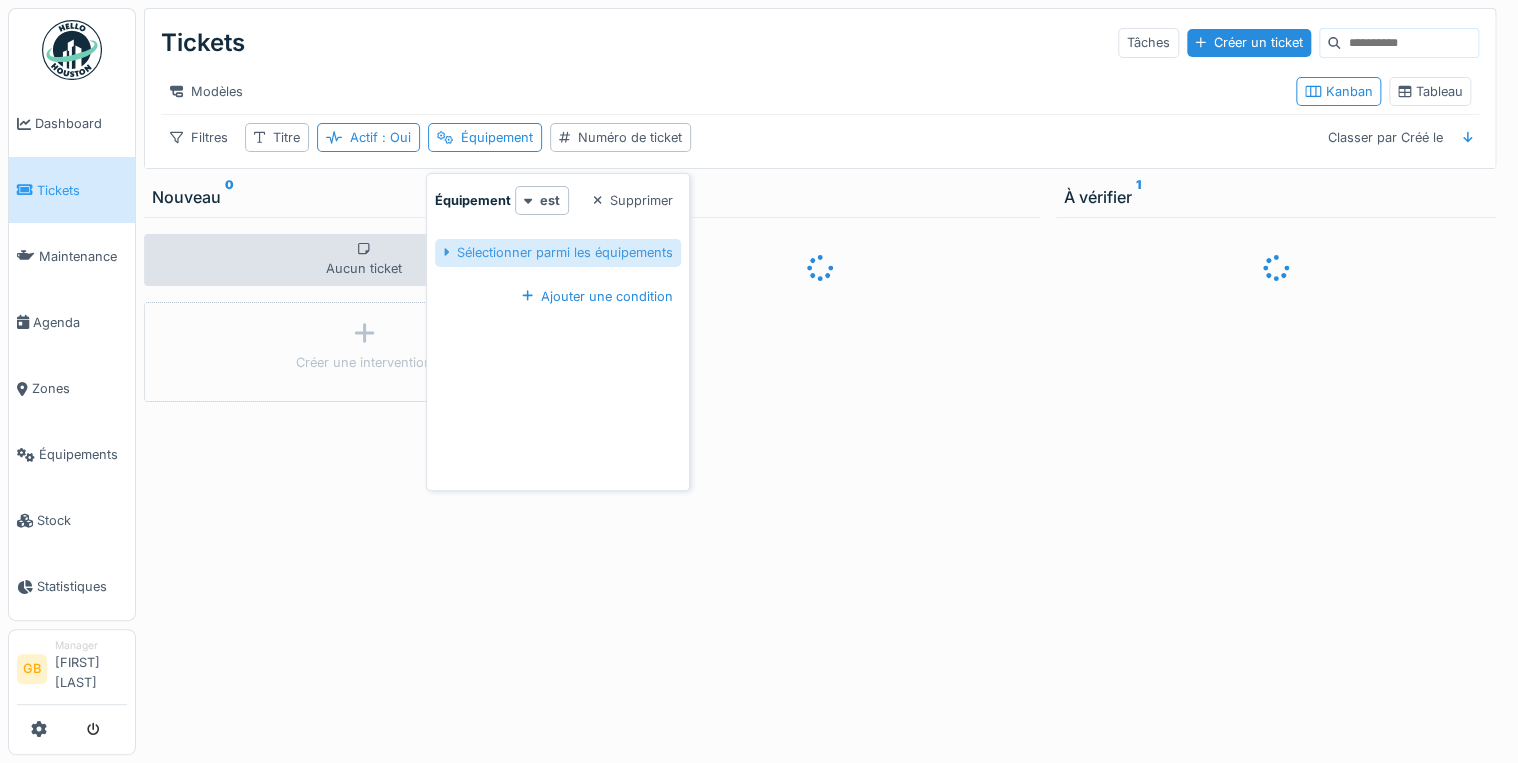 click on "Sélectionner parmi les équipements" at bounding box center (558, 252) 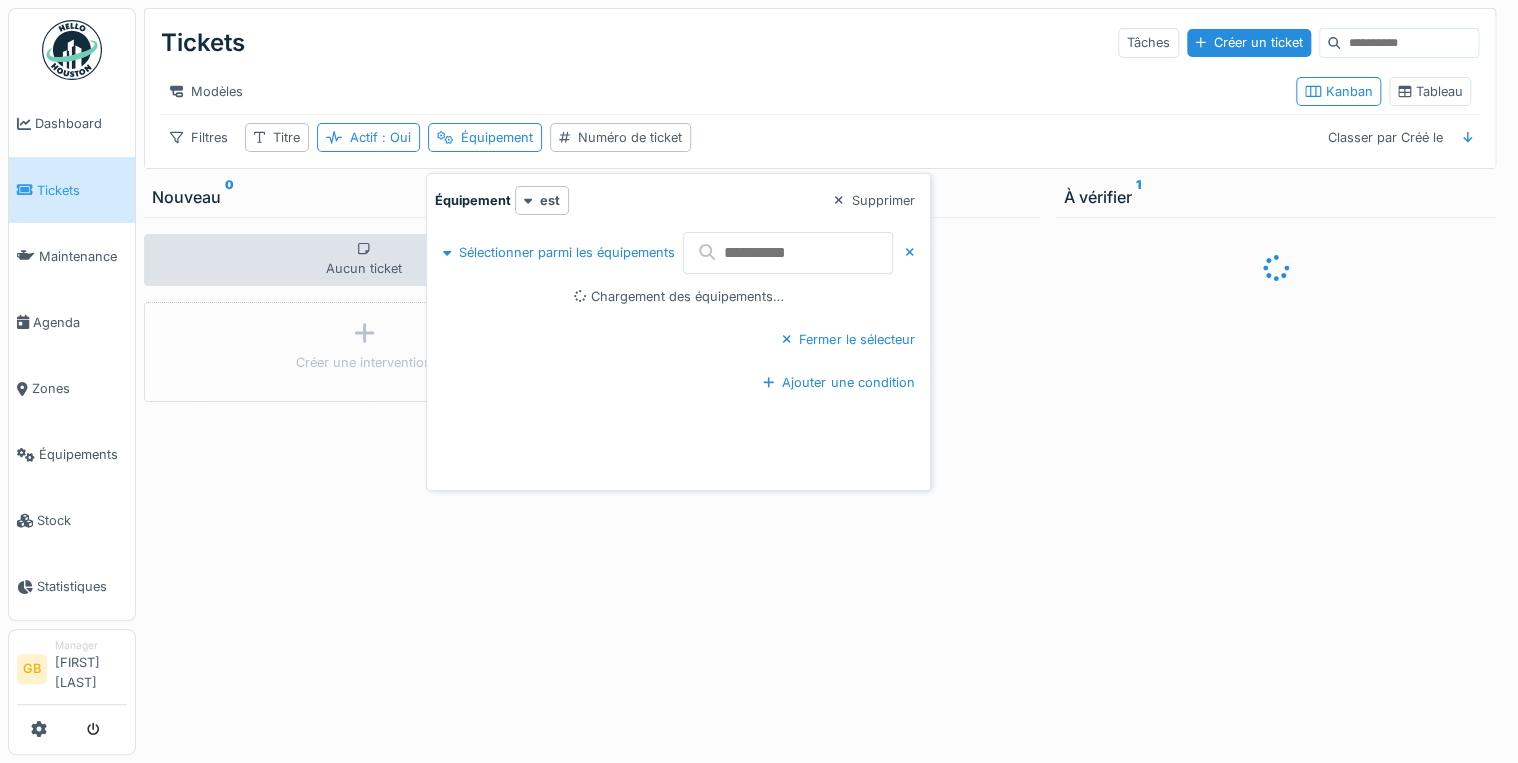 click at bounding box center (788, 253) 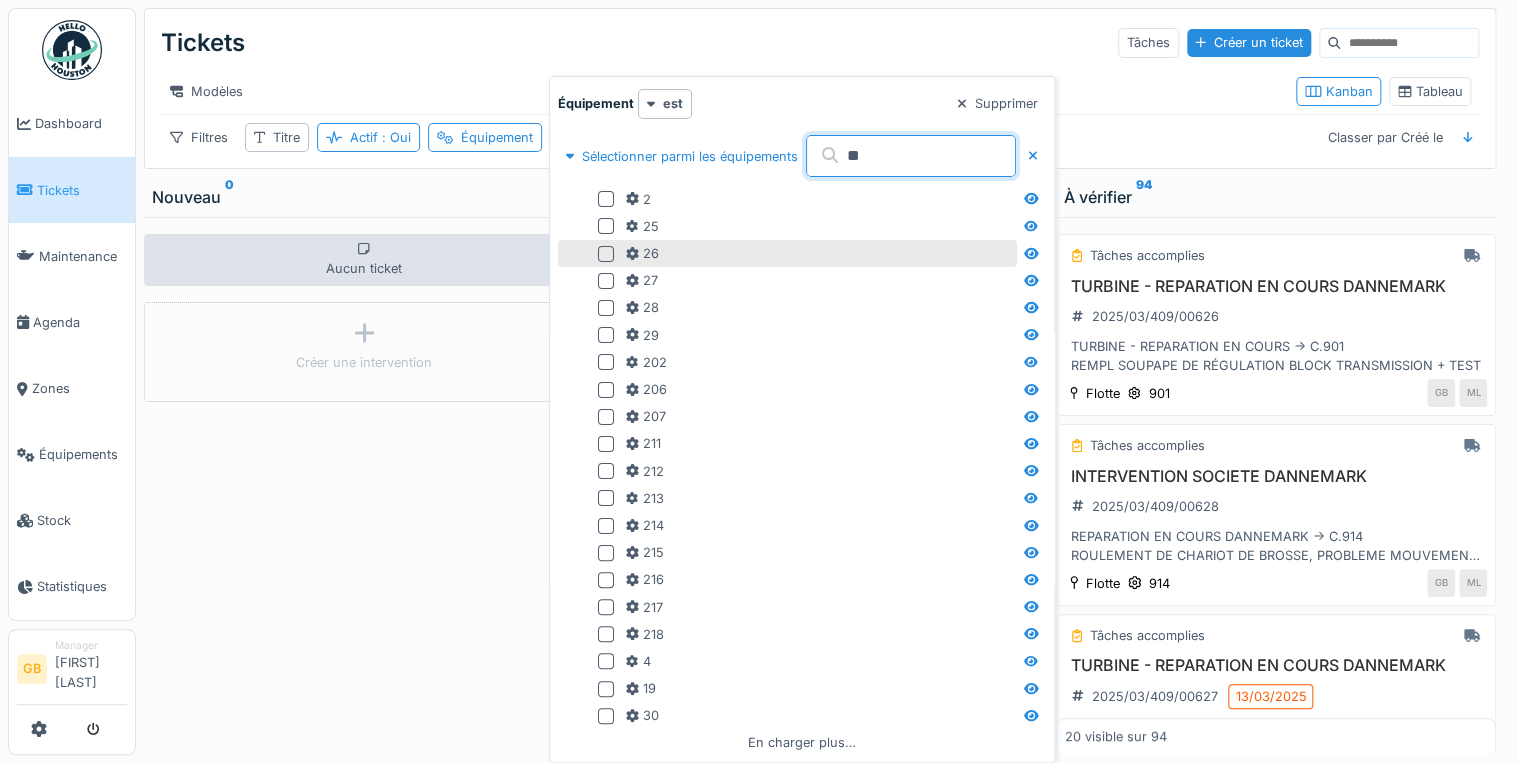 type on "**" 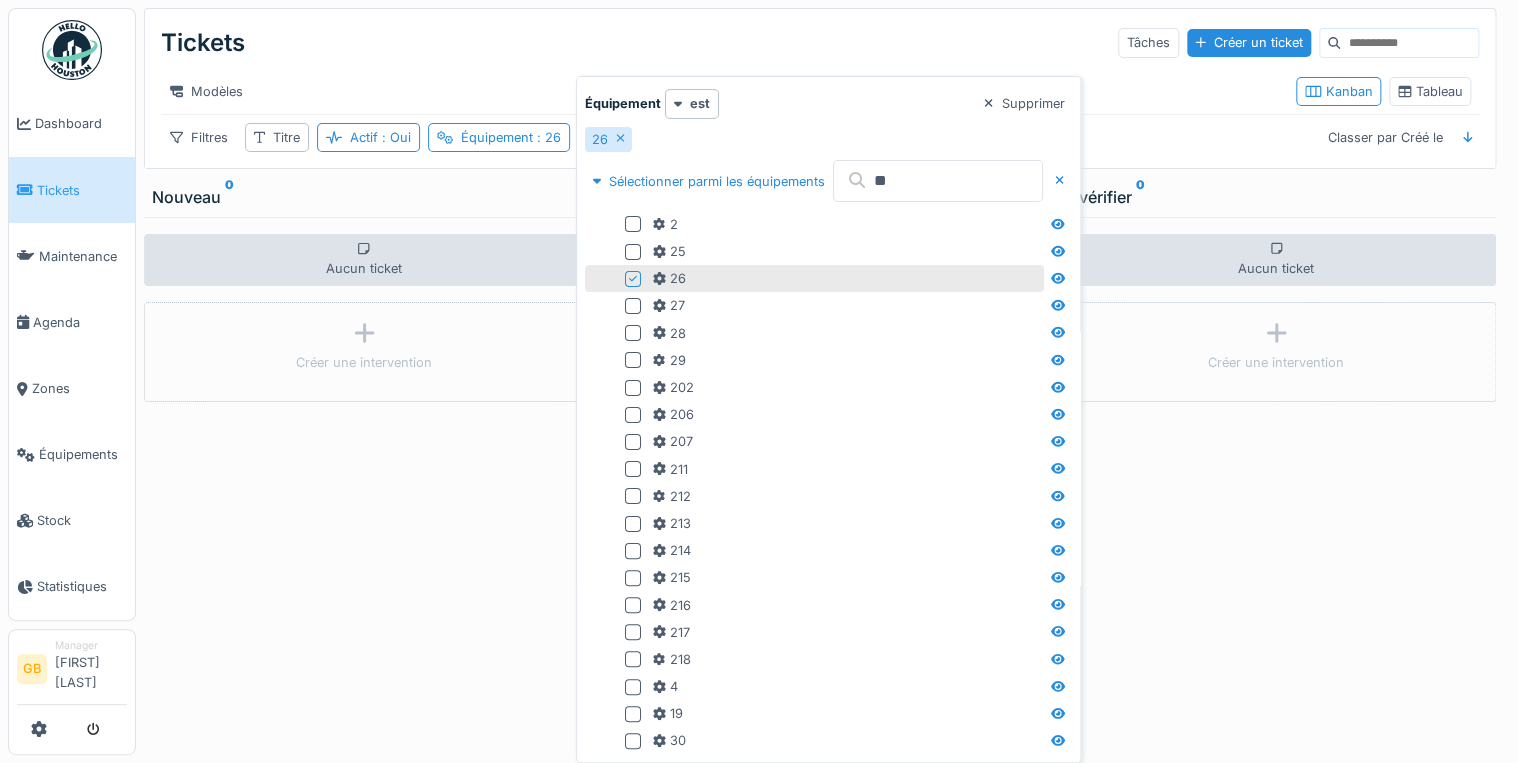 click on "Aucun ticket Créer une intervention" at bounding box center [364, 486] 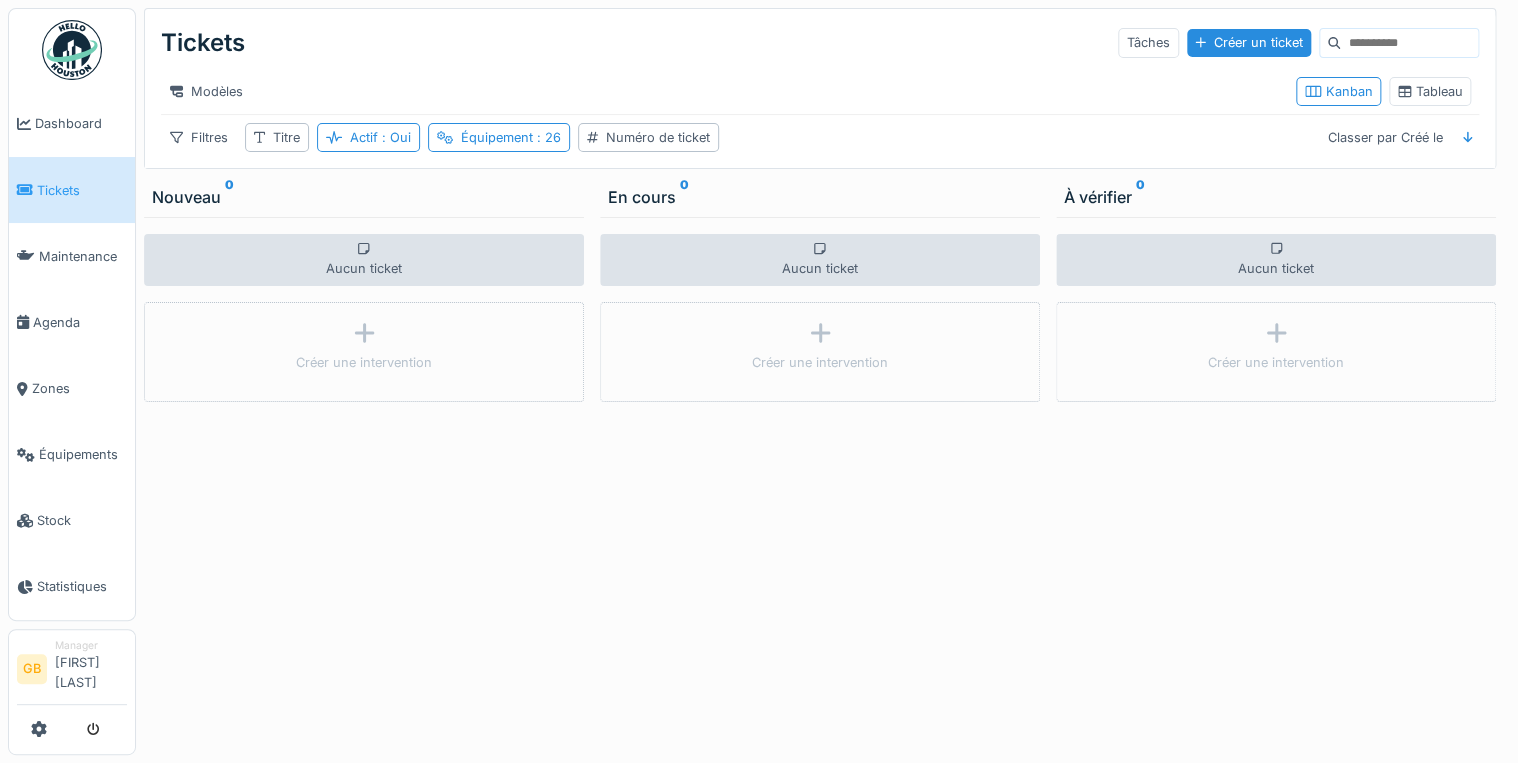 click on "Tickets" at bounding box center (82, 190) 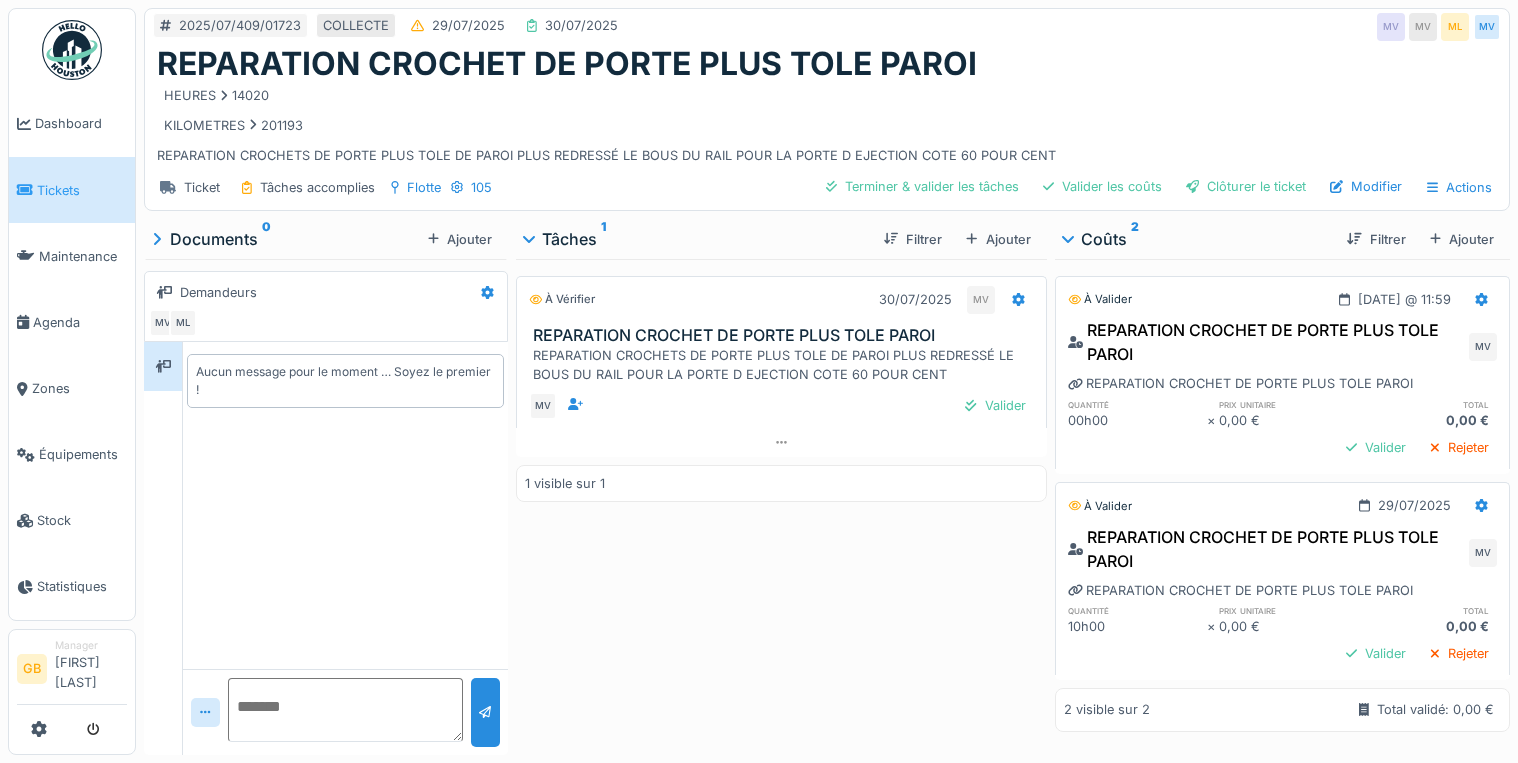 scroll, scrollTop: 0, scrollLeft: 0, axis: both 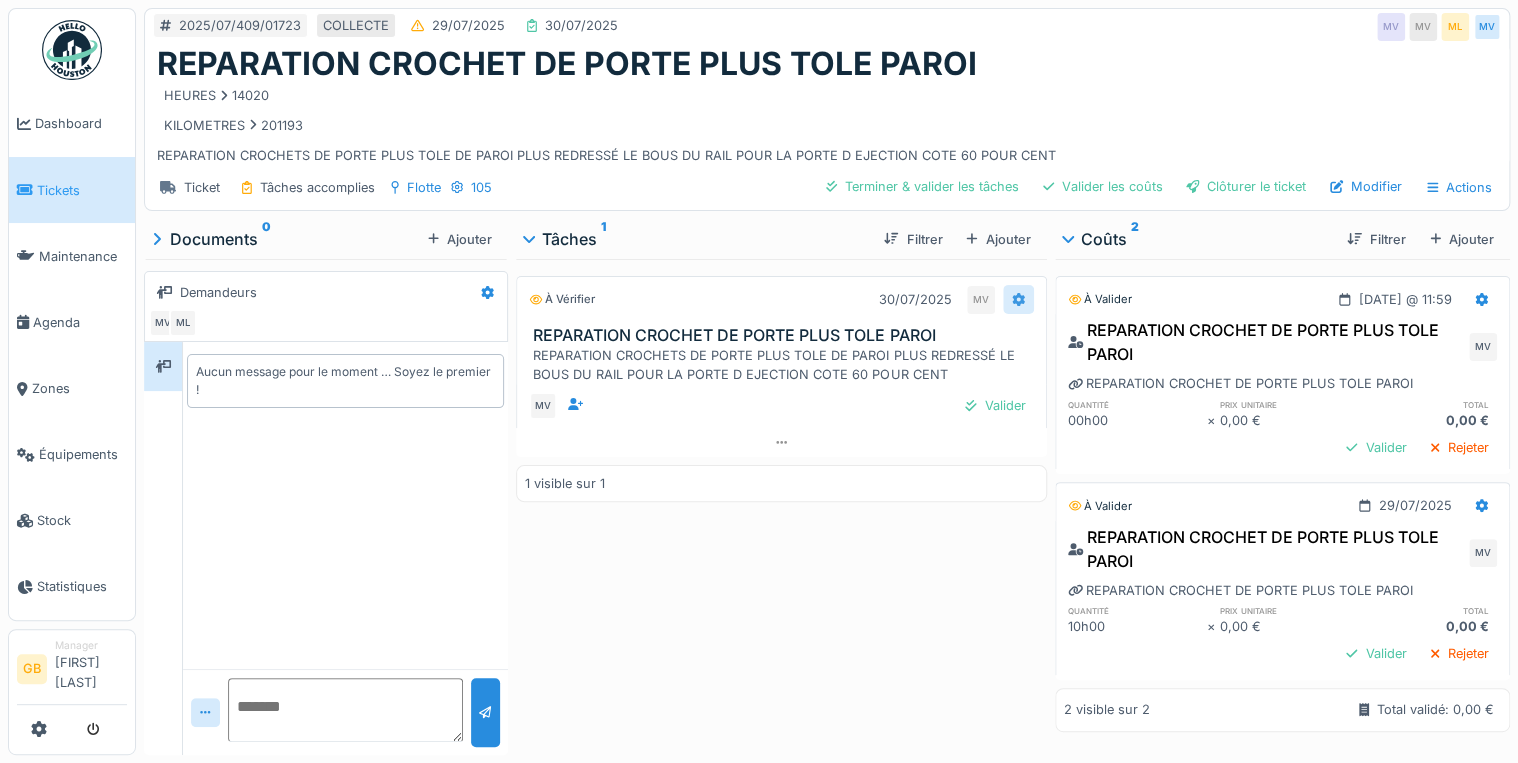 click at bounding box center [1018, 299] 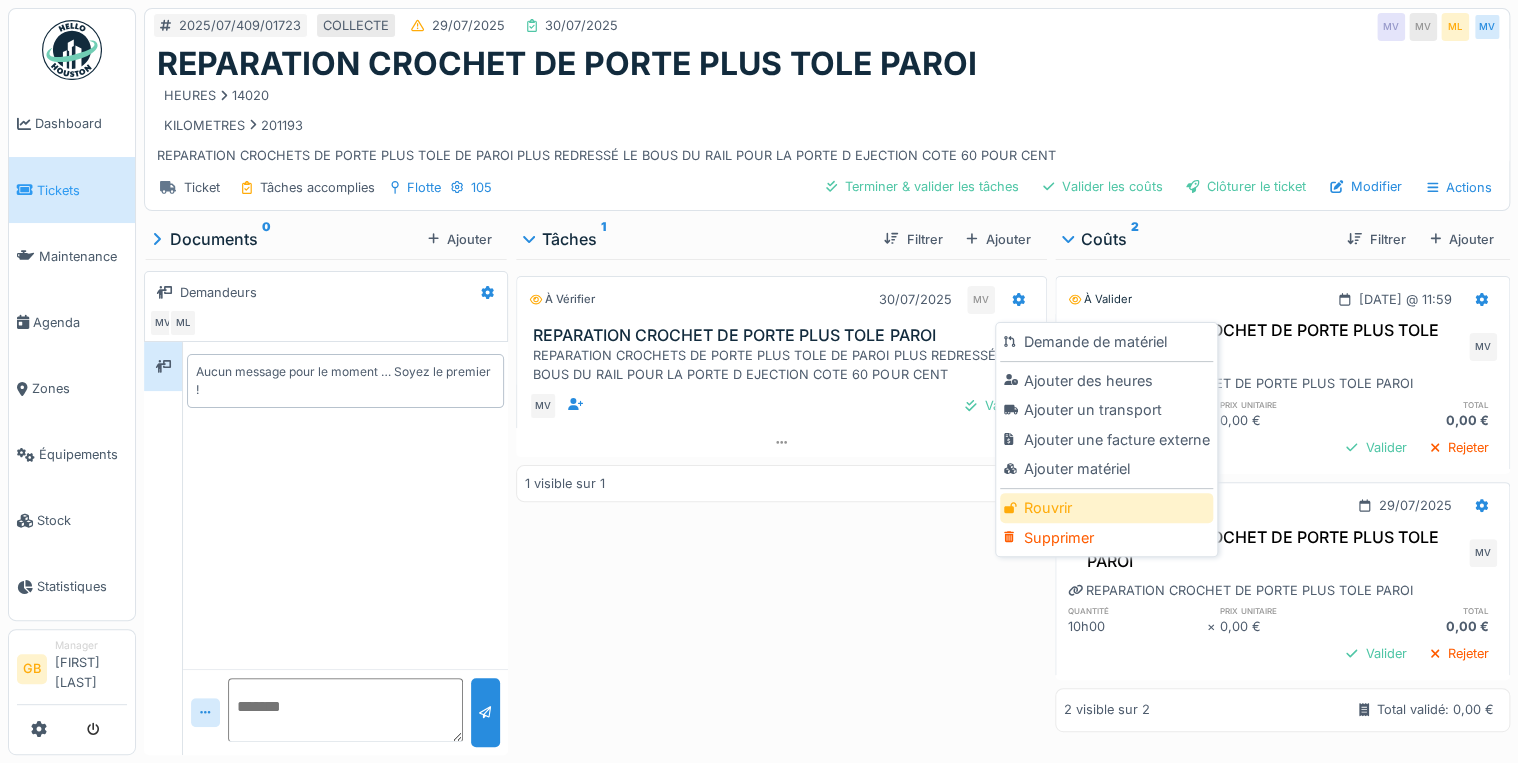 click on "Rouvrir" at bounding box center [1106, 508] 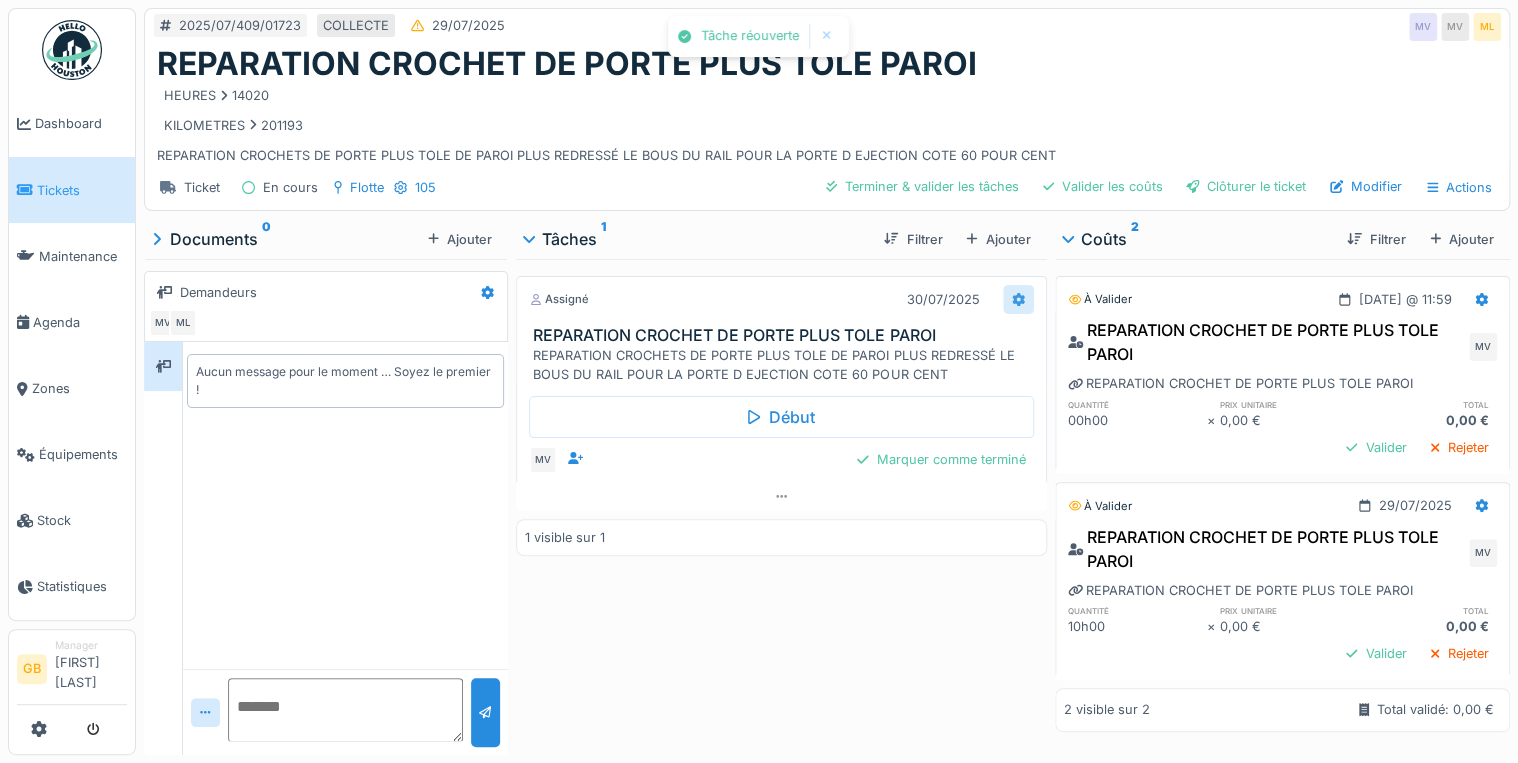 click 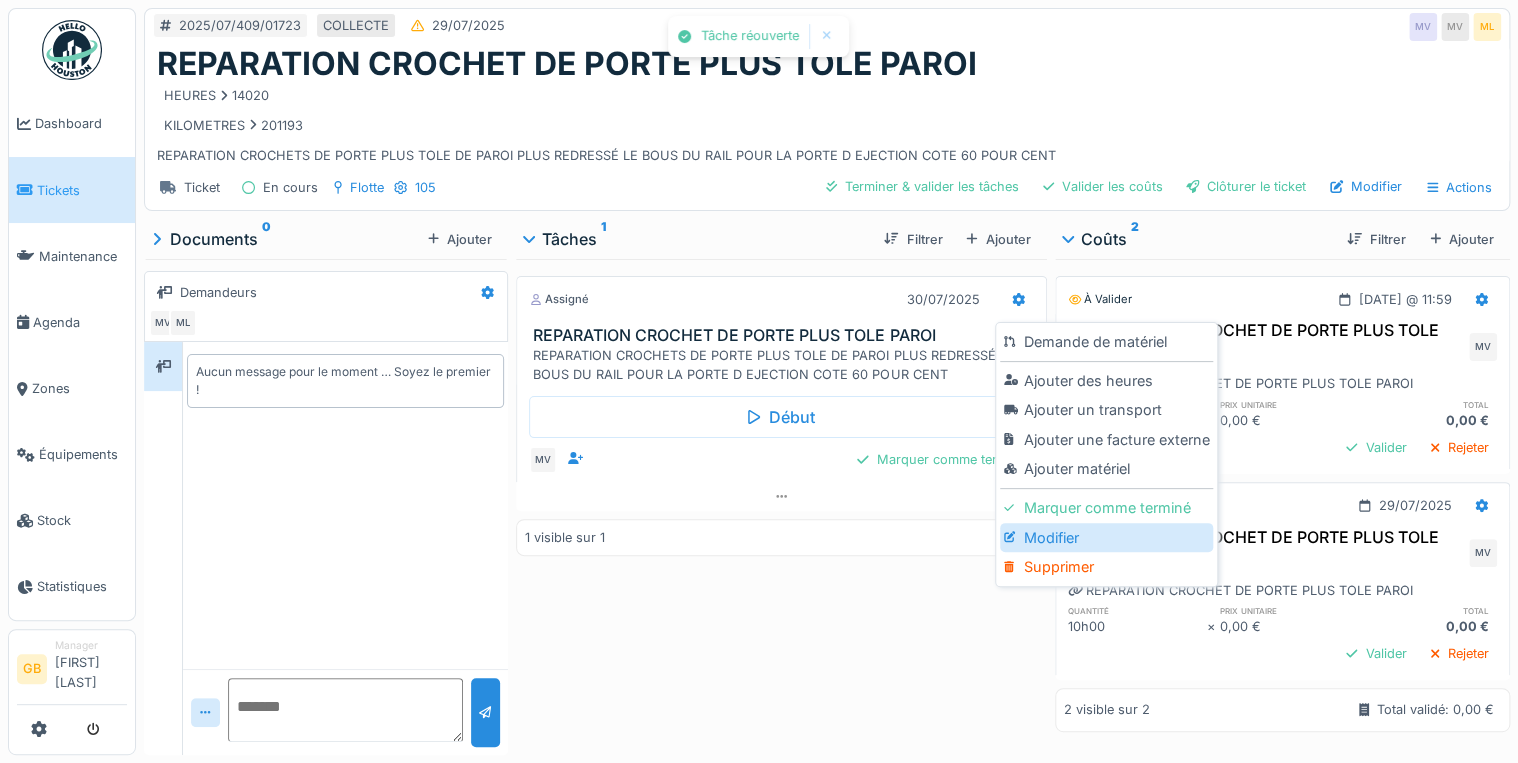 click on "Modifier" at bounding box center [1106, 538] 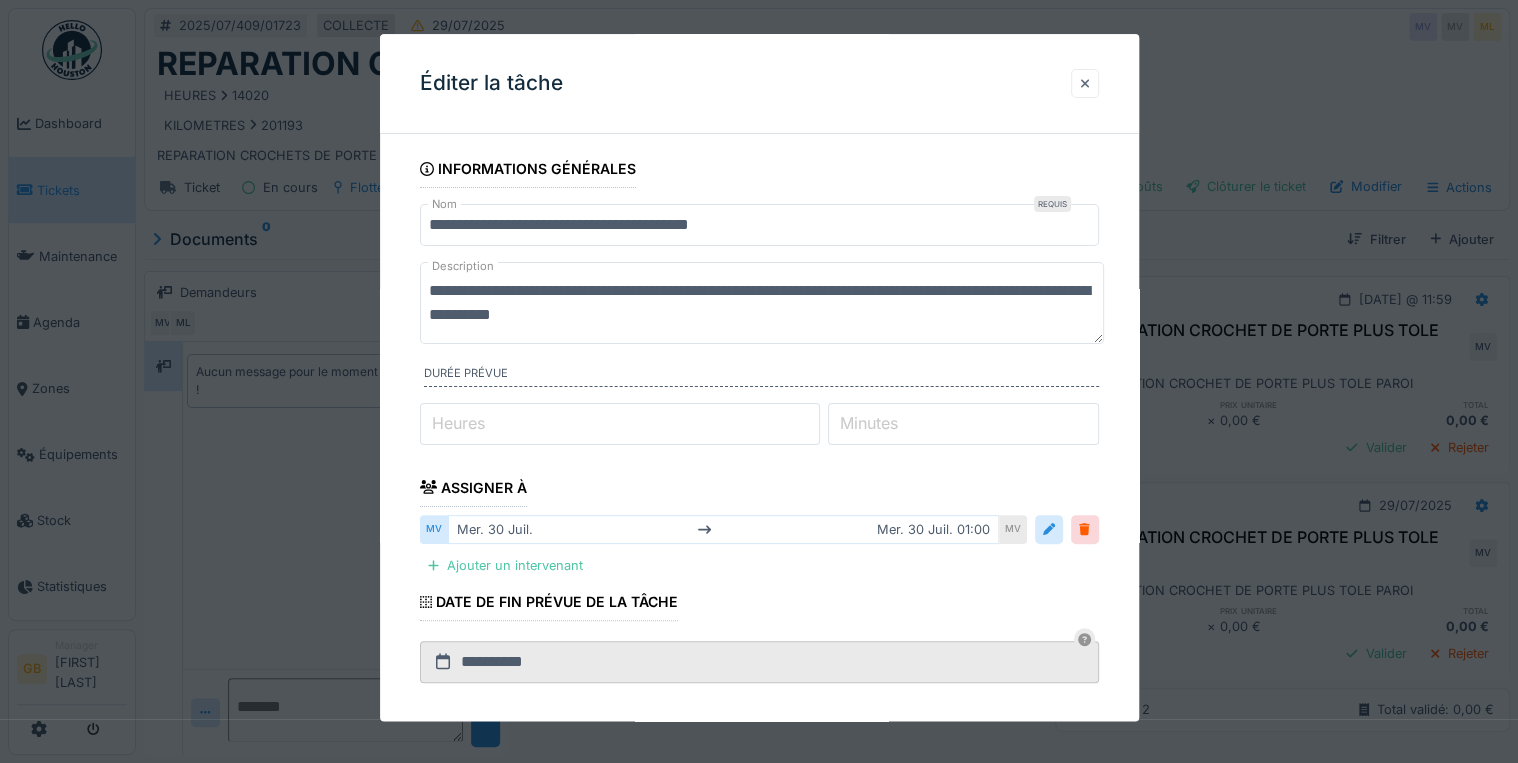 click at bounding box center (1085, 83) 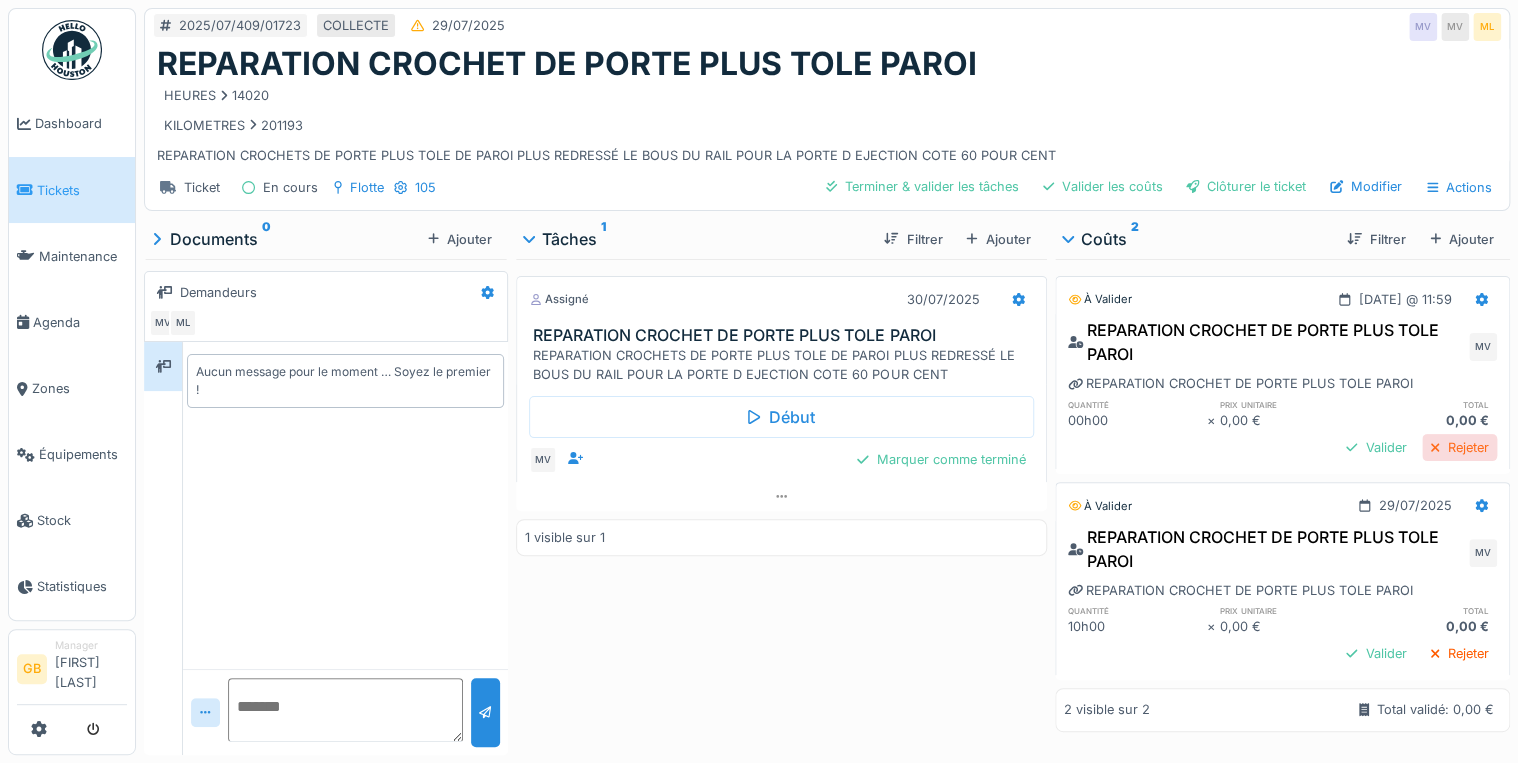click on "Rejeter" at bounding box center (1459, 447) 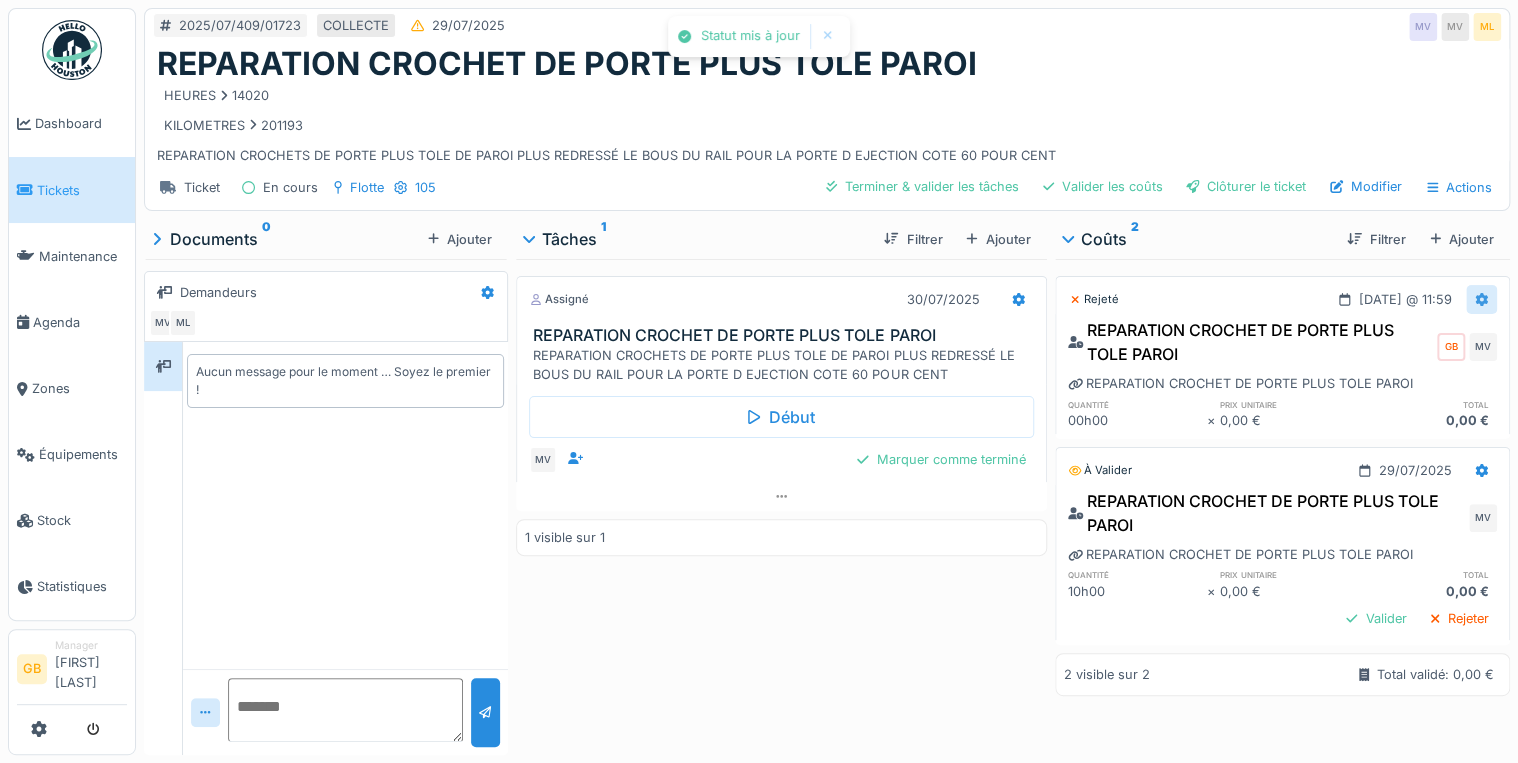 click at bounding box center (1481, 299) 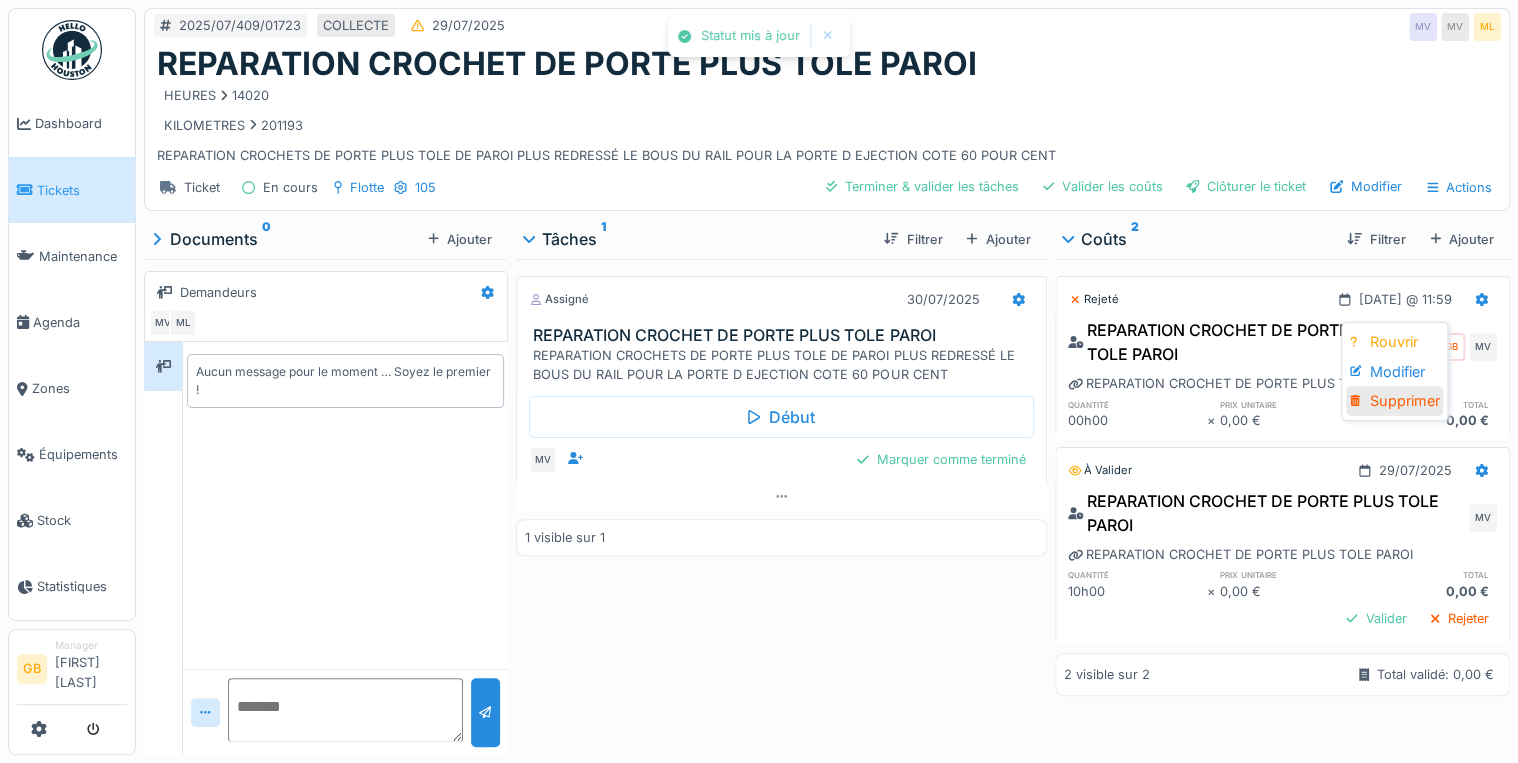 click on "Supprimer" at bounding box center [1394, 401] 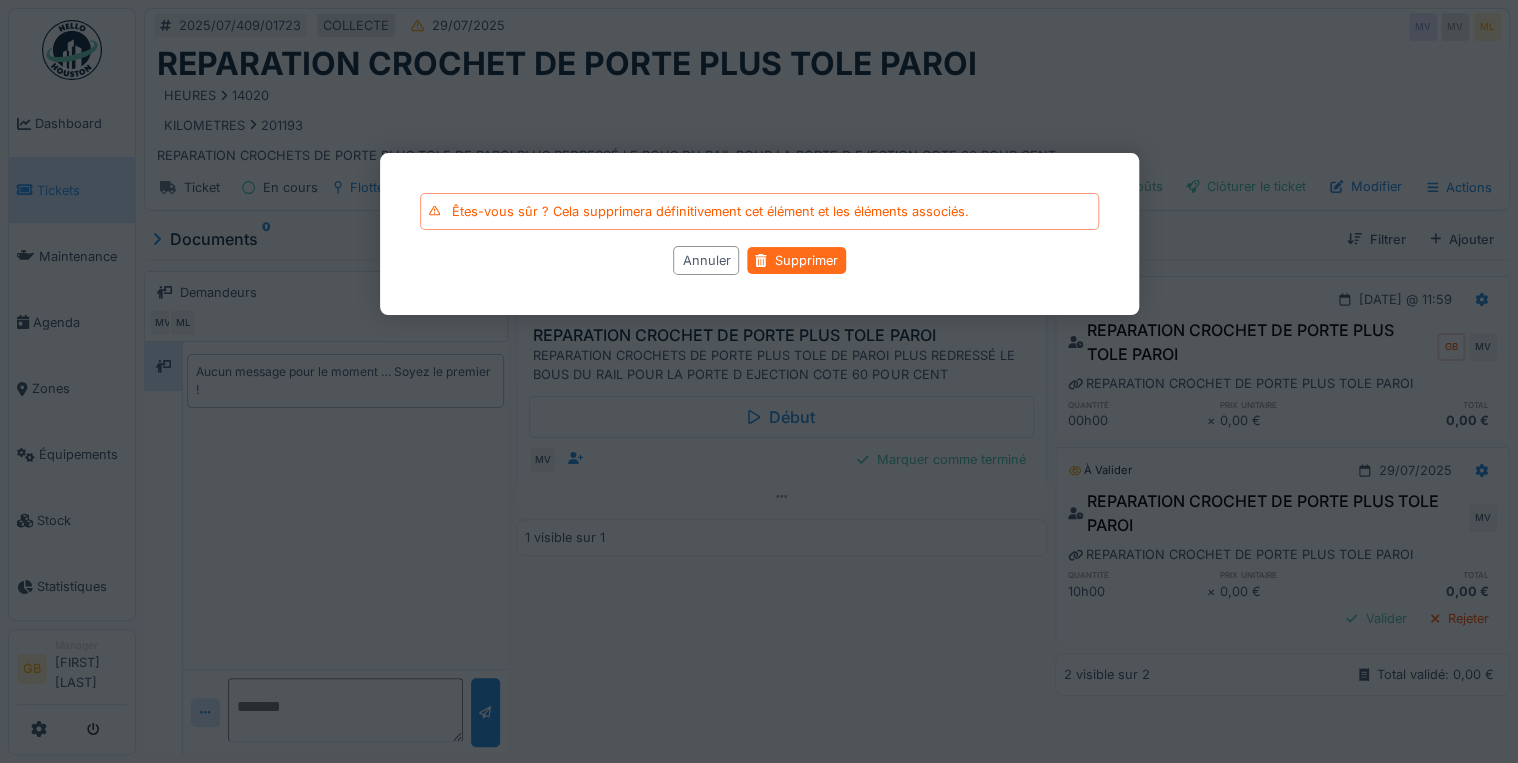 click on "Supprimer" at bounding box center [796, 260] 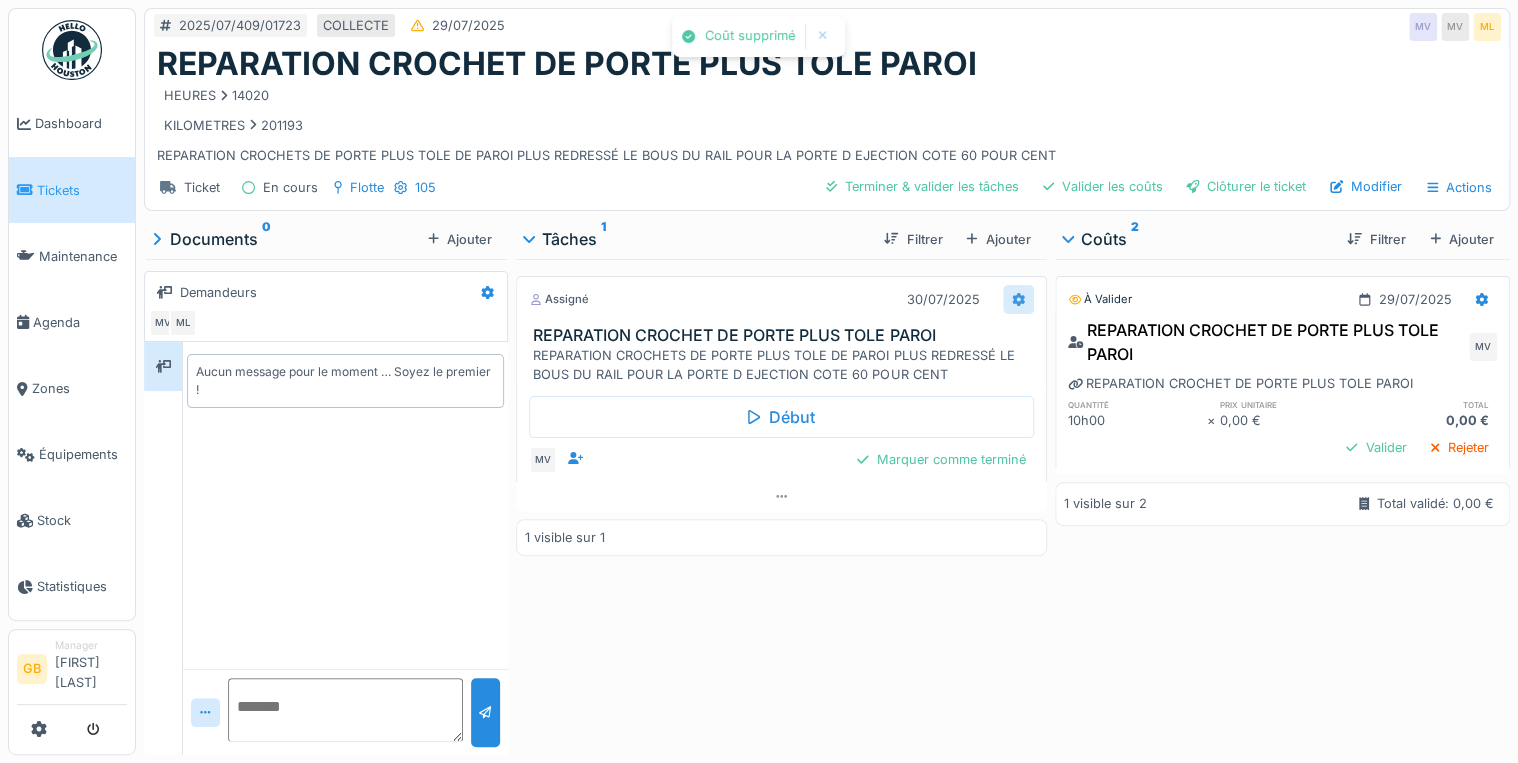 click 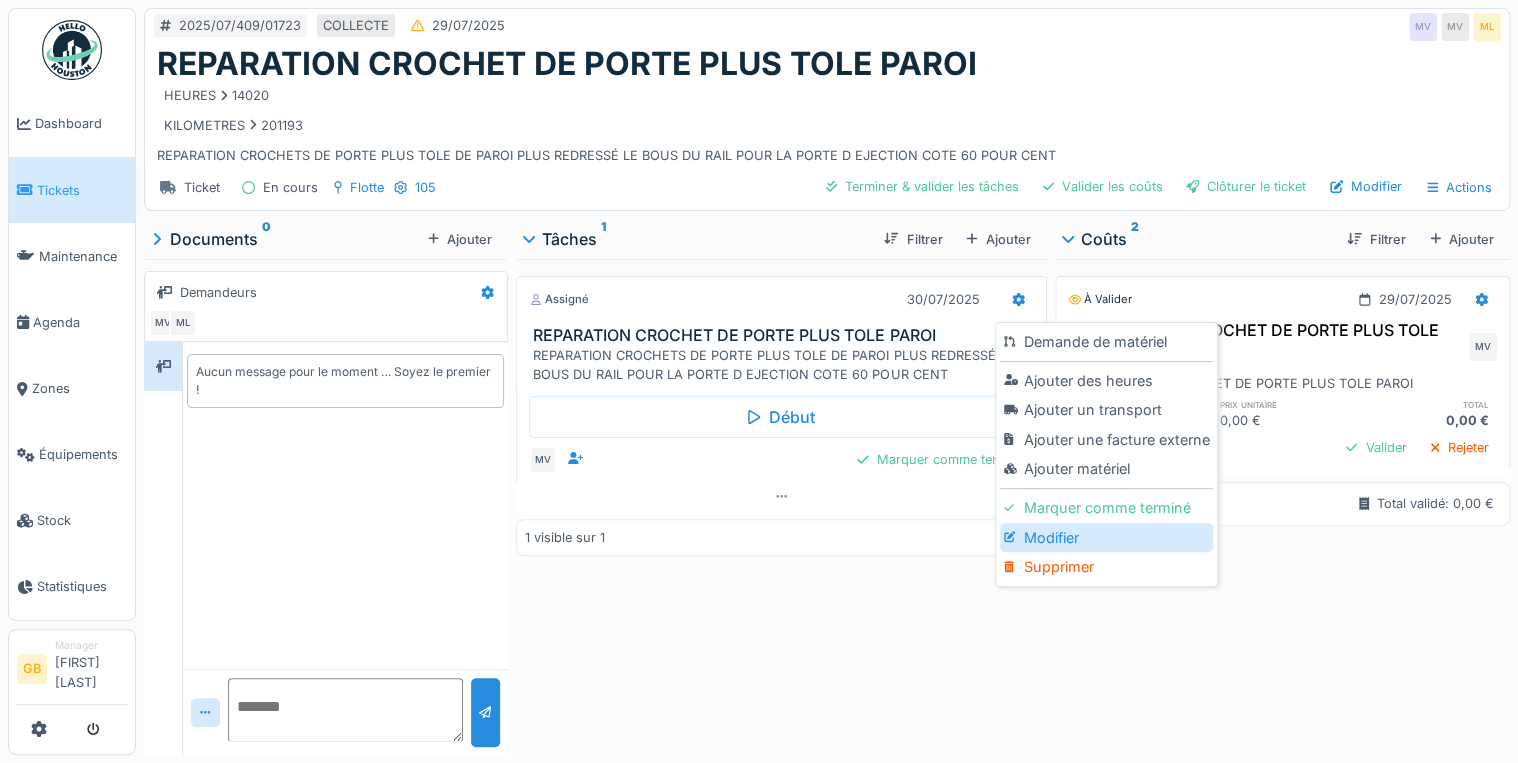 click on "Modifier" at bounding box center (1106, 538) 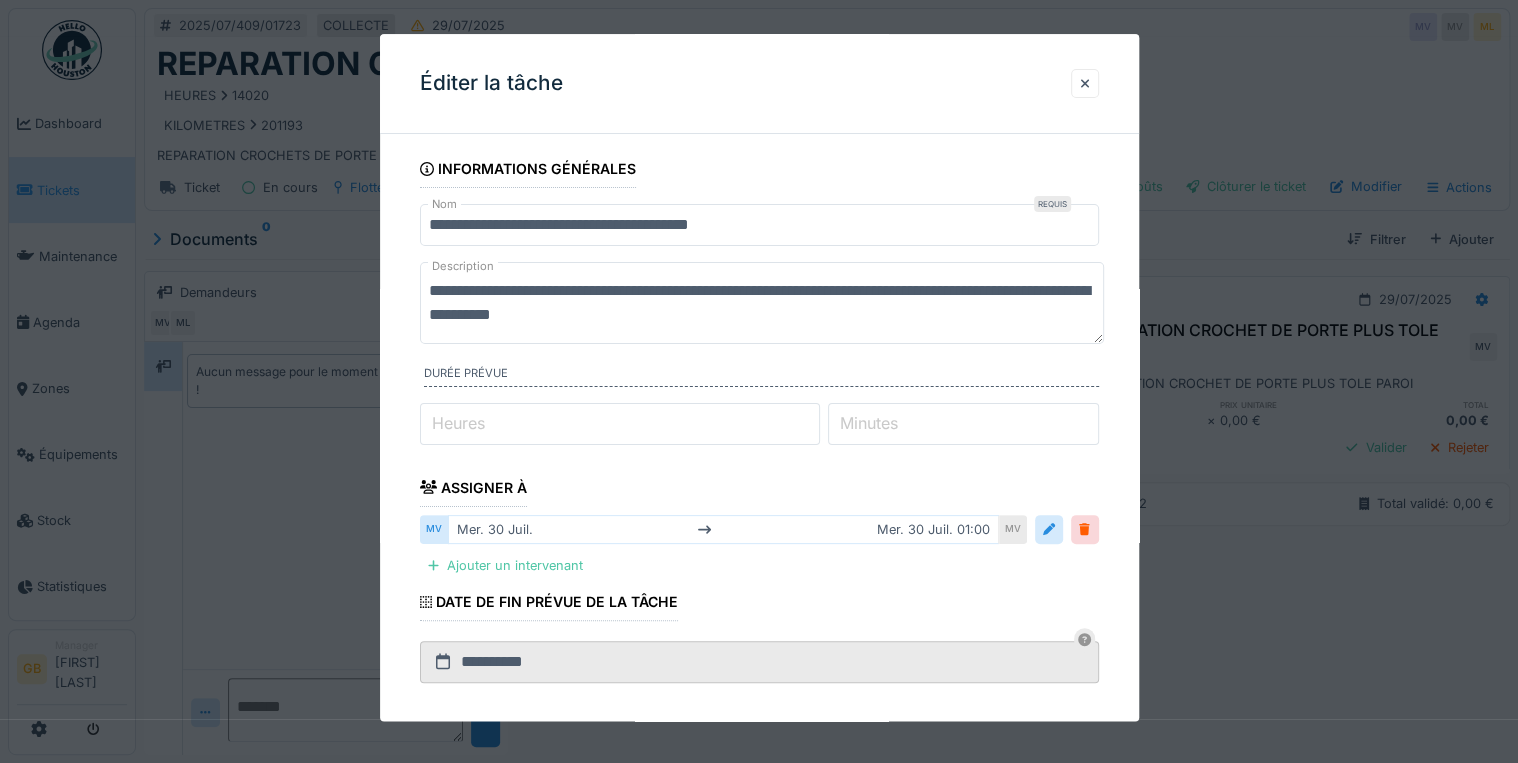 drag, startPoint x: 516, startPoint y: 427, endPoint x: 288, endPoint y: 412, distance: 228.49289 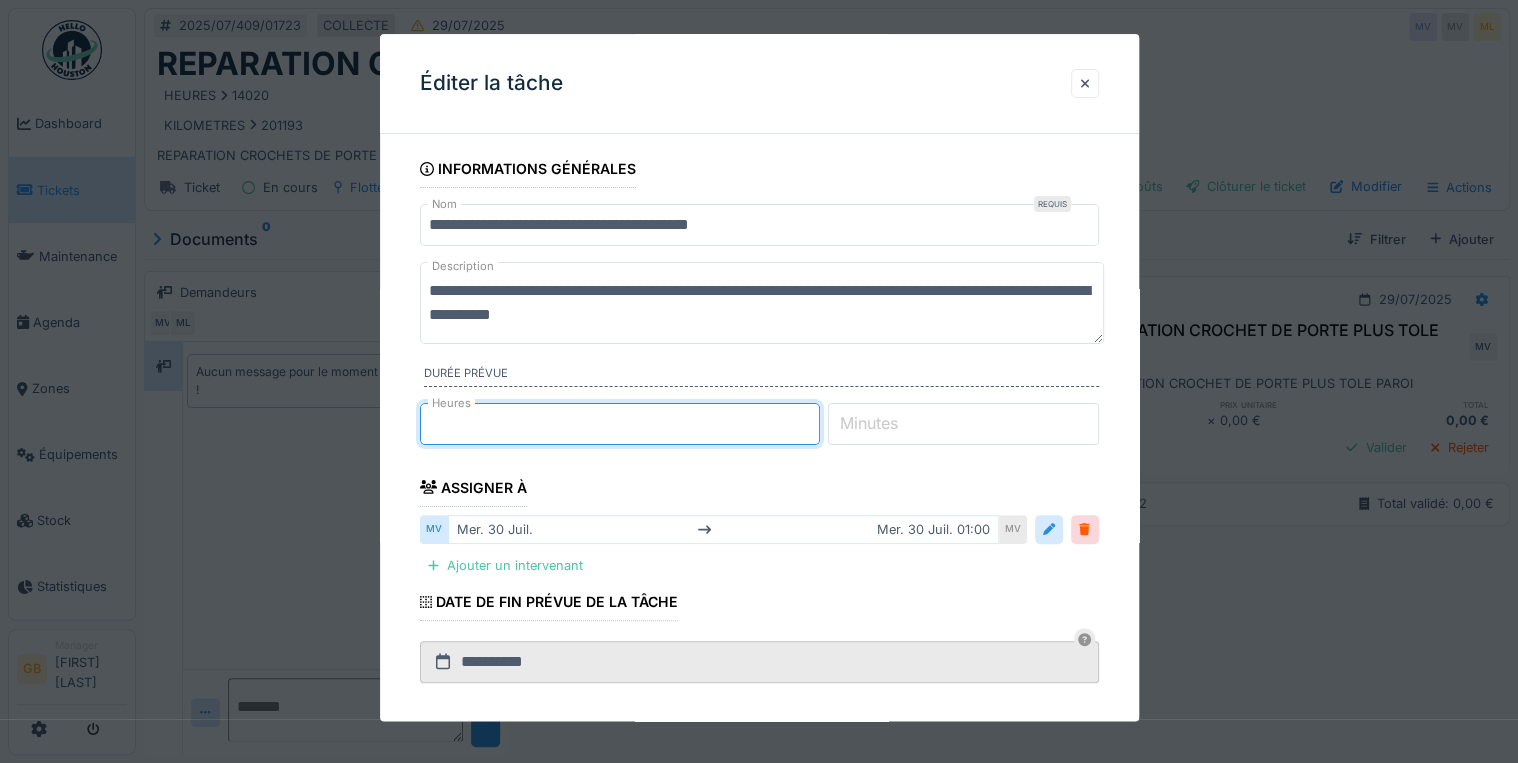 type on "*" 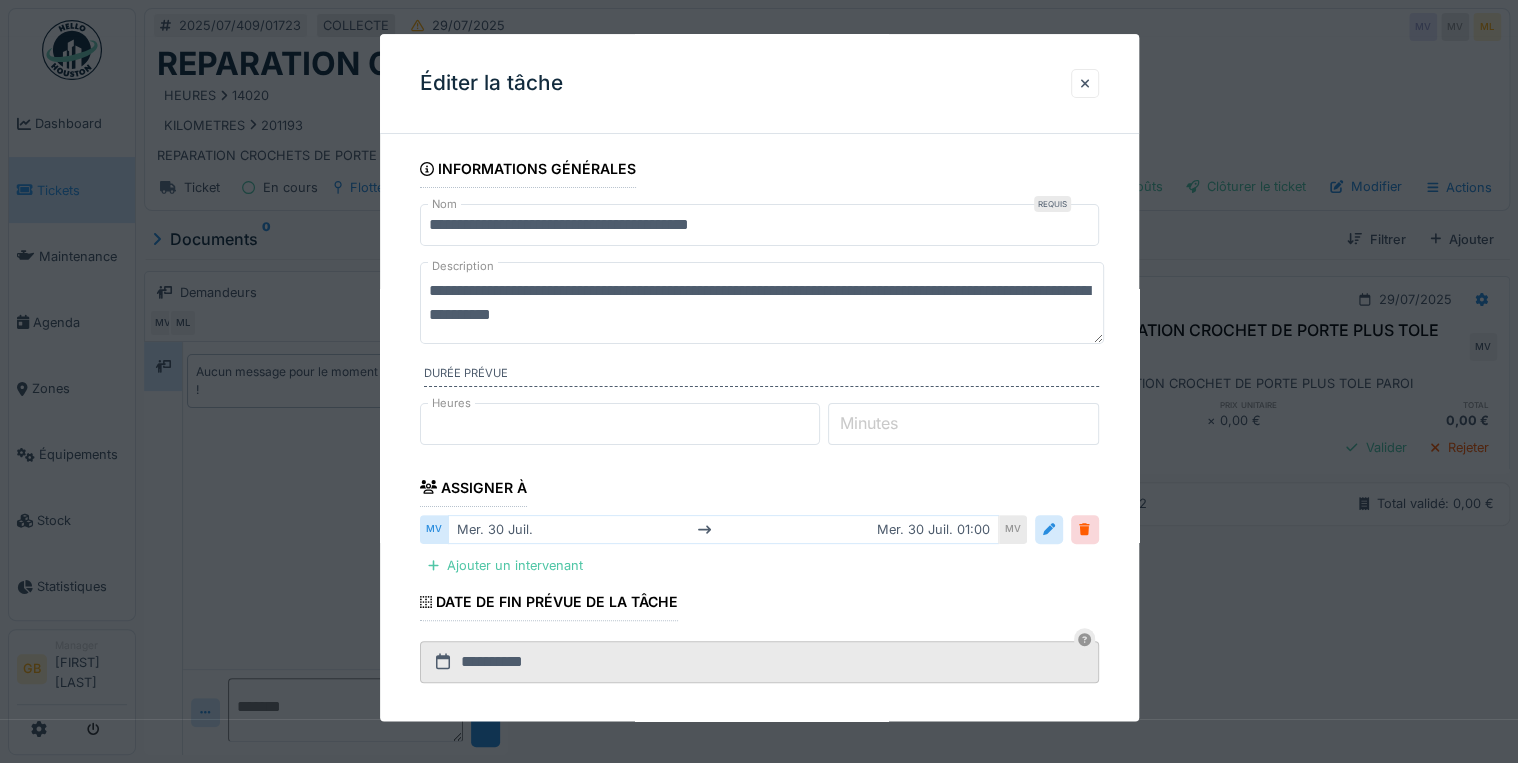 click on "Minutes" at bounding box center (869, 423) 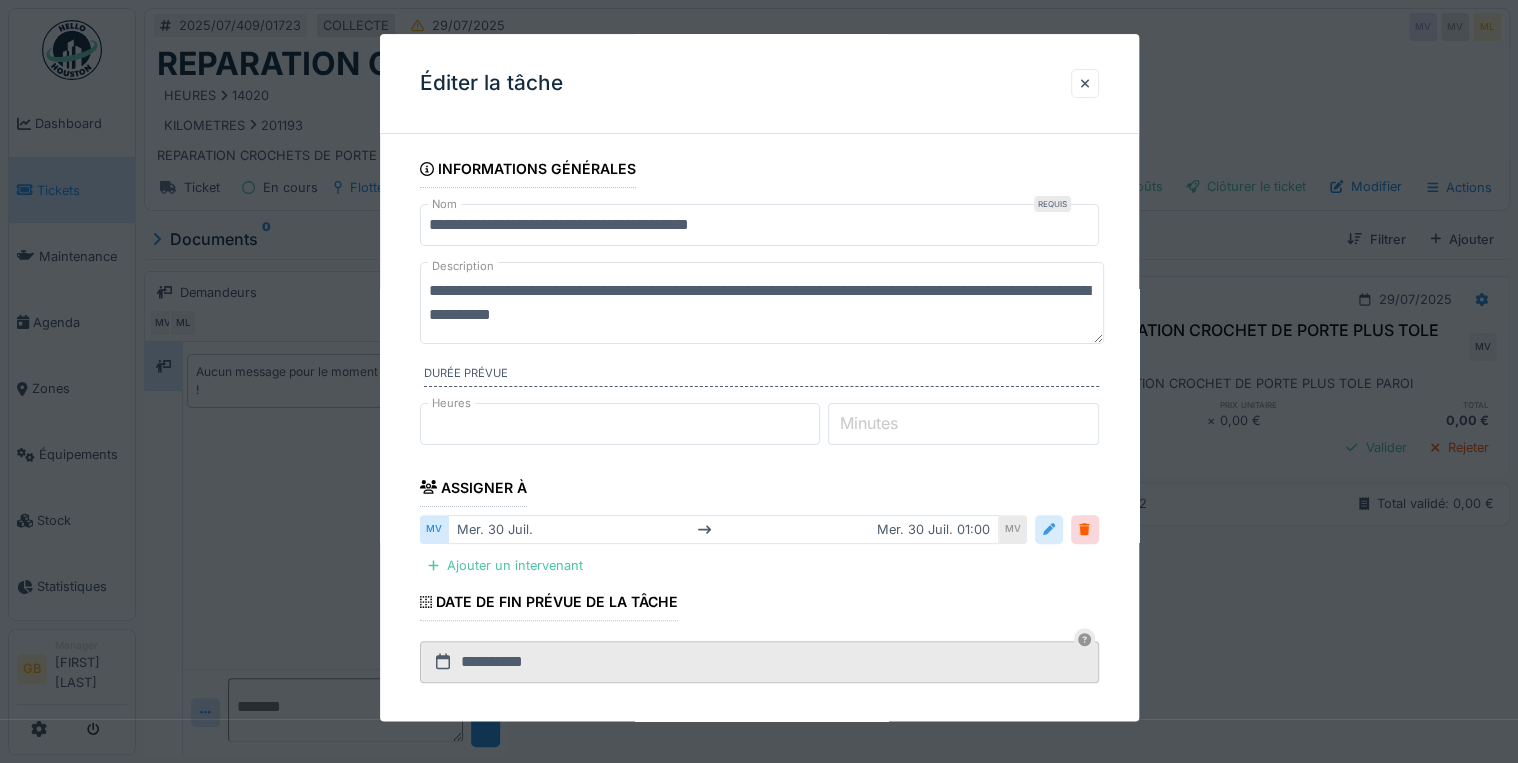 click at bounding box center [1049, 529] 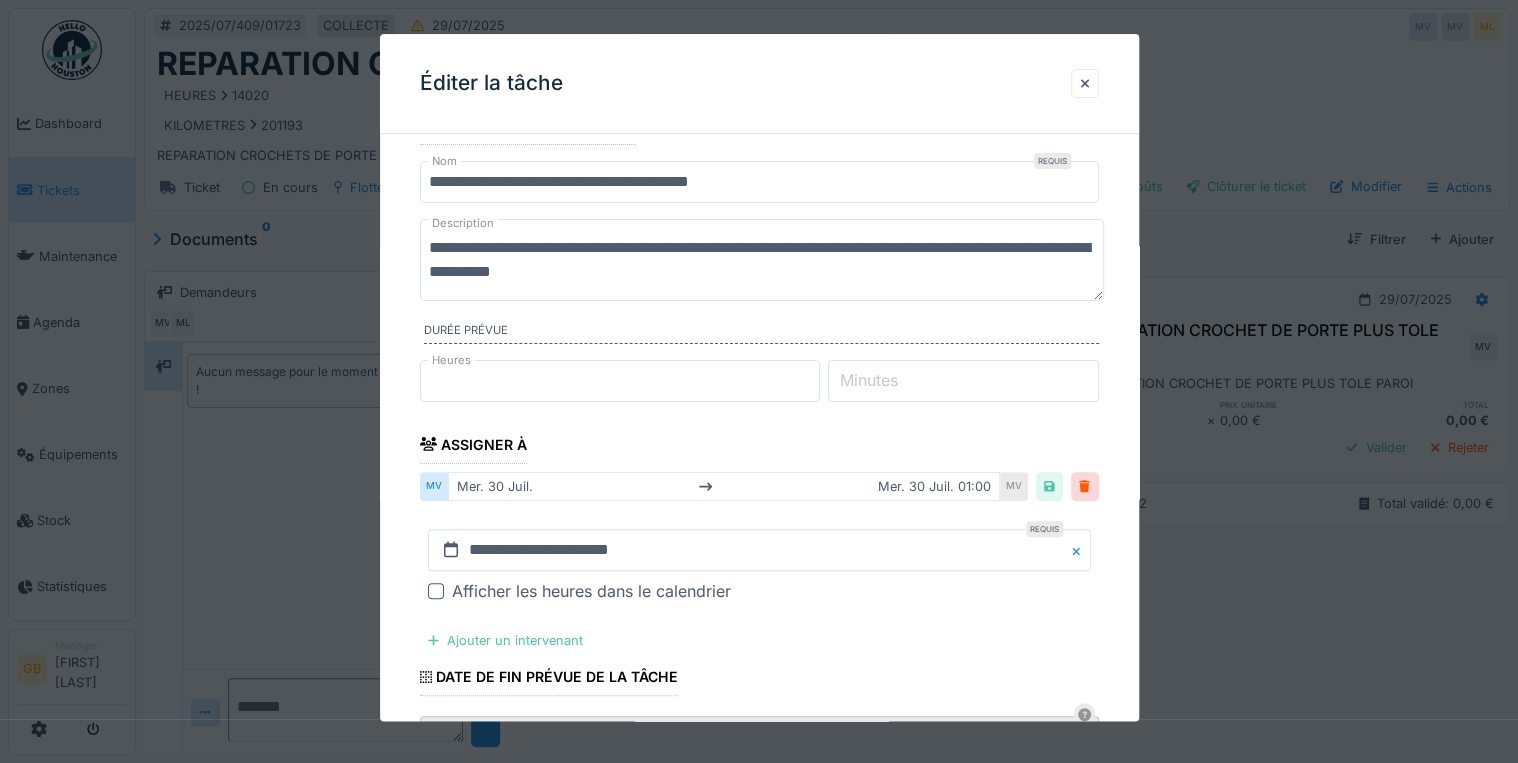 scroll, scrollTop: 80, scrollLeft: 0, axis: vertical 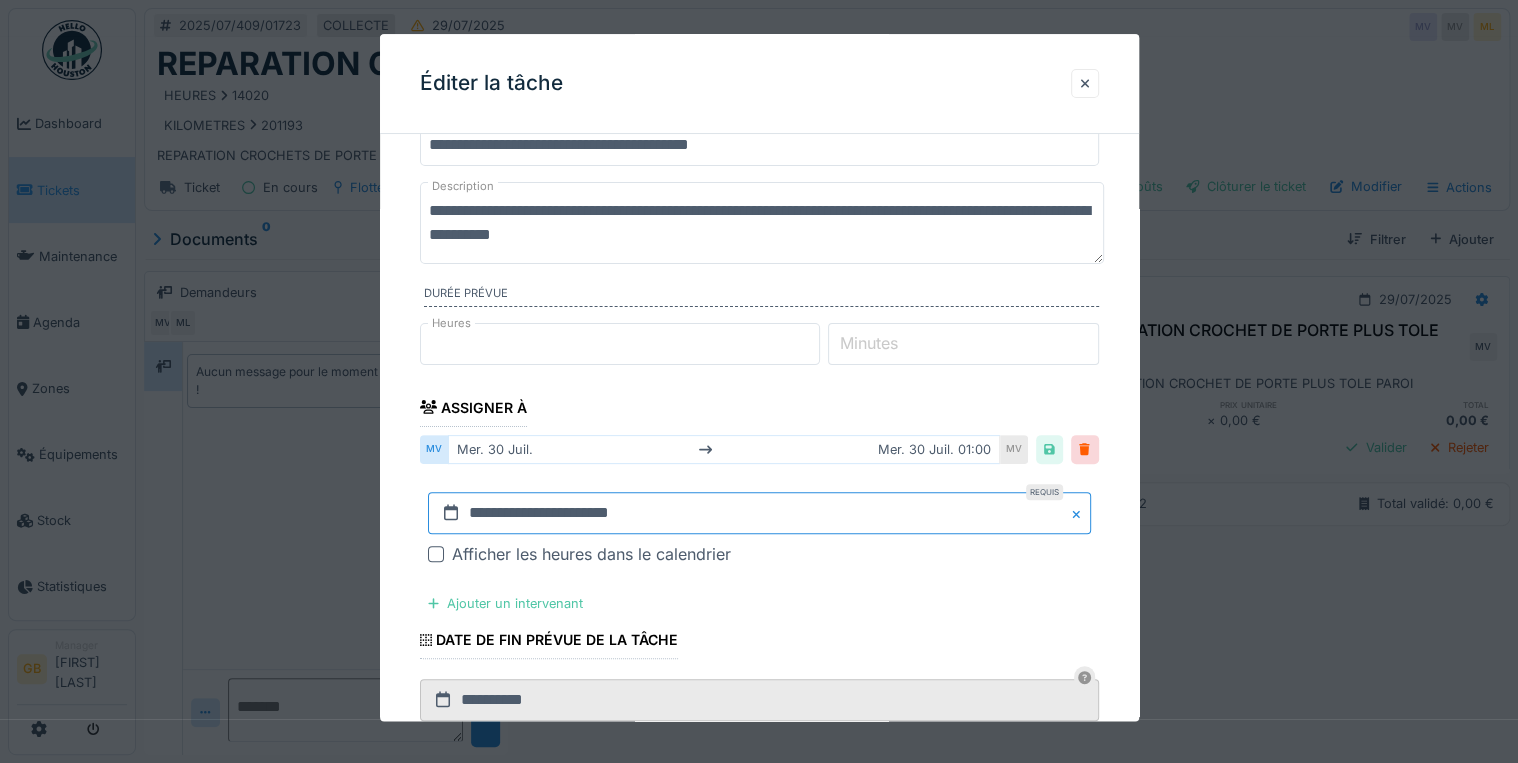 click on "**********" at bounding box center [759, 513] 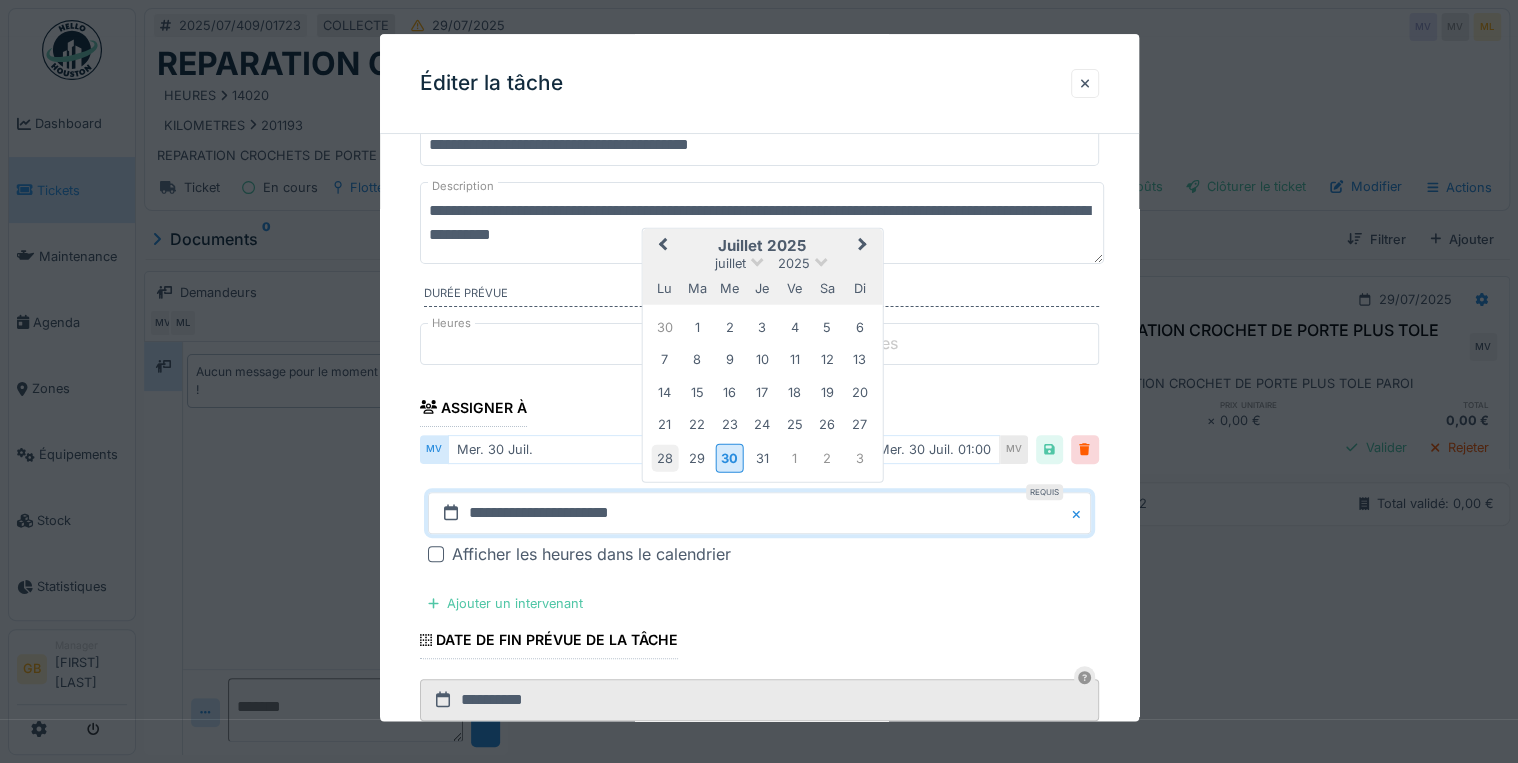 click on "28" at bounding box center [664, 457] 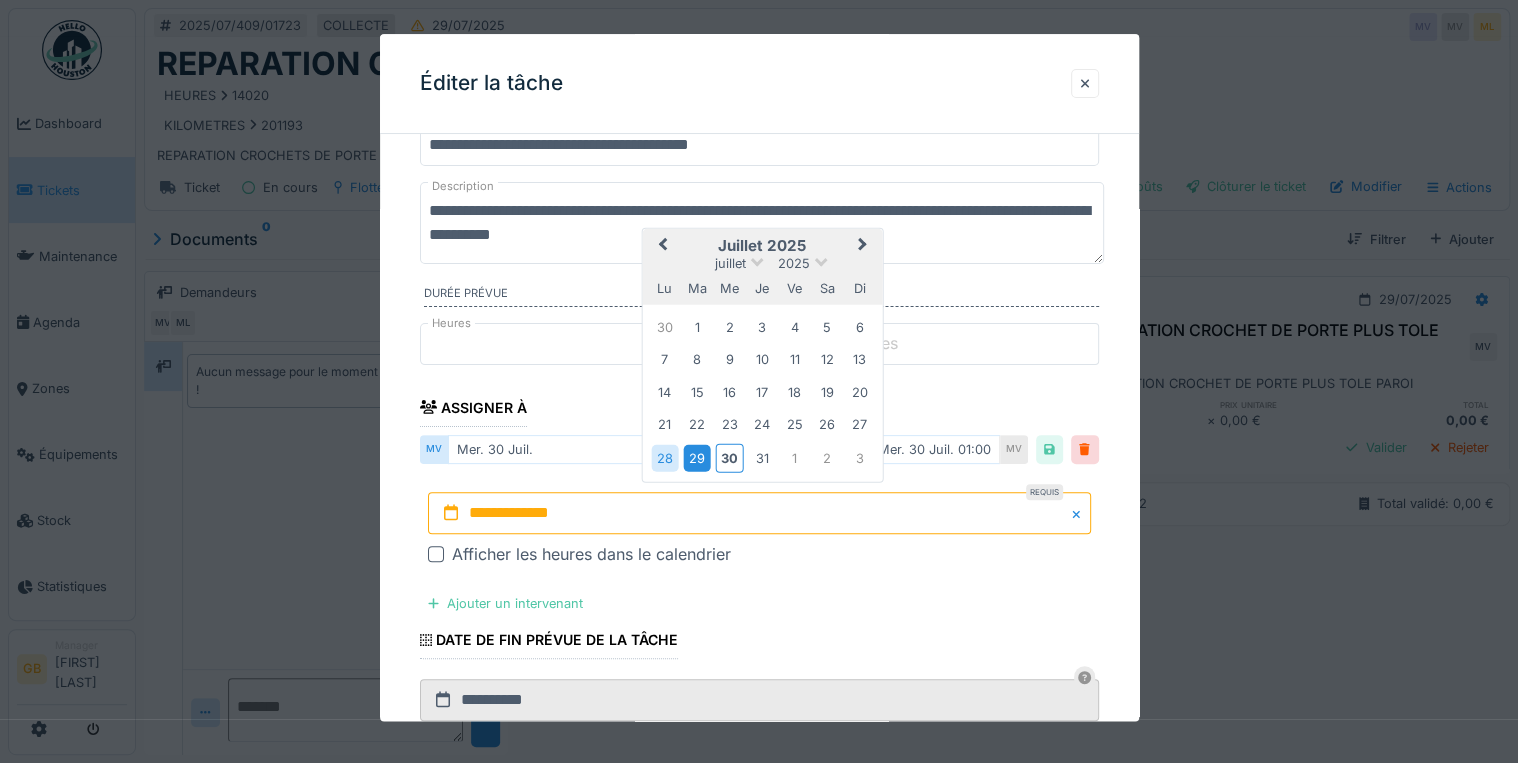 click on "29" at bounding box center (697, 457) 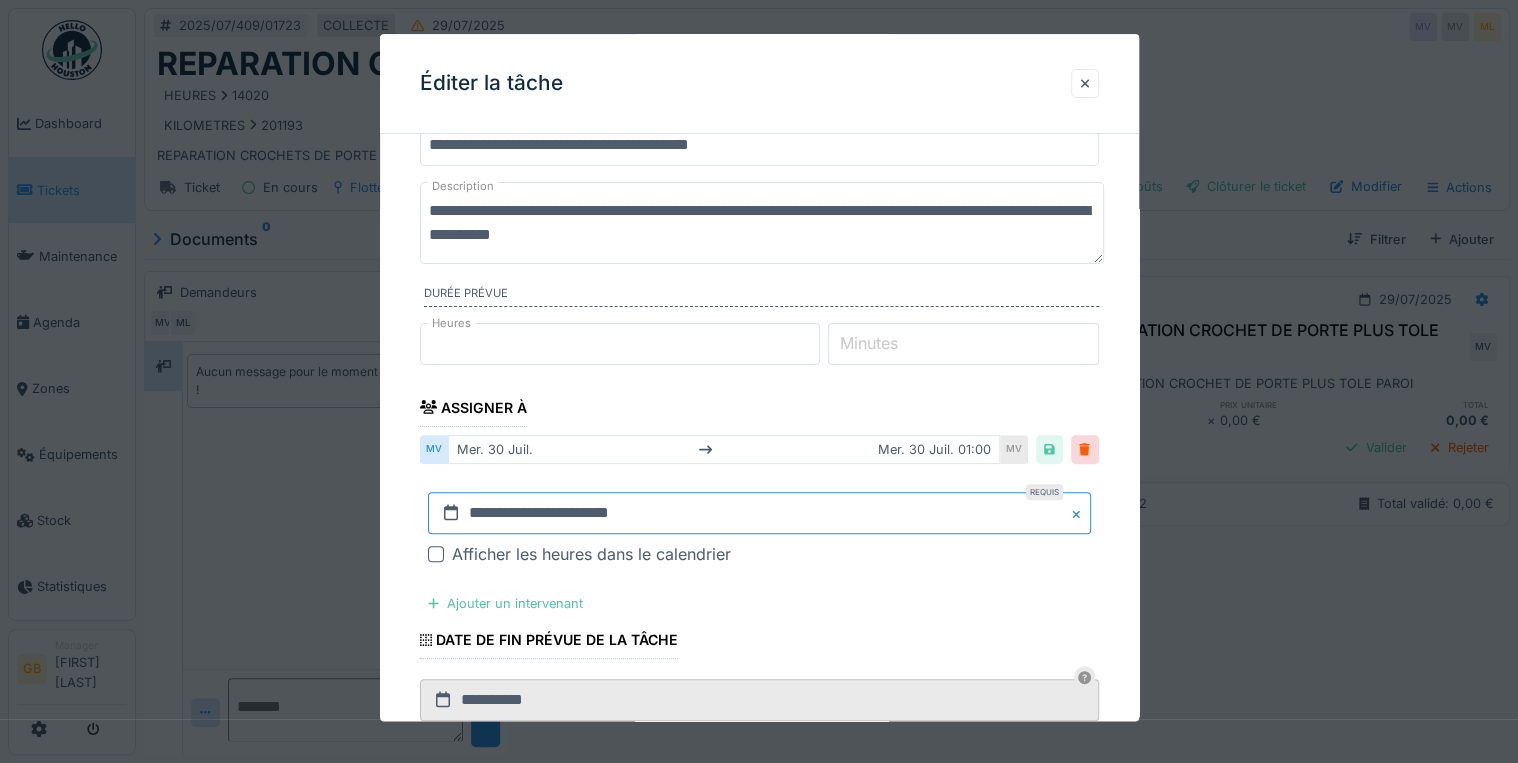 click on "**********" at bounding box center (759, 513) 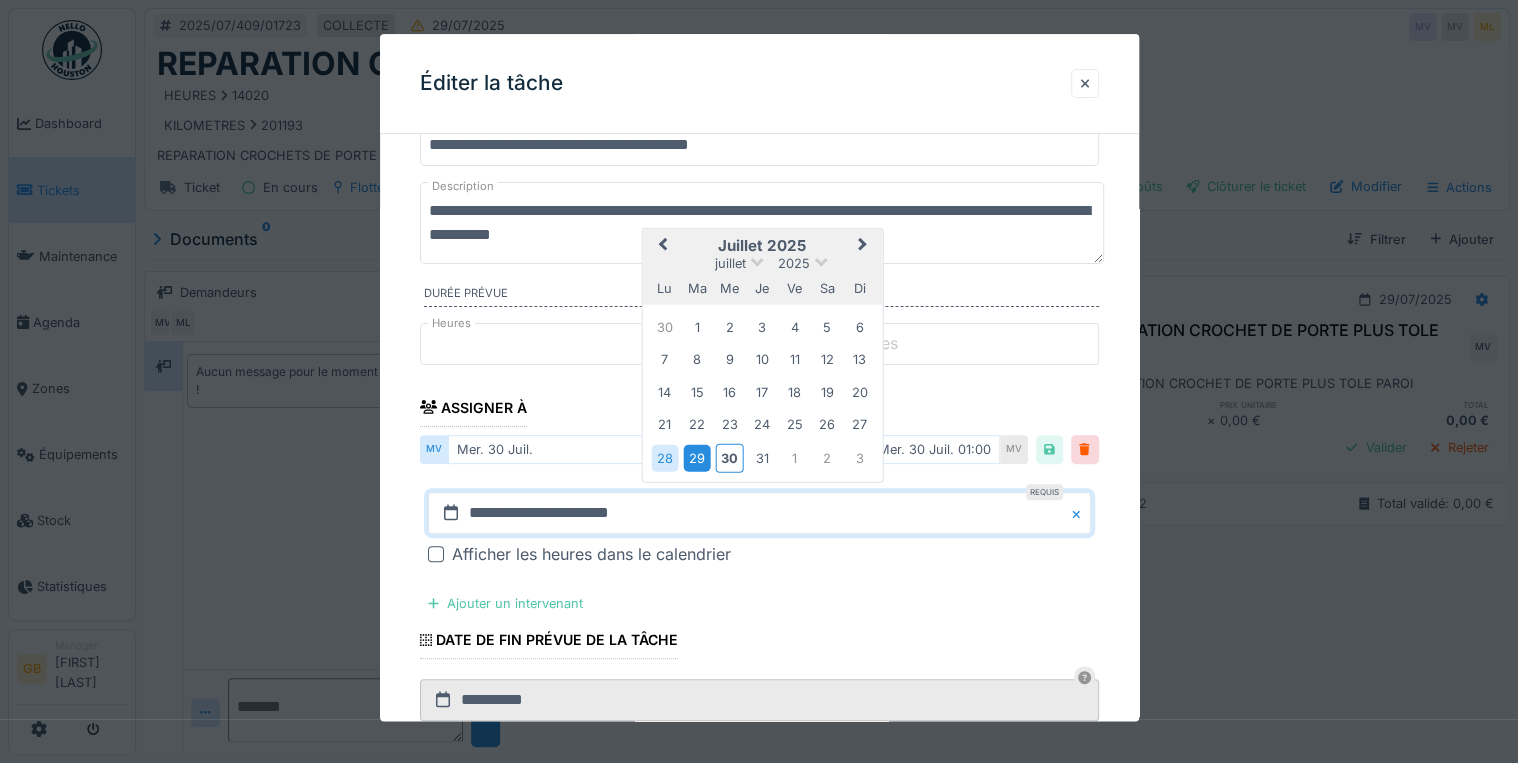 click on "29" at bounding box center (697, 457) 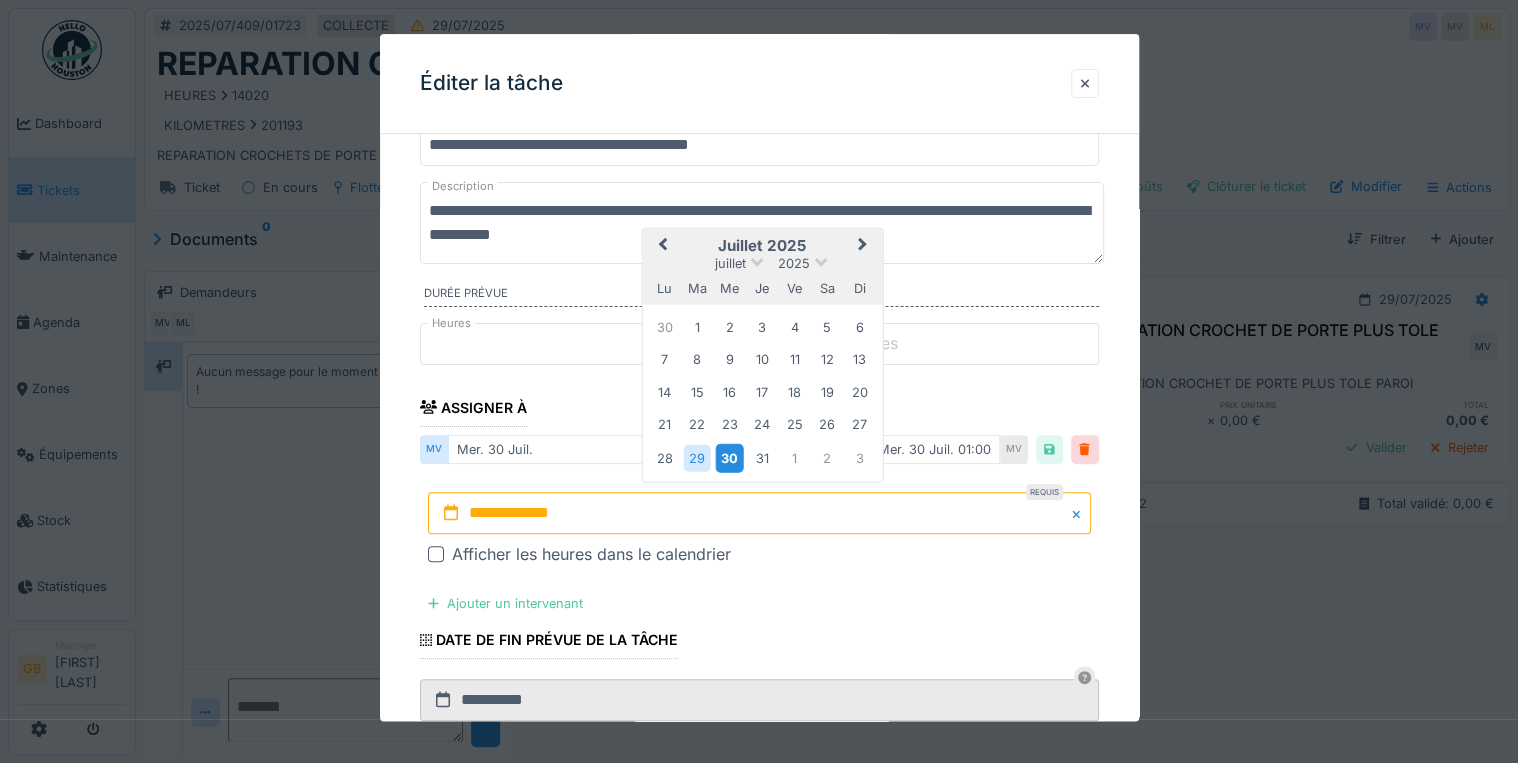 click on "30" at bounding box center (729, 457) 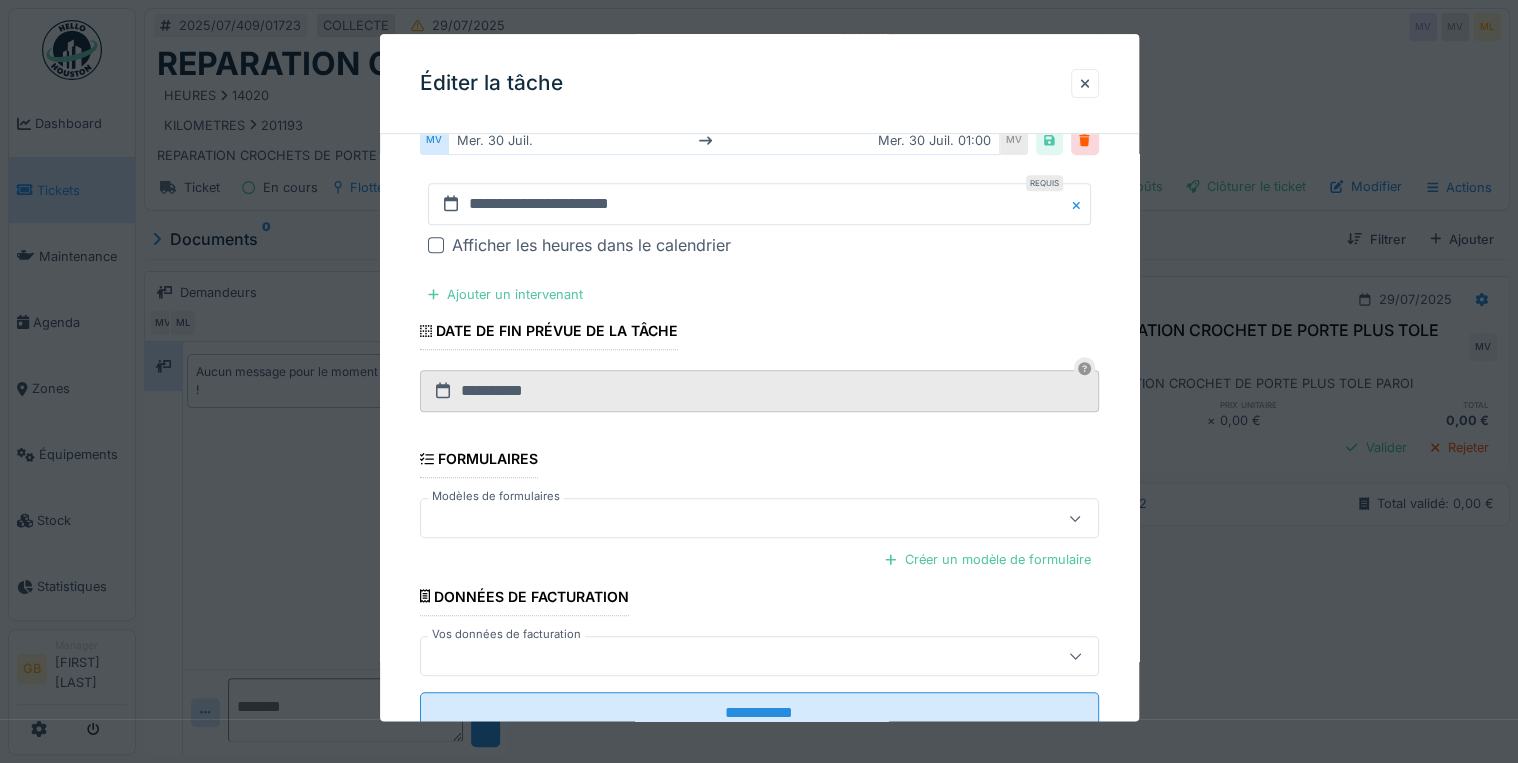 scroll, scrollTop: 453, scrollLeft: 0, axis: vertical 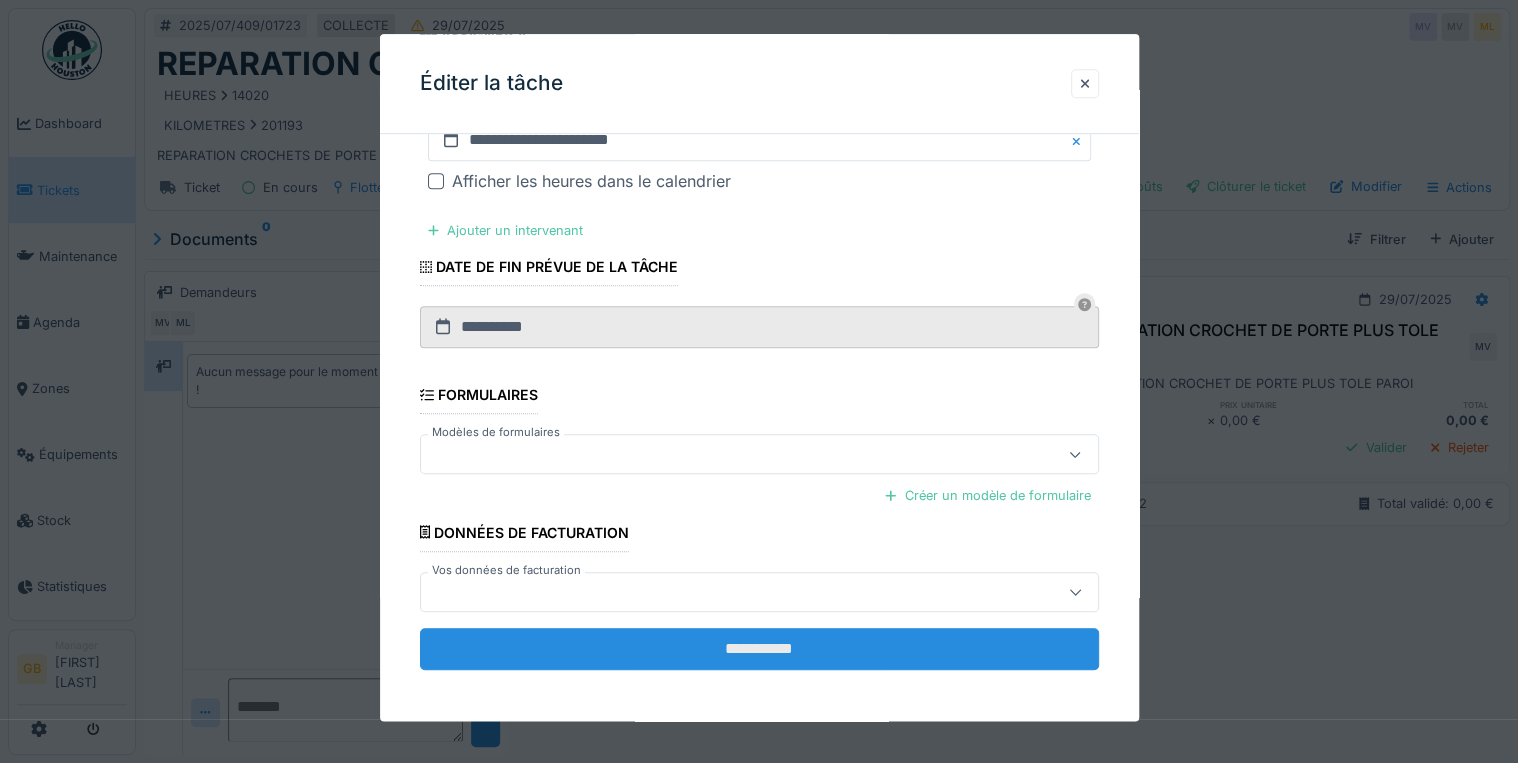click on "**********" at bounding box center (759, 649) 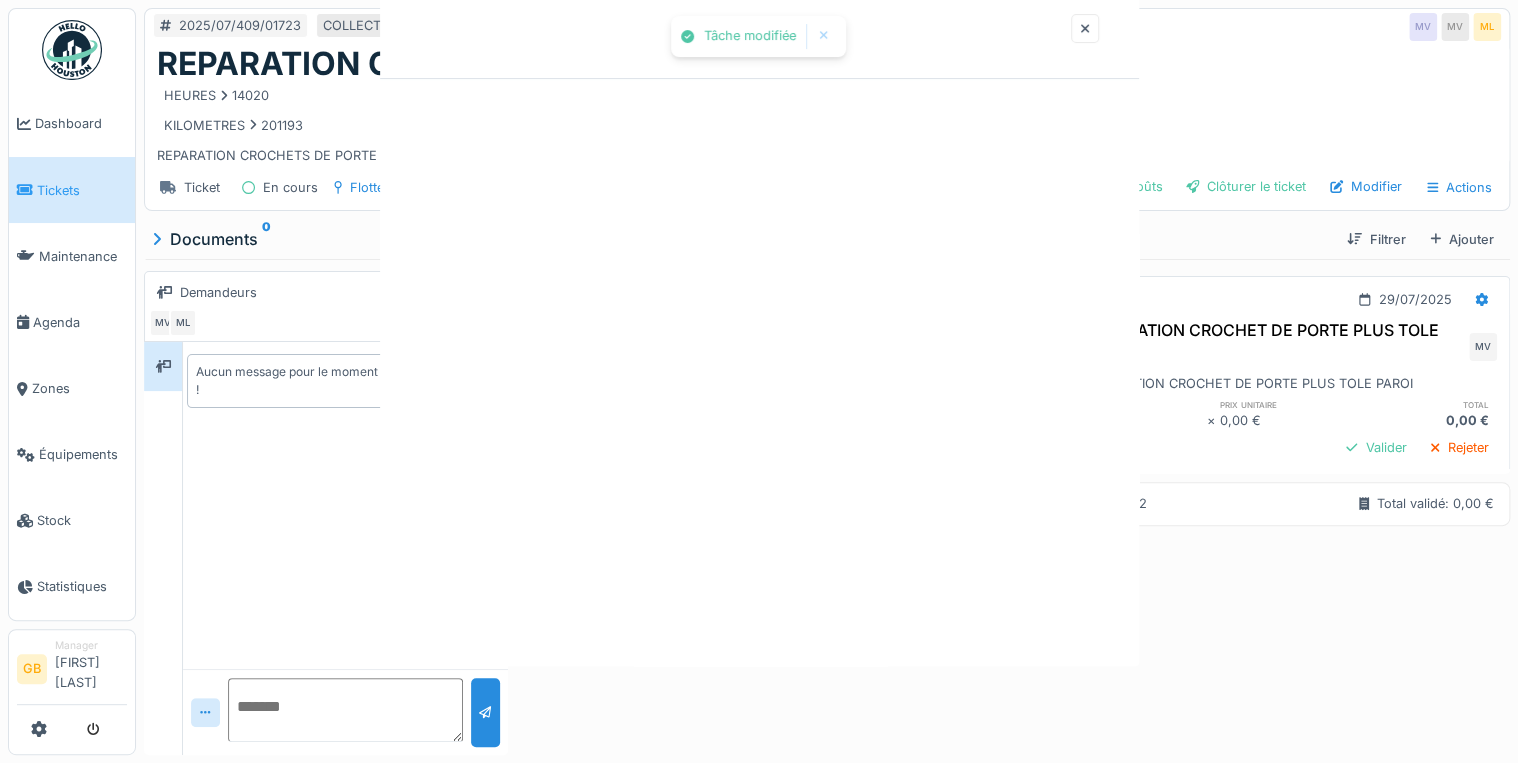 scroll, scrollTop: 0, scrollLeft: 0, axis: both 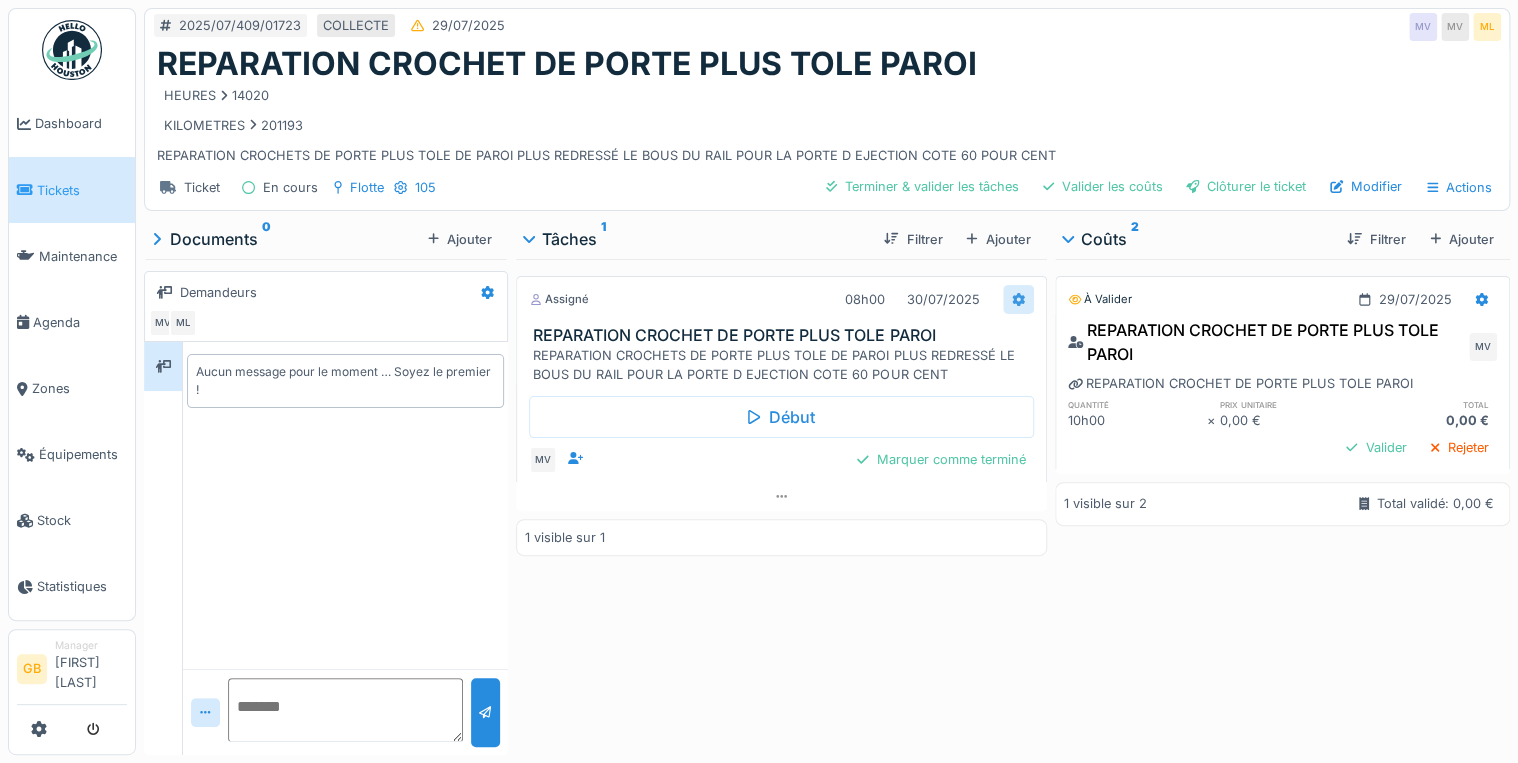 click 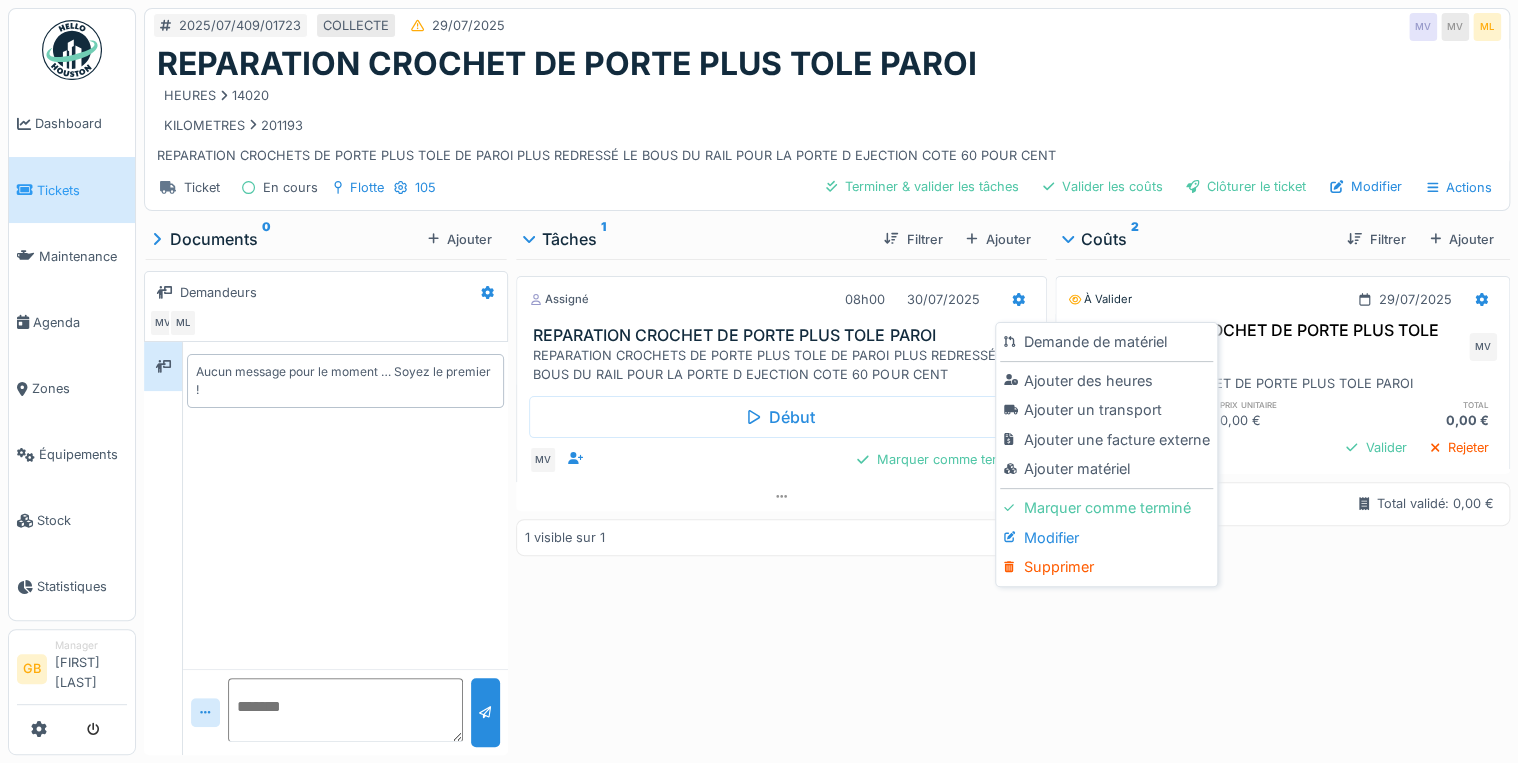 click on "HEURES     14020" at bounding box center (827, 95) 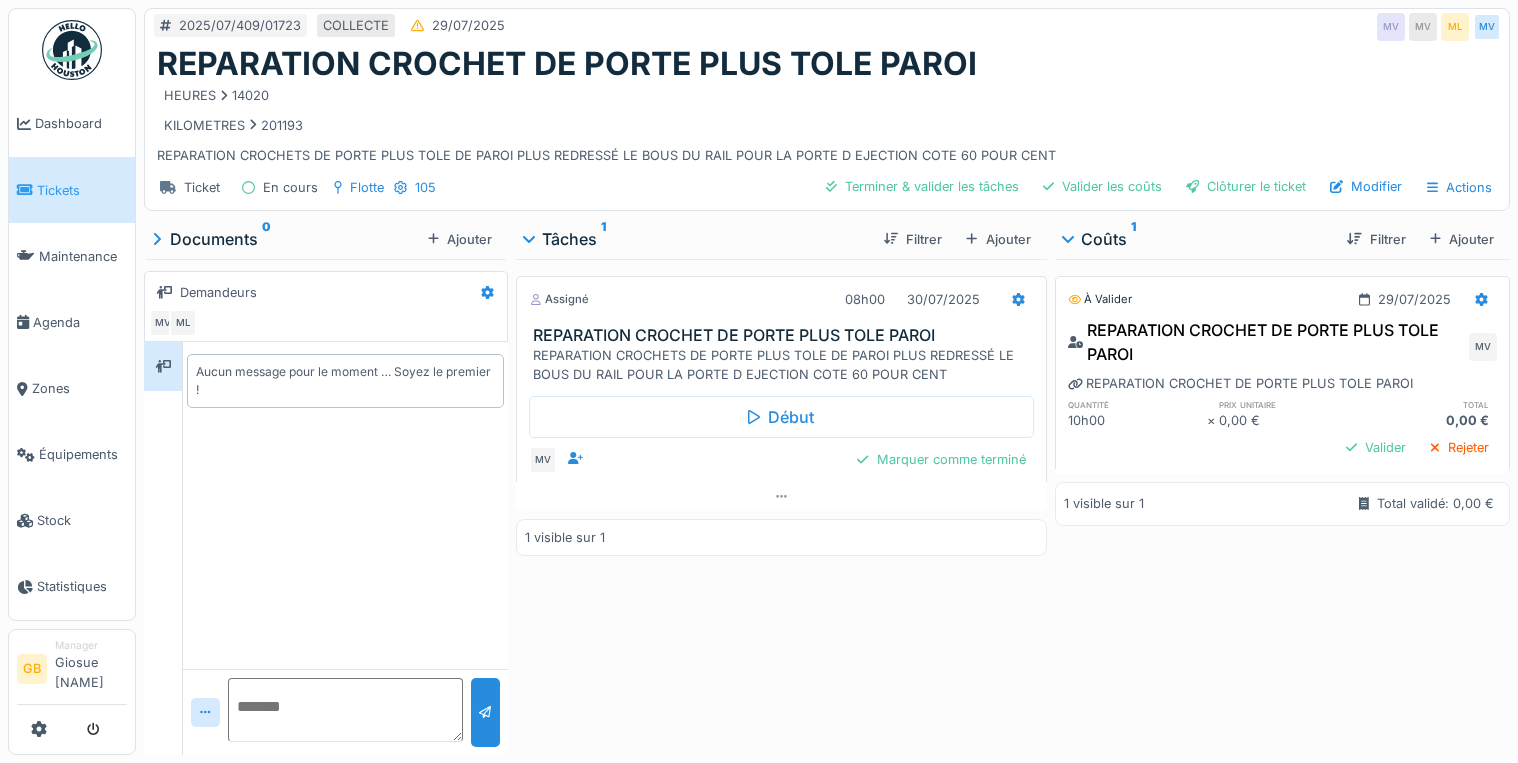 scroll, scrollTop: 0, scrollLeft: 0, axis: both 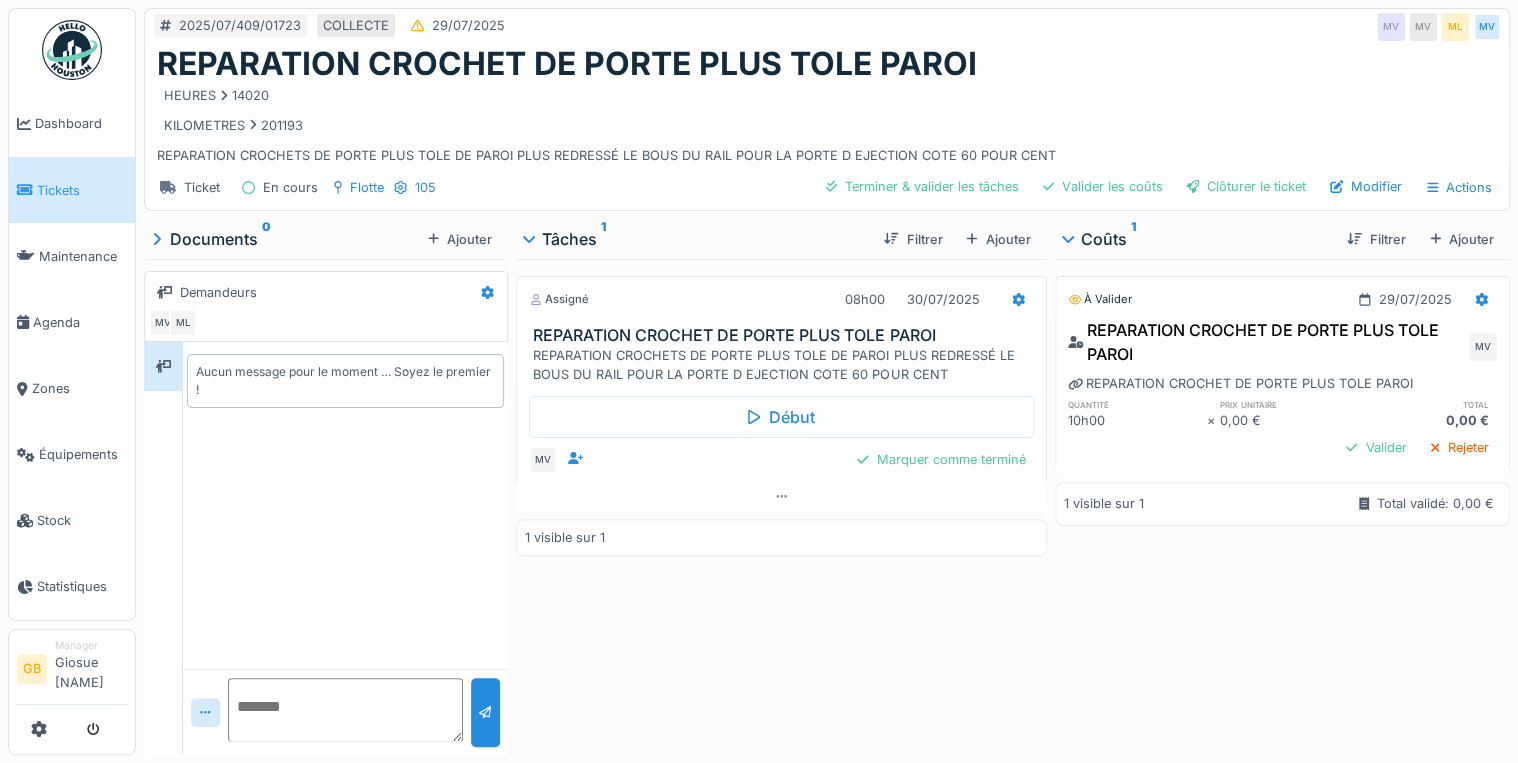 drag, startPoint x: 1020, startPoint y: 292, endPoint x: 1035, endPoint y: 320, distance: 31.764761 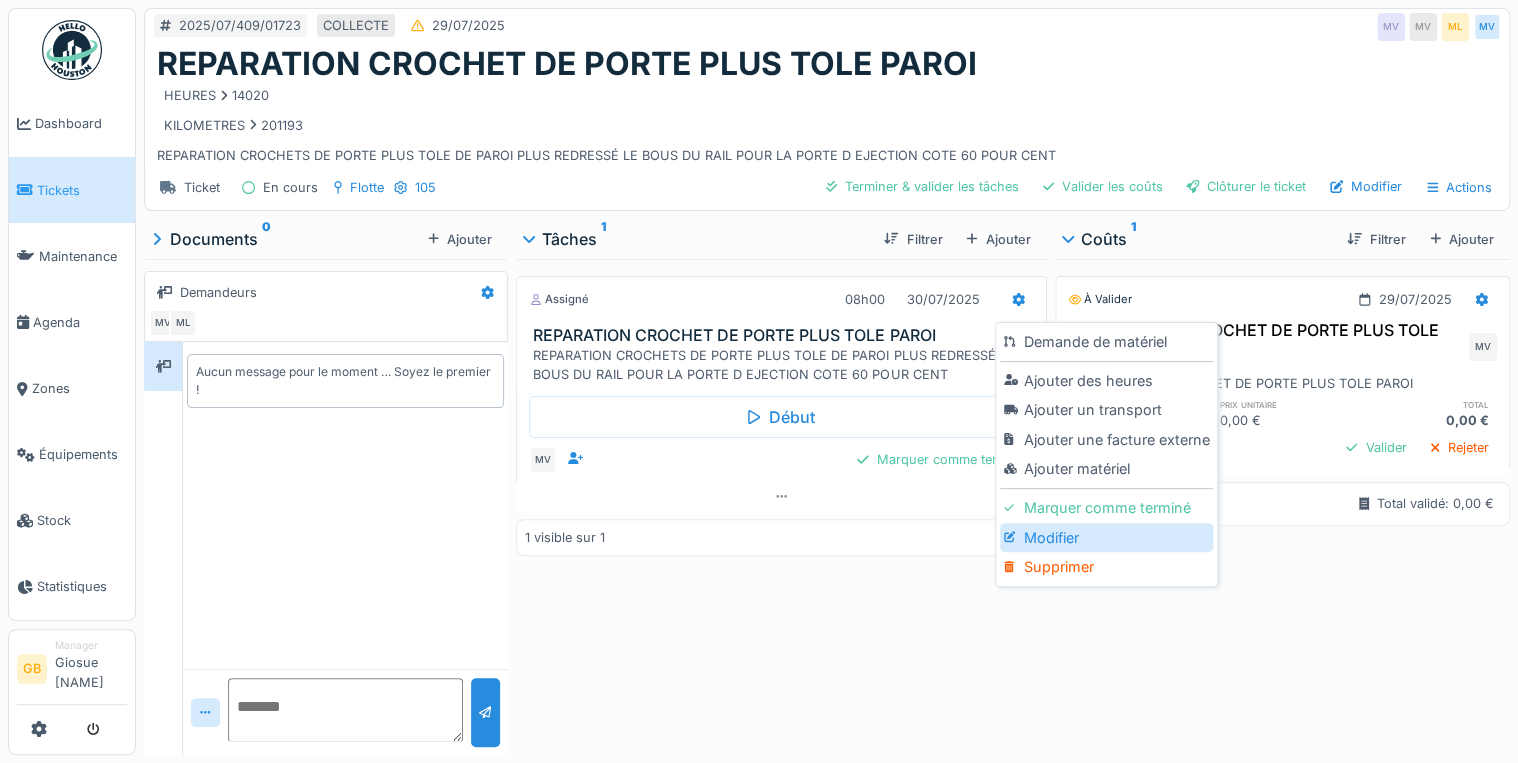 click on "Modifier" at bounding box center (1106, 538) 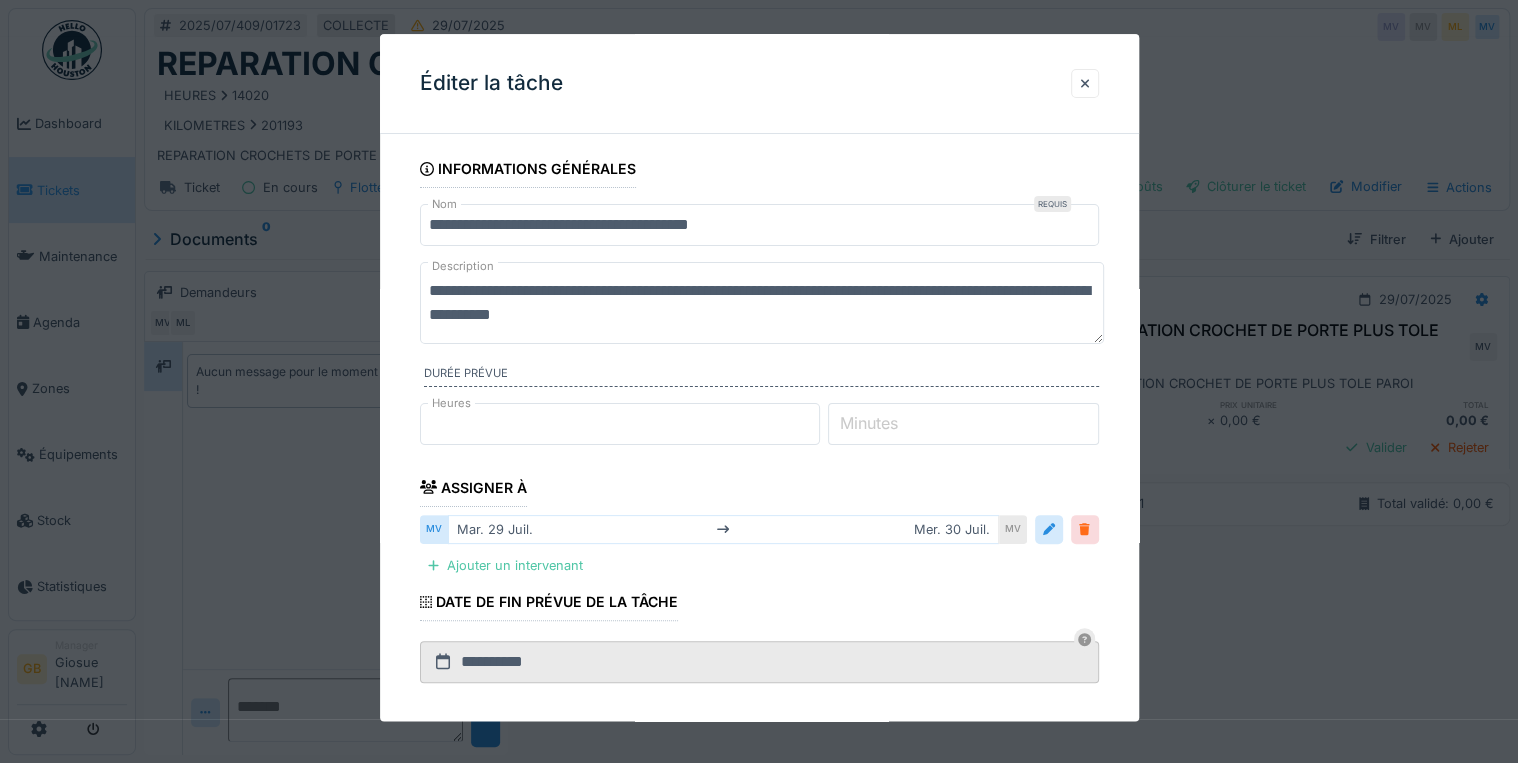click at bounding box center [1084, 529] 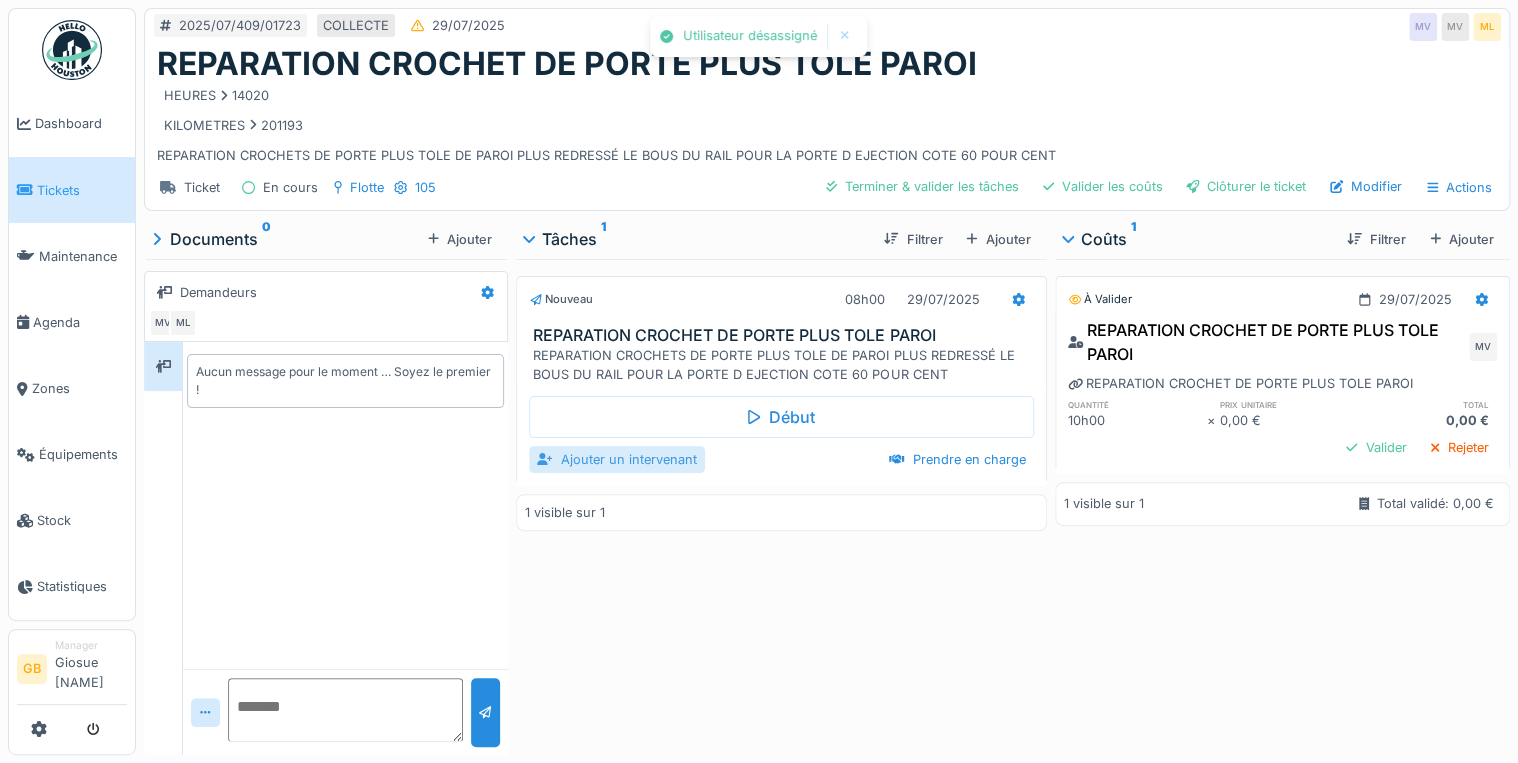 click on "Ajouter un intervenant" at bounding box center (617, 459) 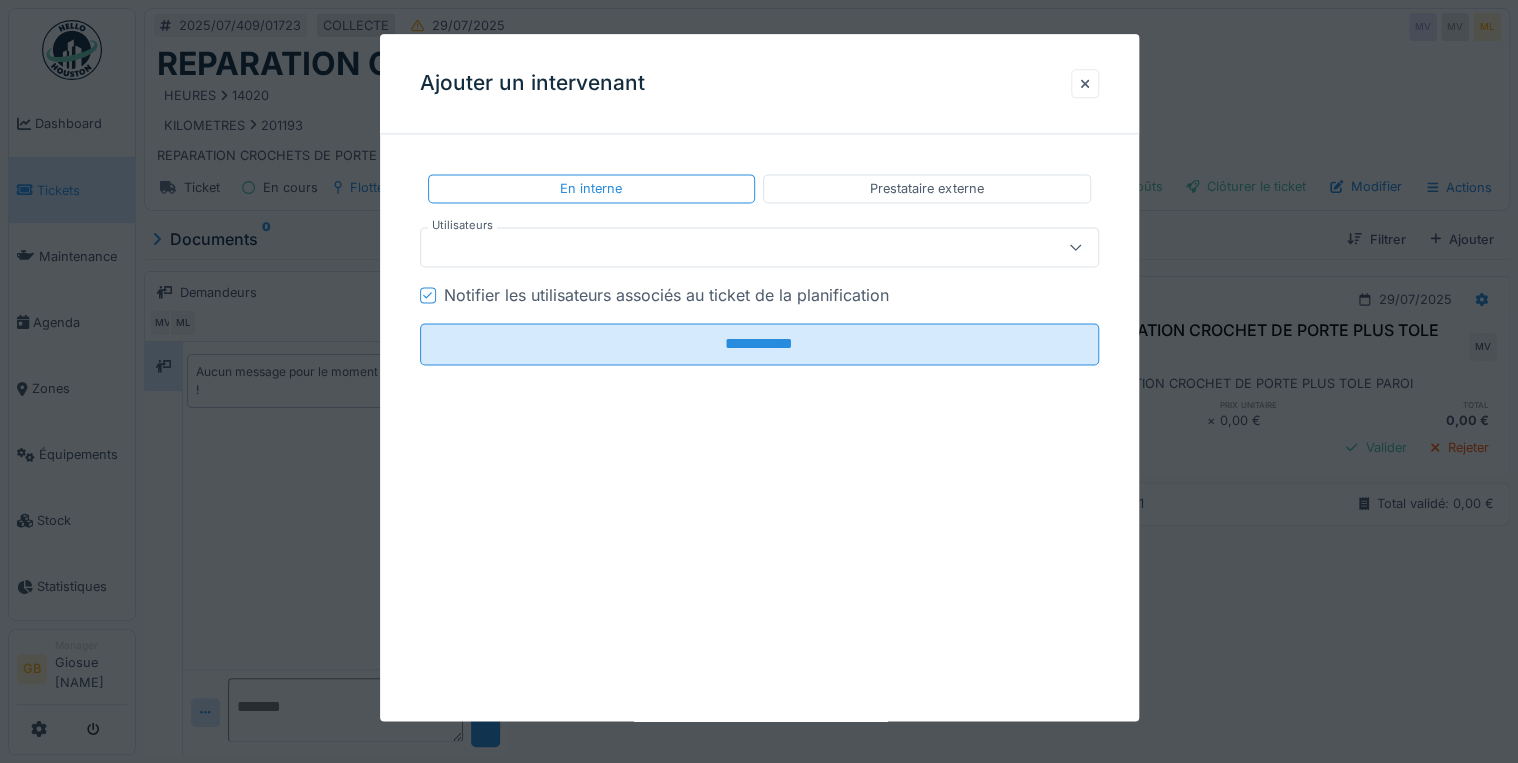 click on "Notifier les utilisateurs associés au ticket de la planification" at bounding box center (666, 296) 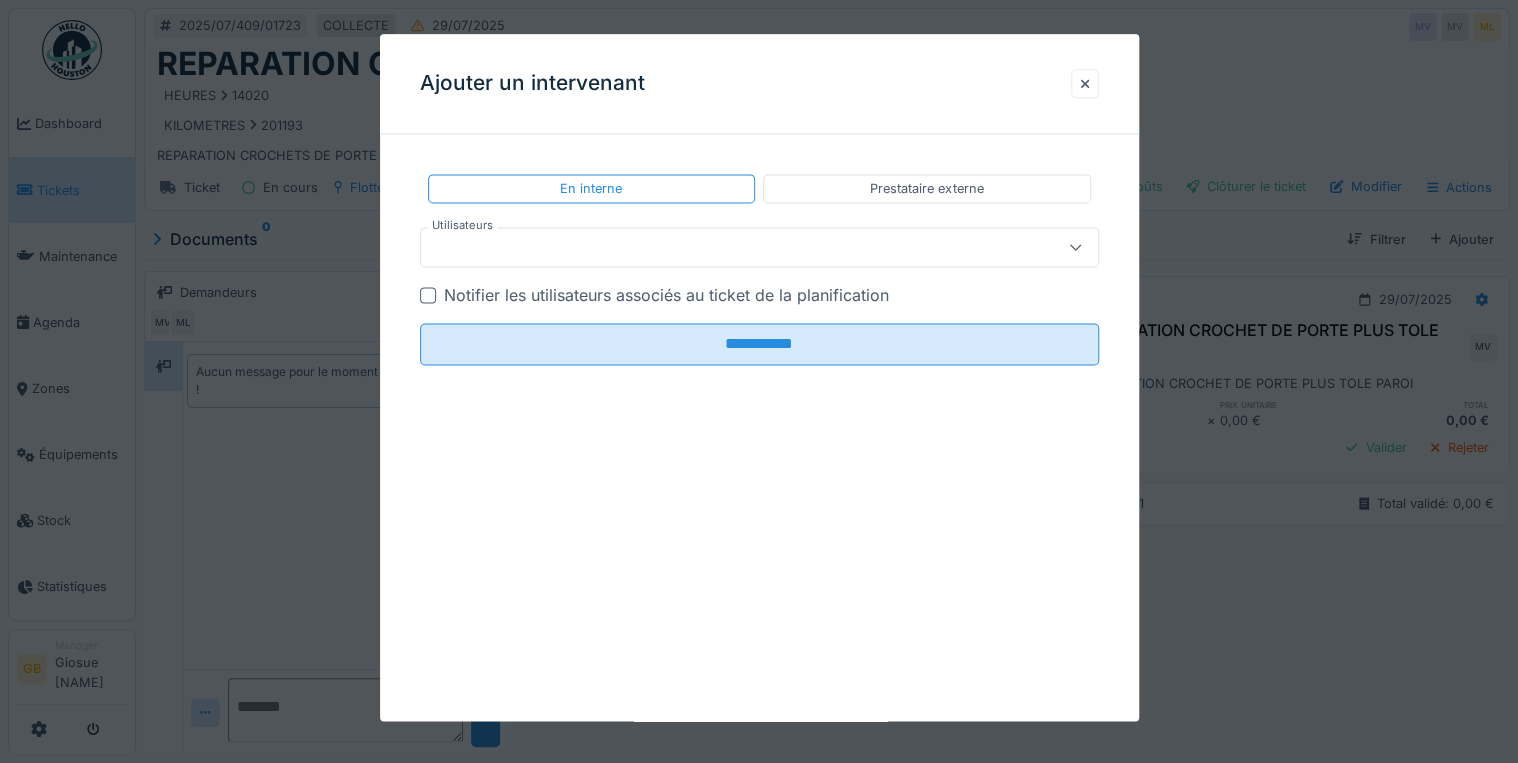 click at bounding box center (725, 248) 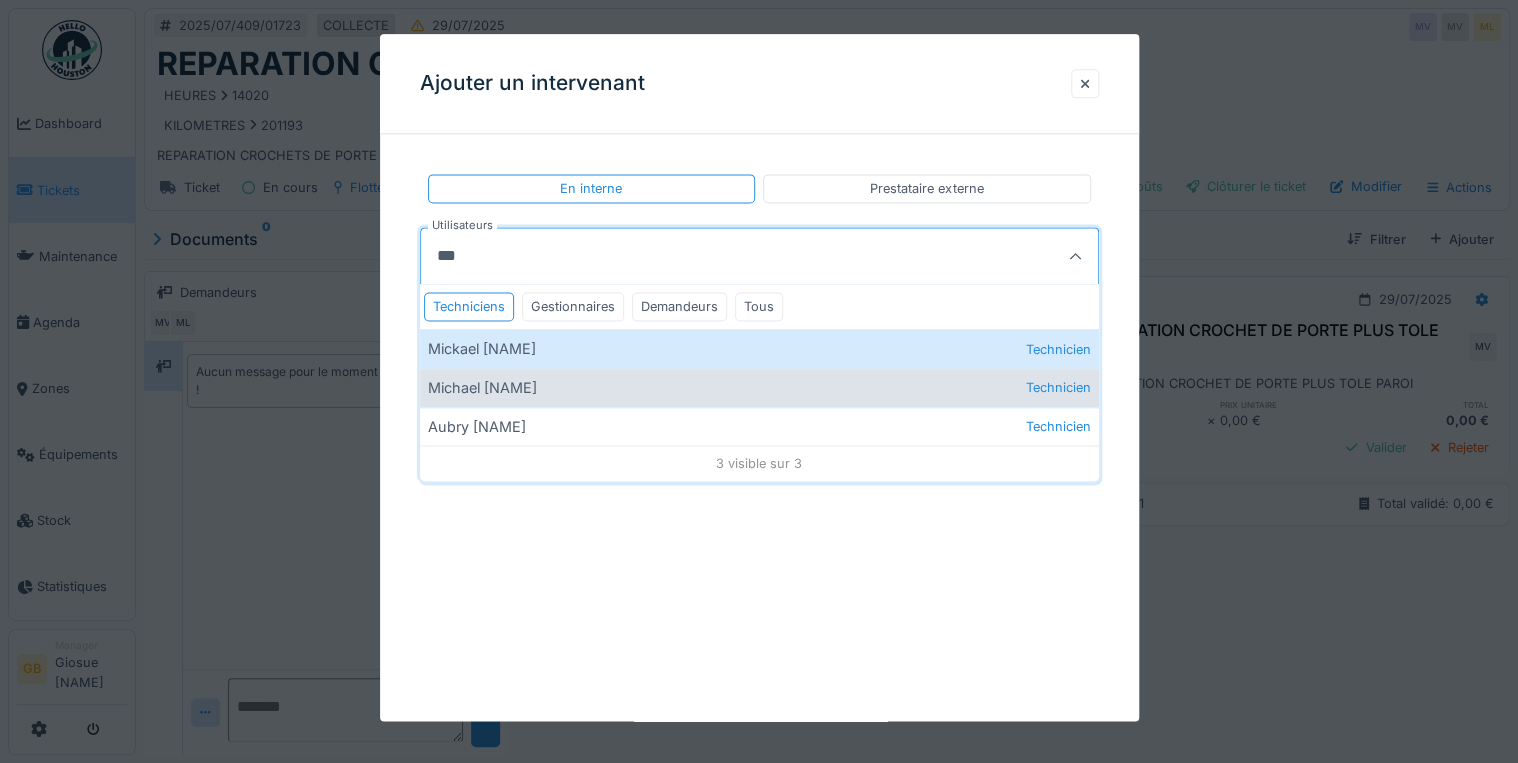 type on "***" 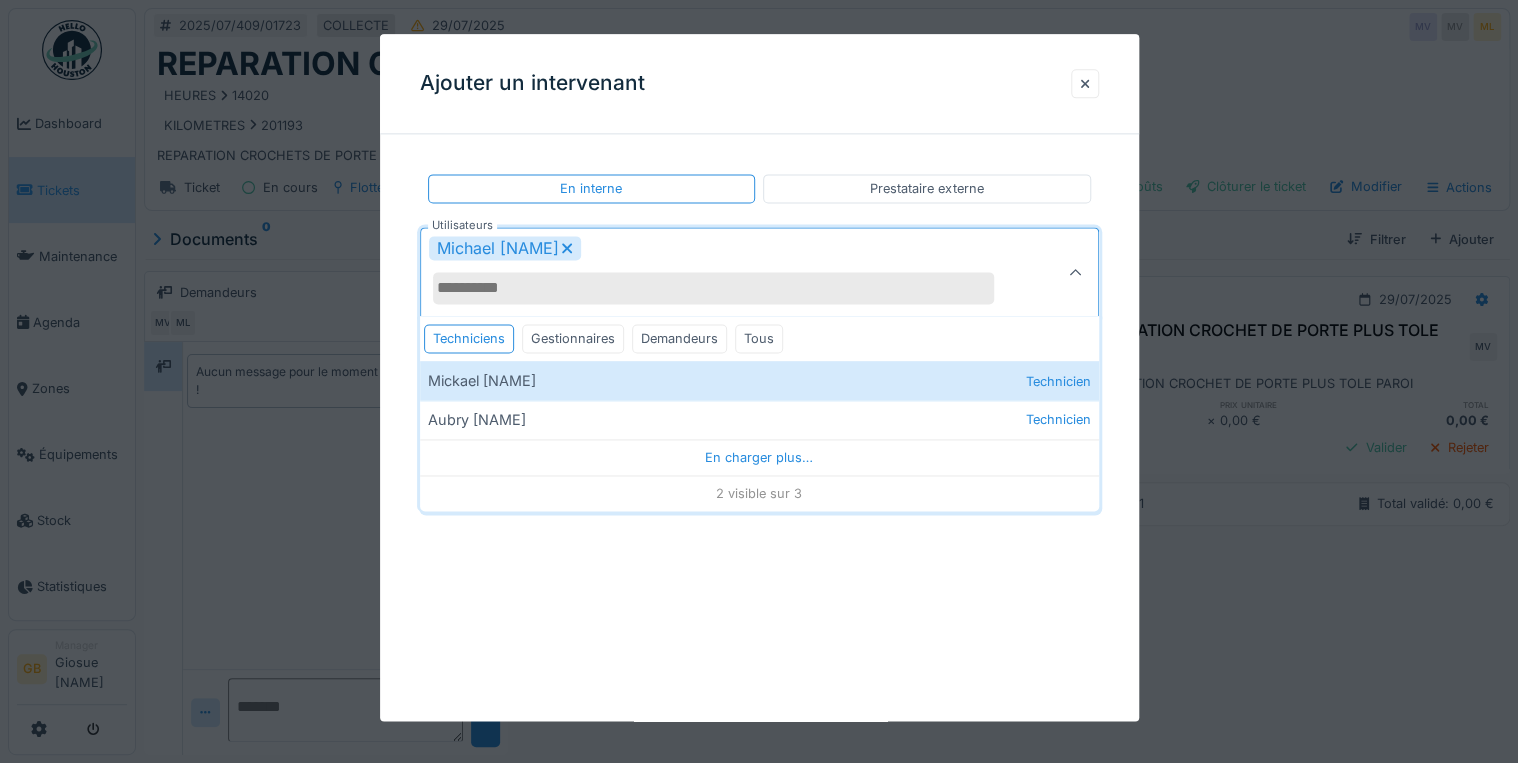 click on "Michael Vassart" at bounding box center (725, 273) 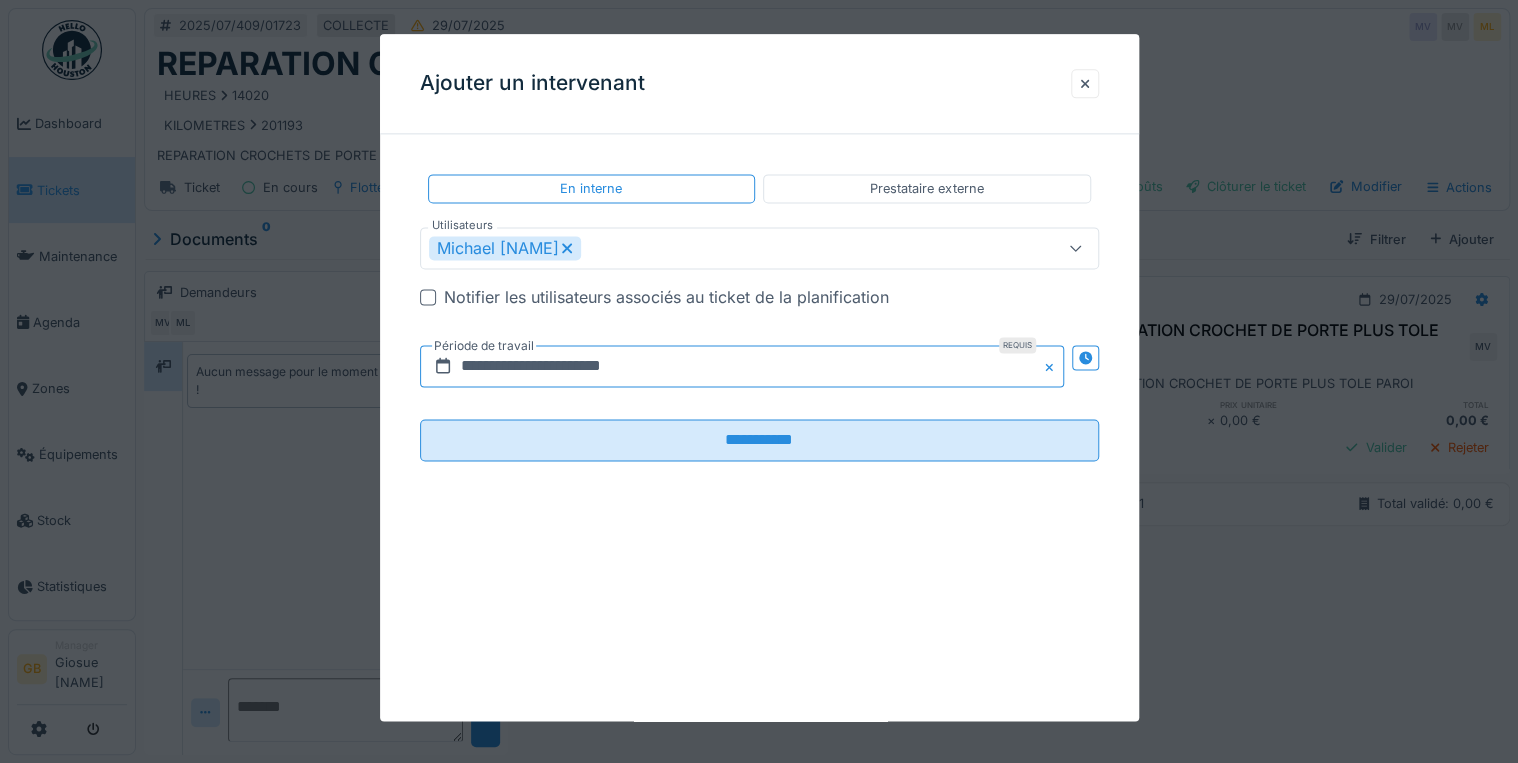 click on "**********" at bounding box center [742, 367] 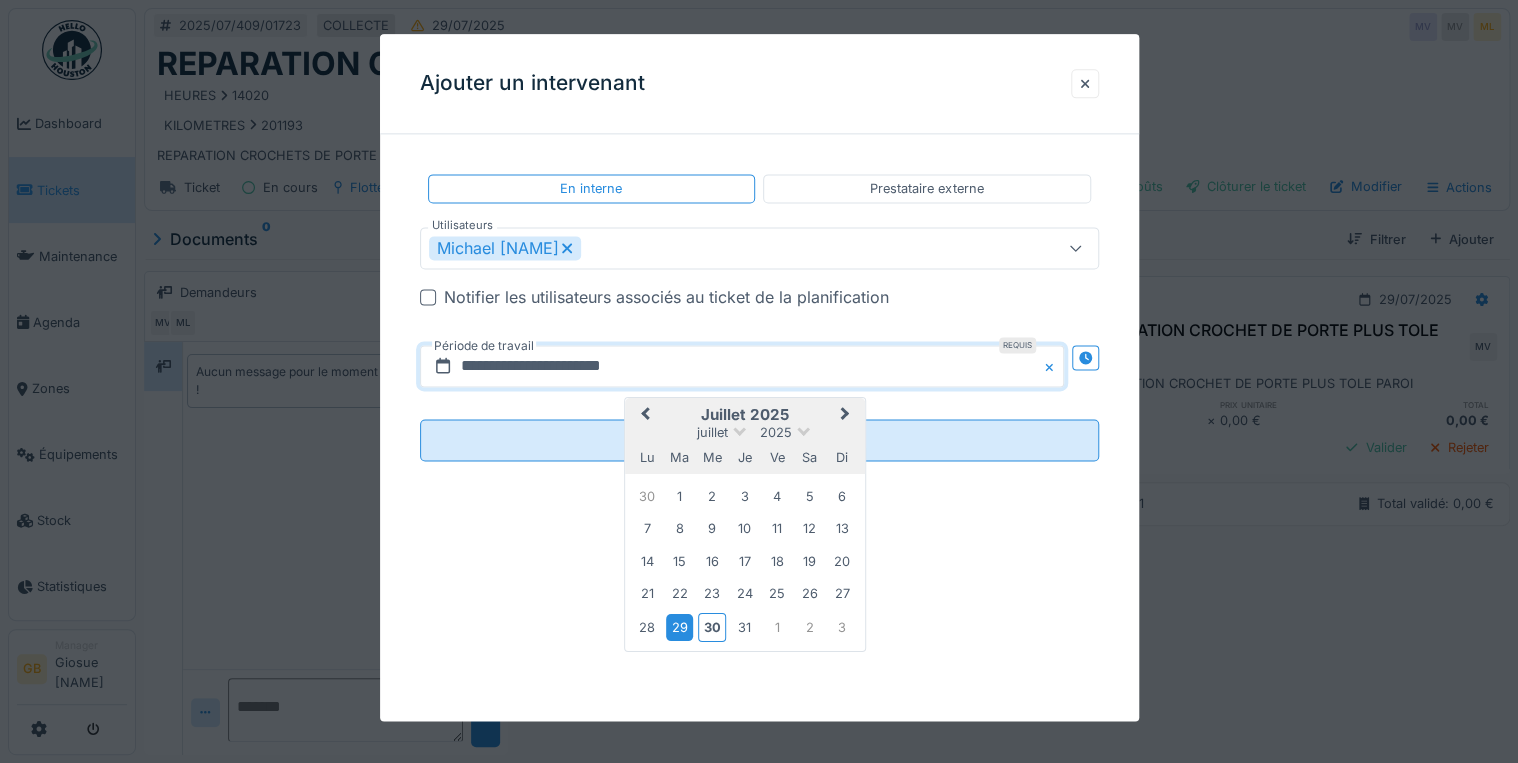 click on "29" at bounding box center [679, 627] 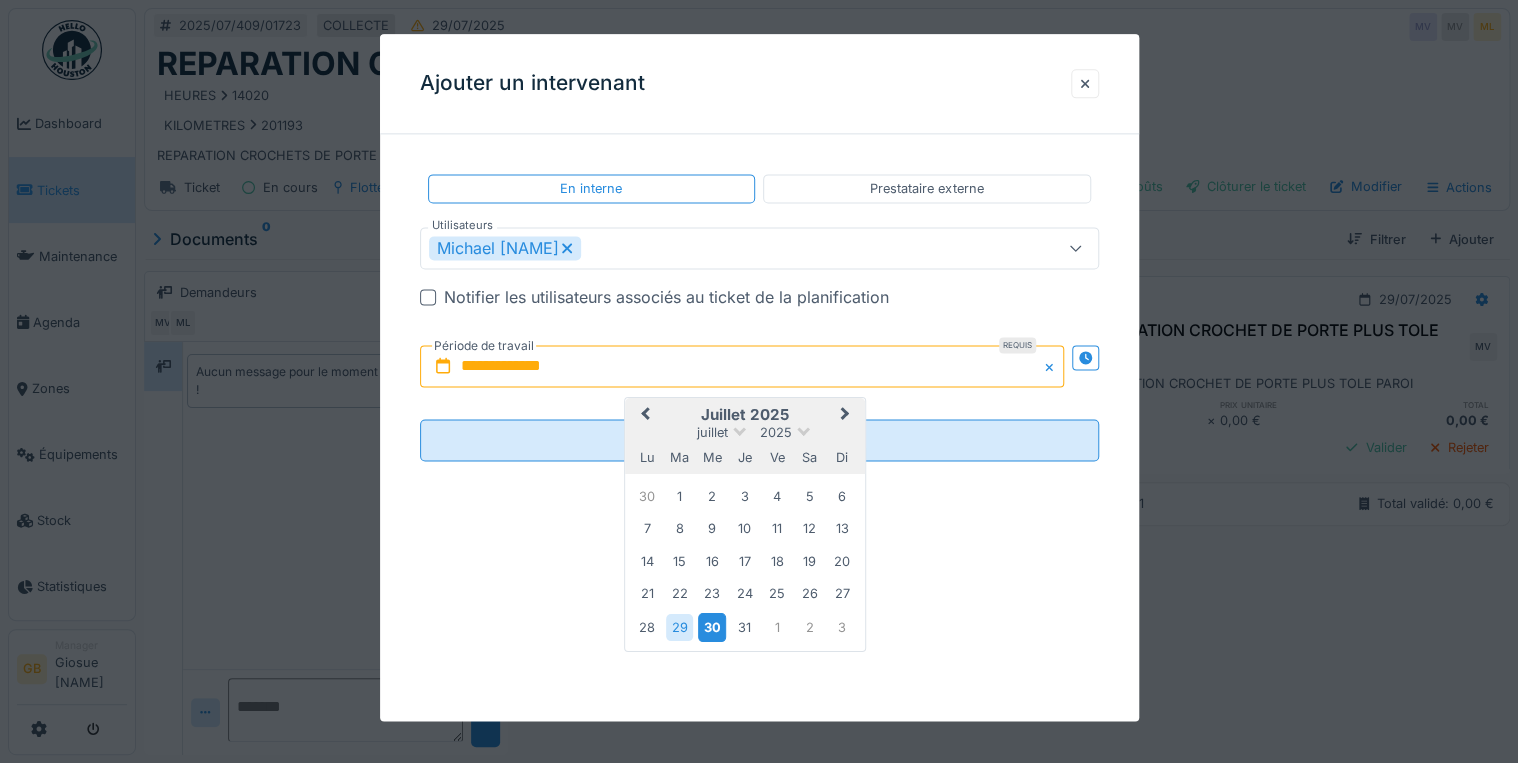 click on "30" at bounding box center (711, 627) 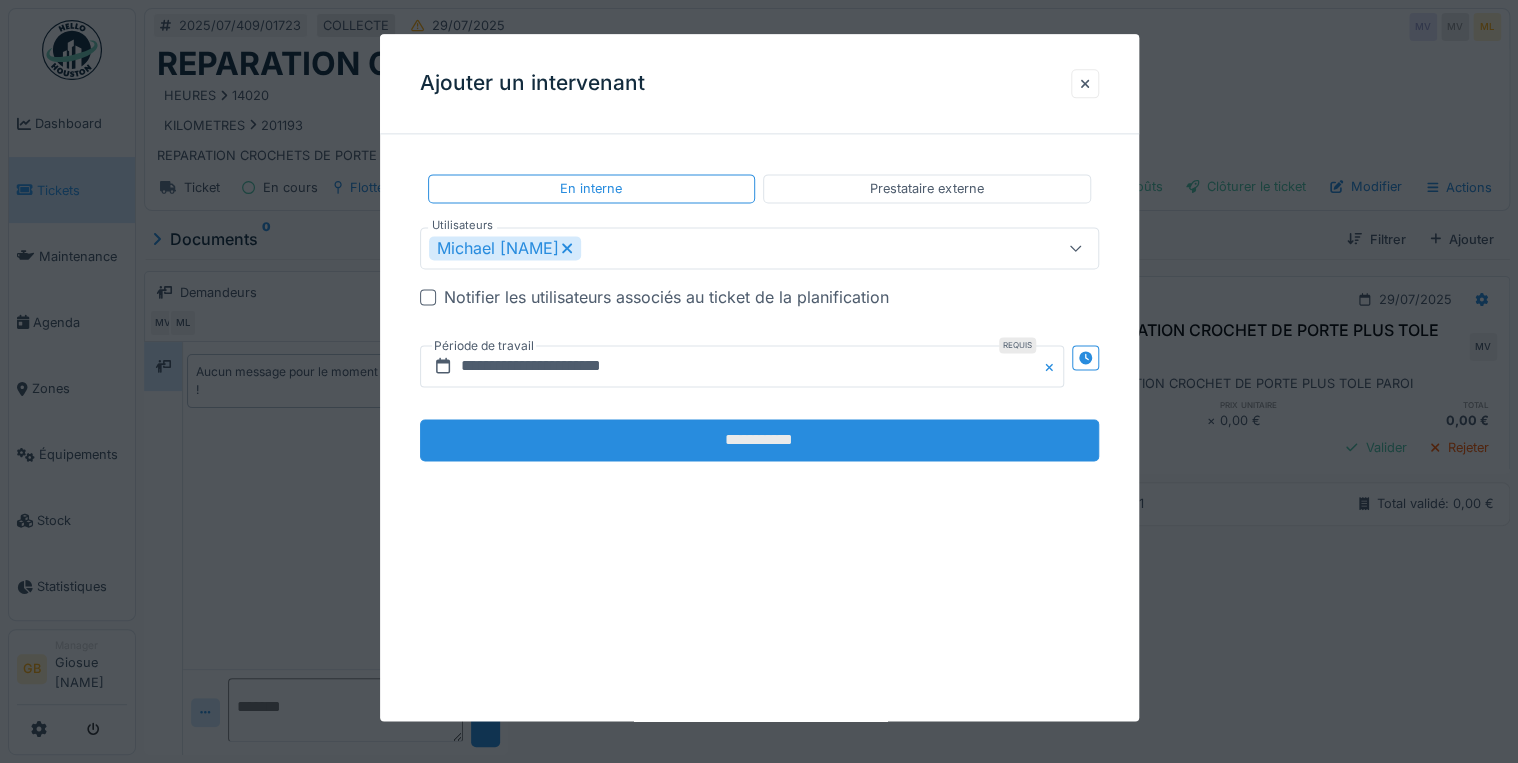 click on "**********" at bounding box center (759, 441) 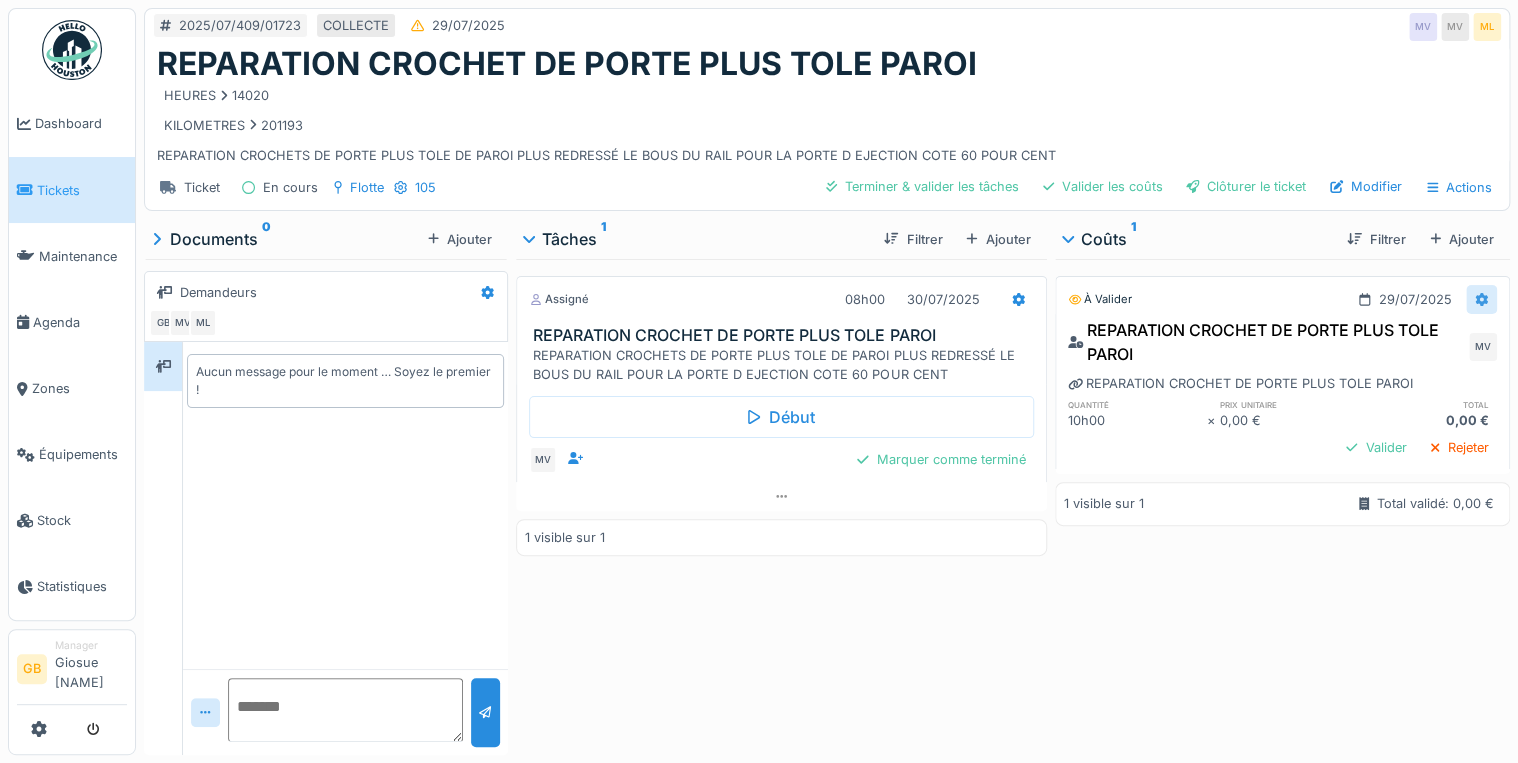 click 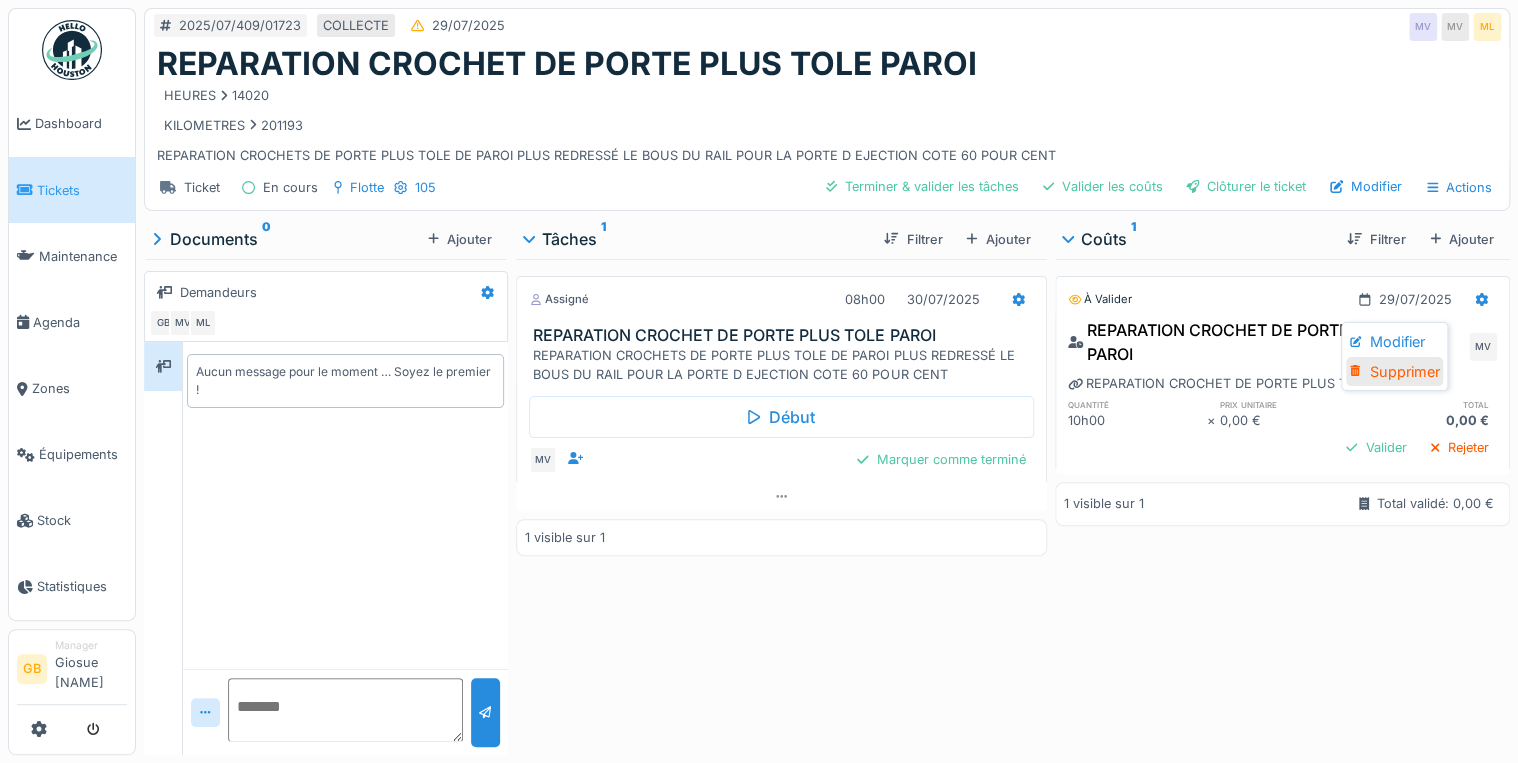 click on "Supprimer" at bounding box center (1394, 372) 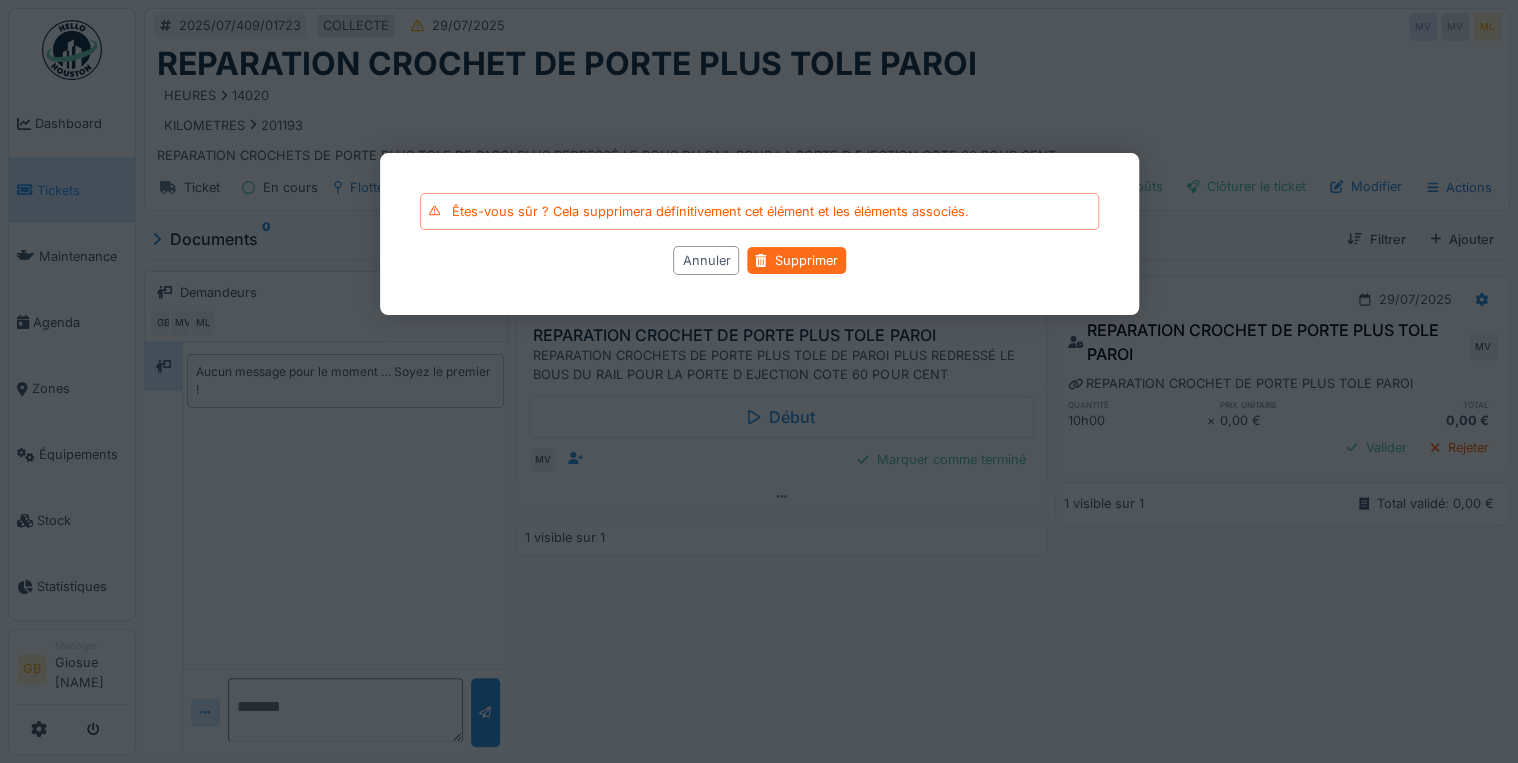 click on "Supprimer" at bounding box center [796, 260] 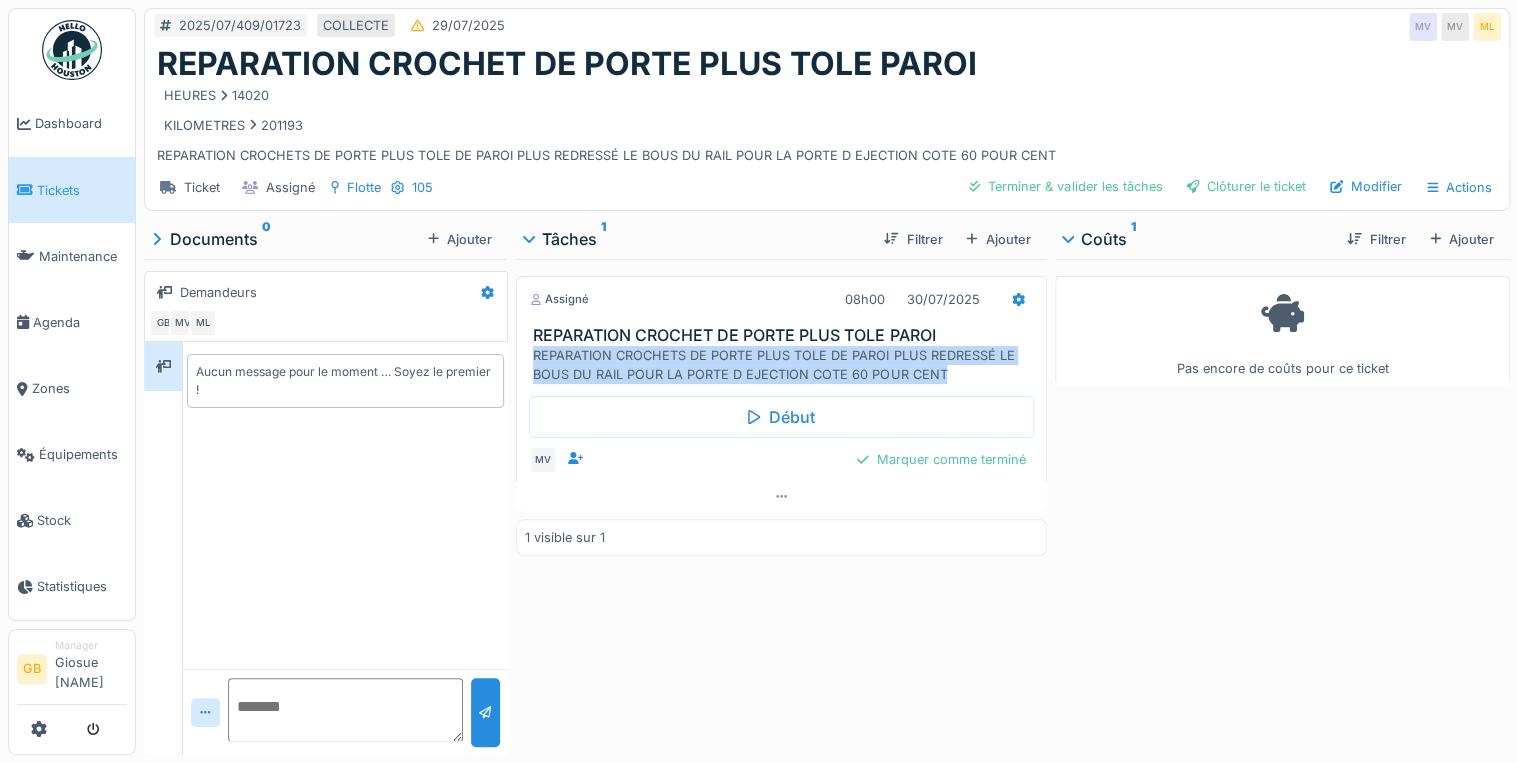 drag, startPoint x: 968, startPoint y: 372, endPoint x: 523, endPoint y: 355, distance: 445.32462 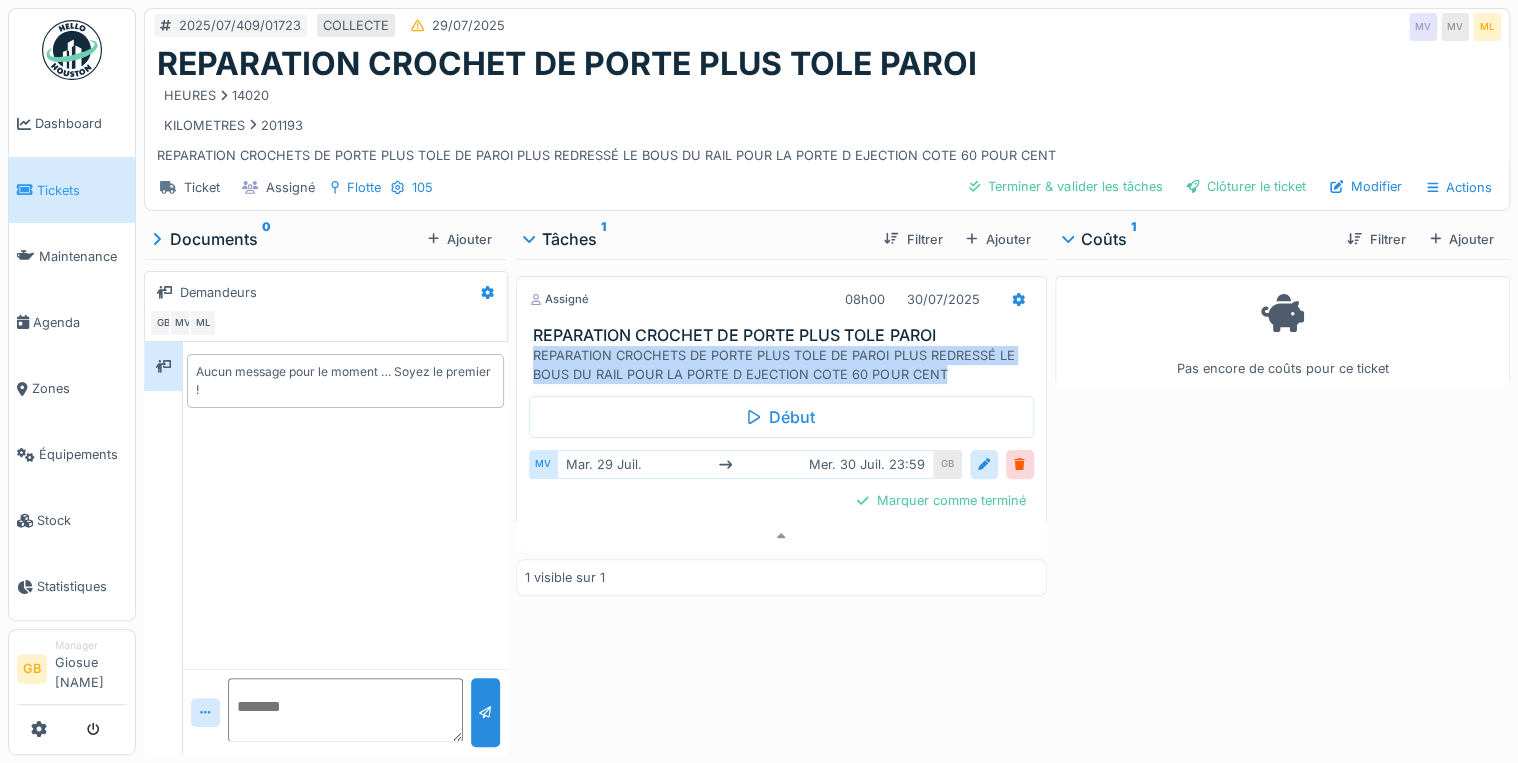 scroll, scrollTop: 12, scrollLeft: 0, axis: vertical 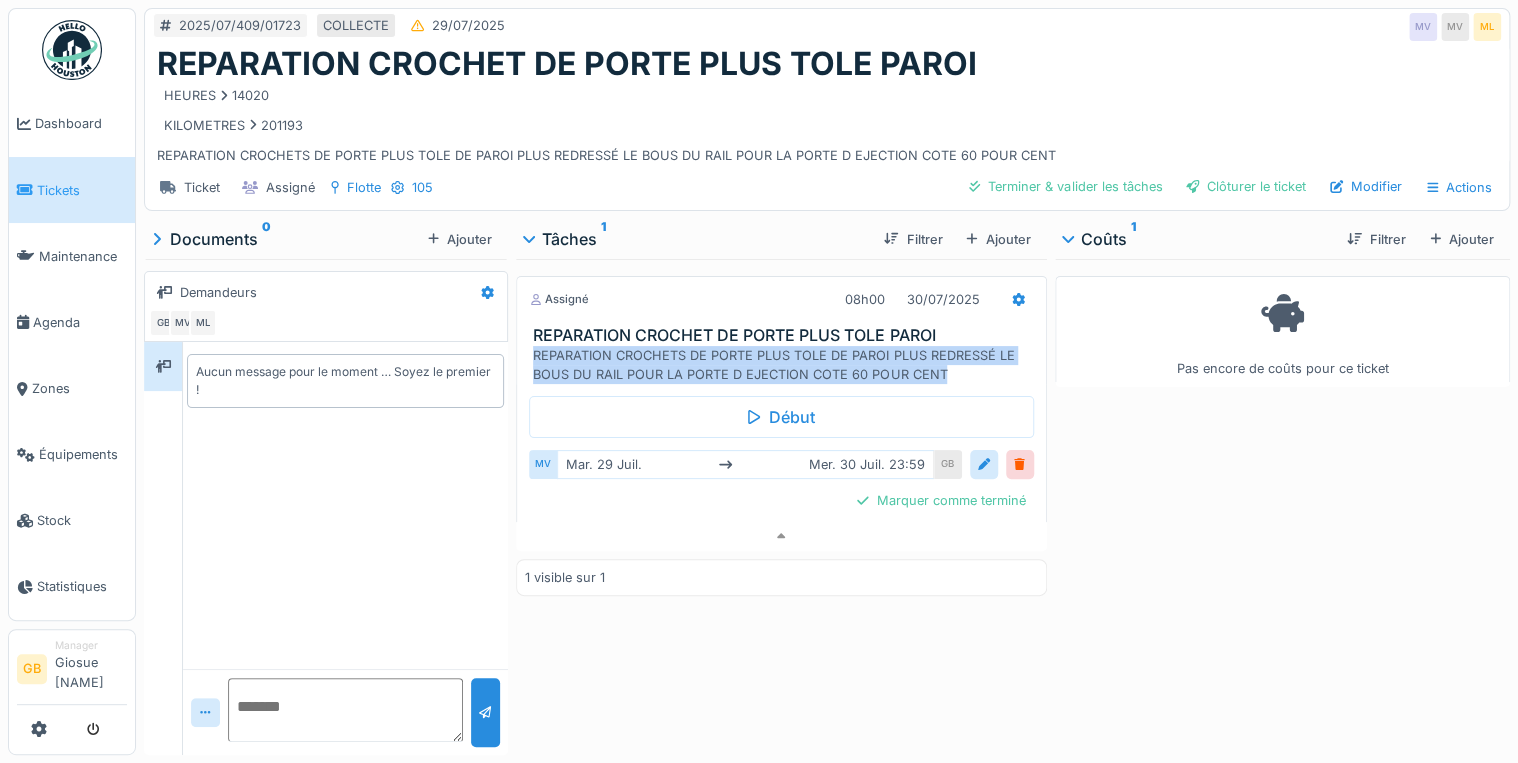 drag, startPoint x: 523, startPoint y: 355, endPoint x: 568, endPoint y: 363, distance: 45.705578 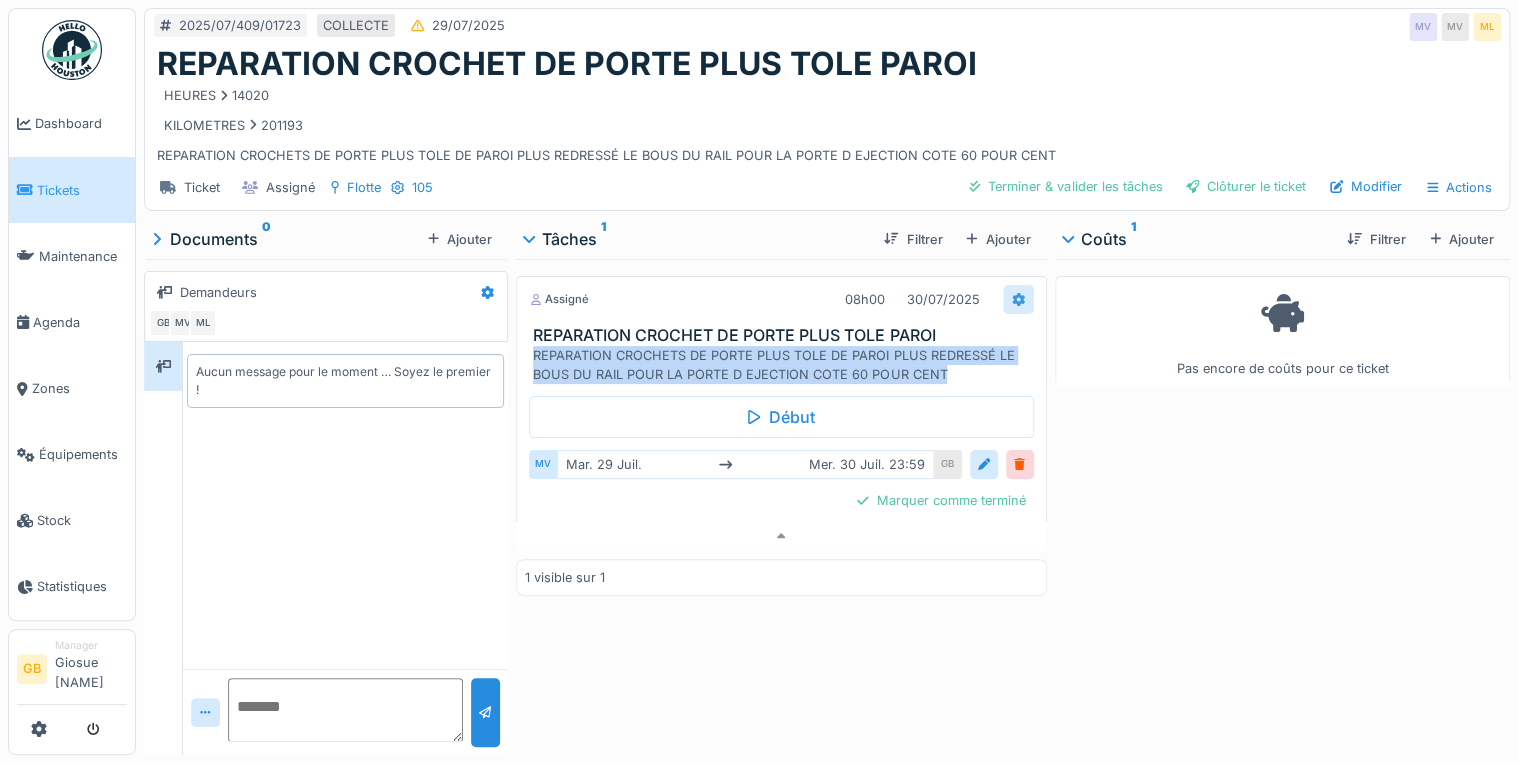 click 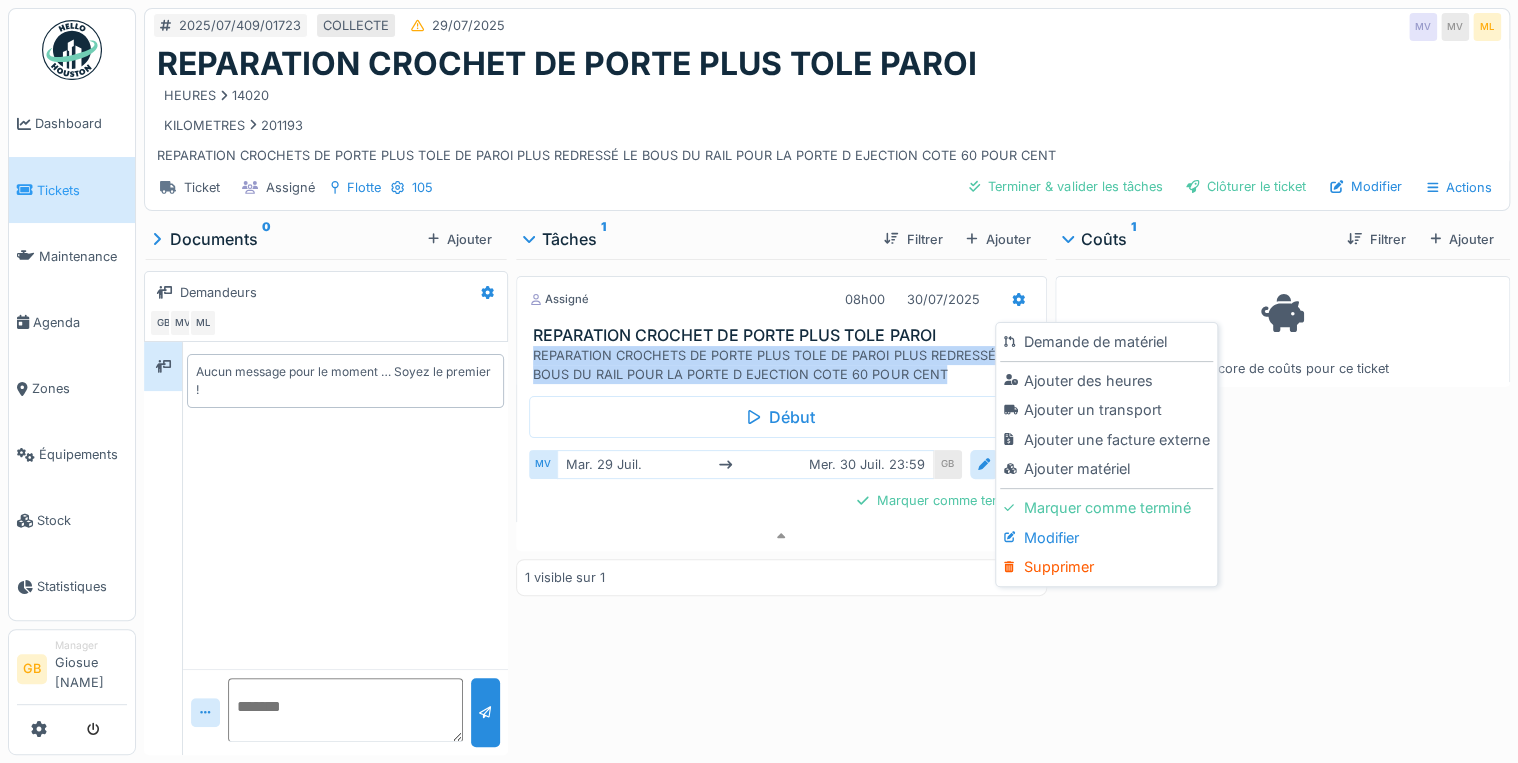 click on "Supprimer" at bounding box center (1106, 567) 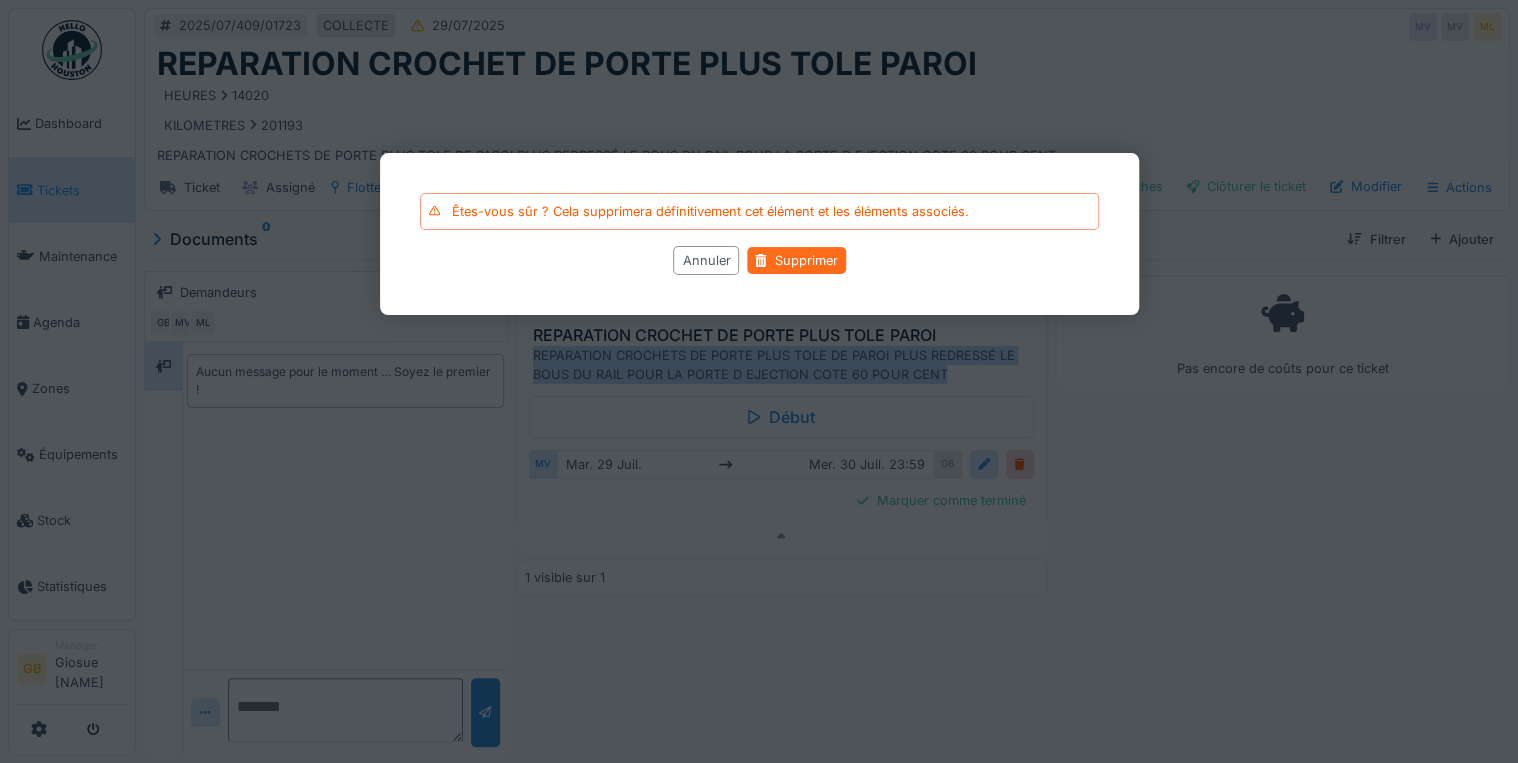 click on "Supprimer" at bounding box center [796, 260] 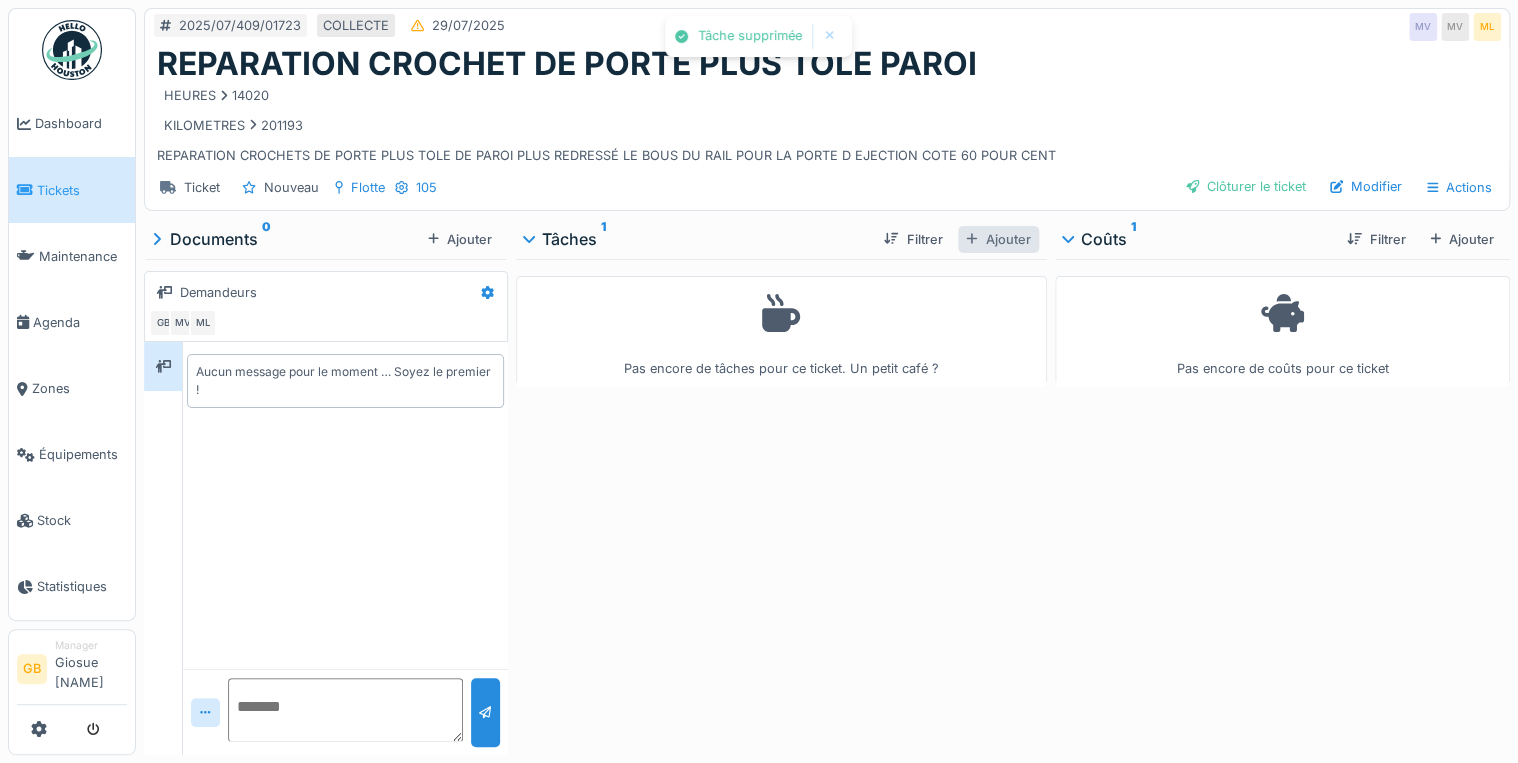 click on "Ajouter" at bounding box center [998, 239] 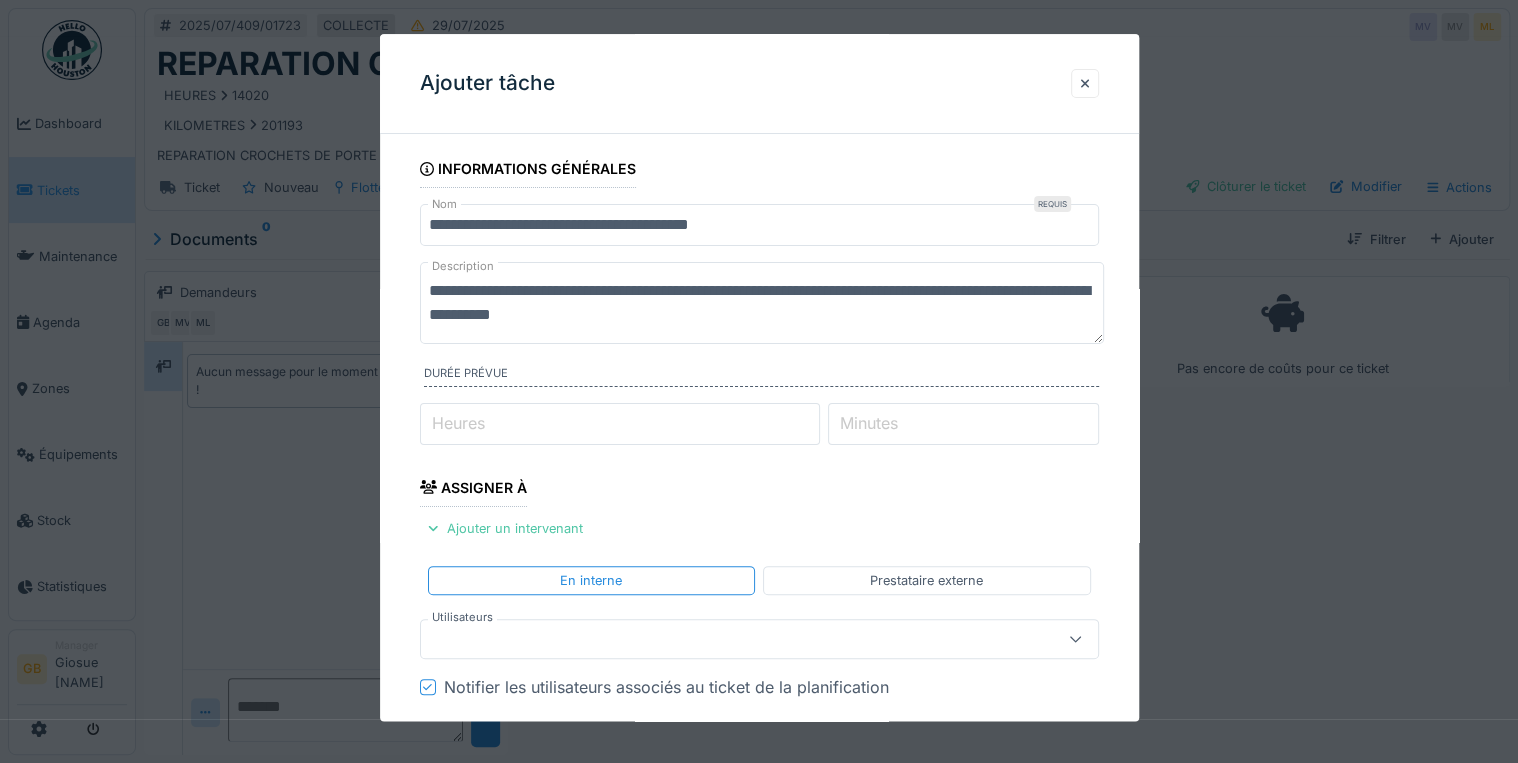 click on "Heures" at bounding box center (620, 424) 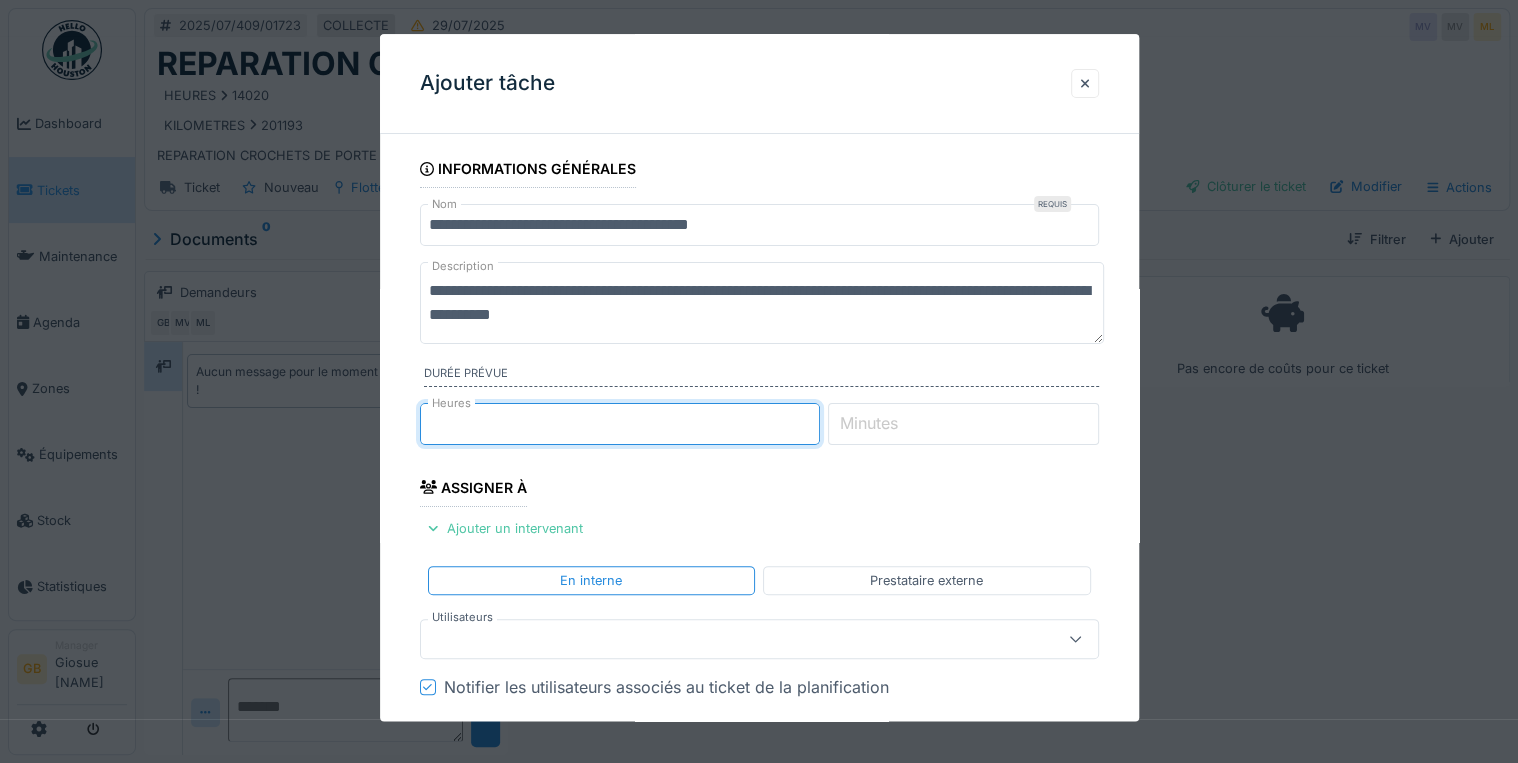 type on "*" 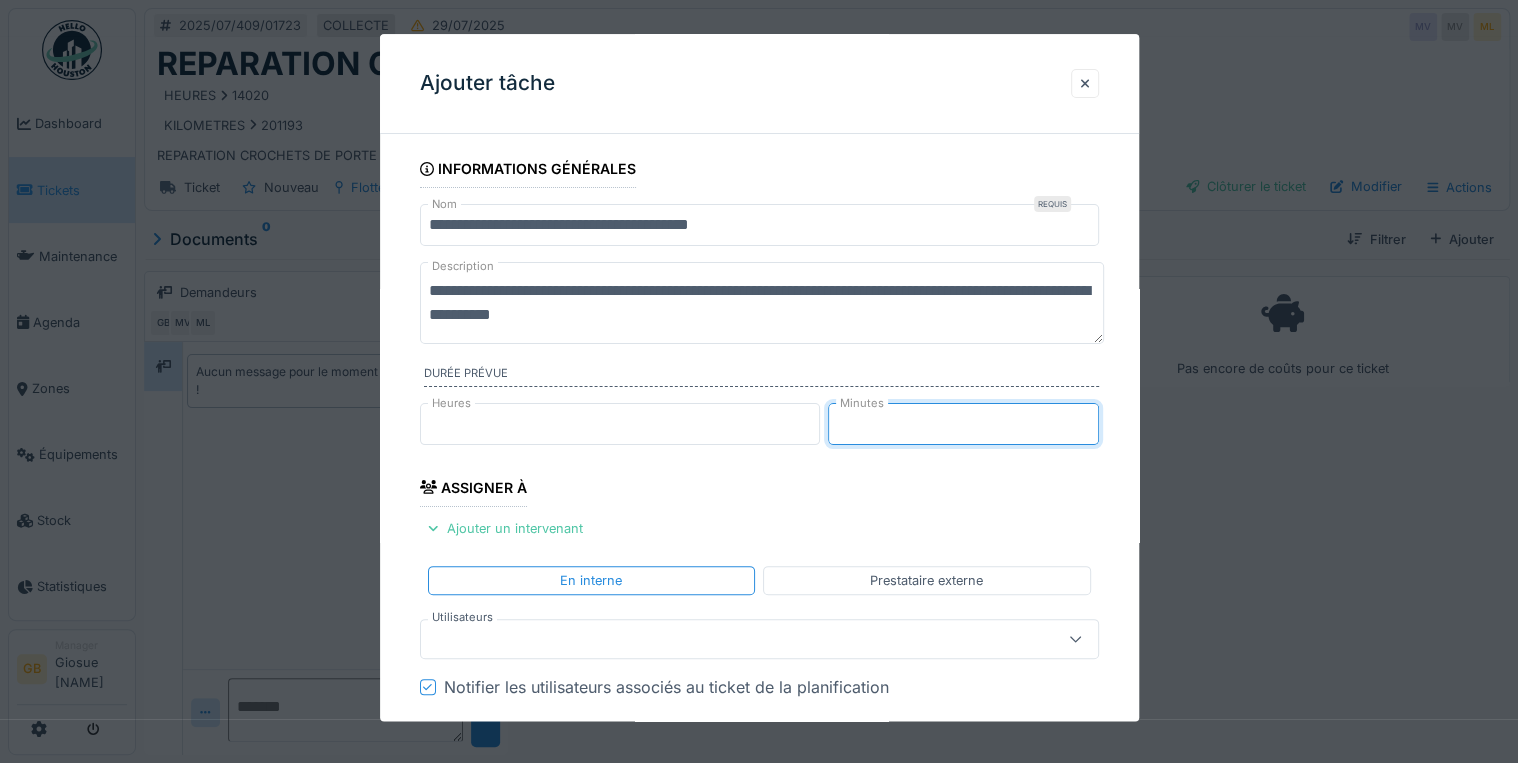 type on "*" 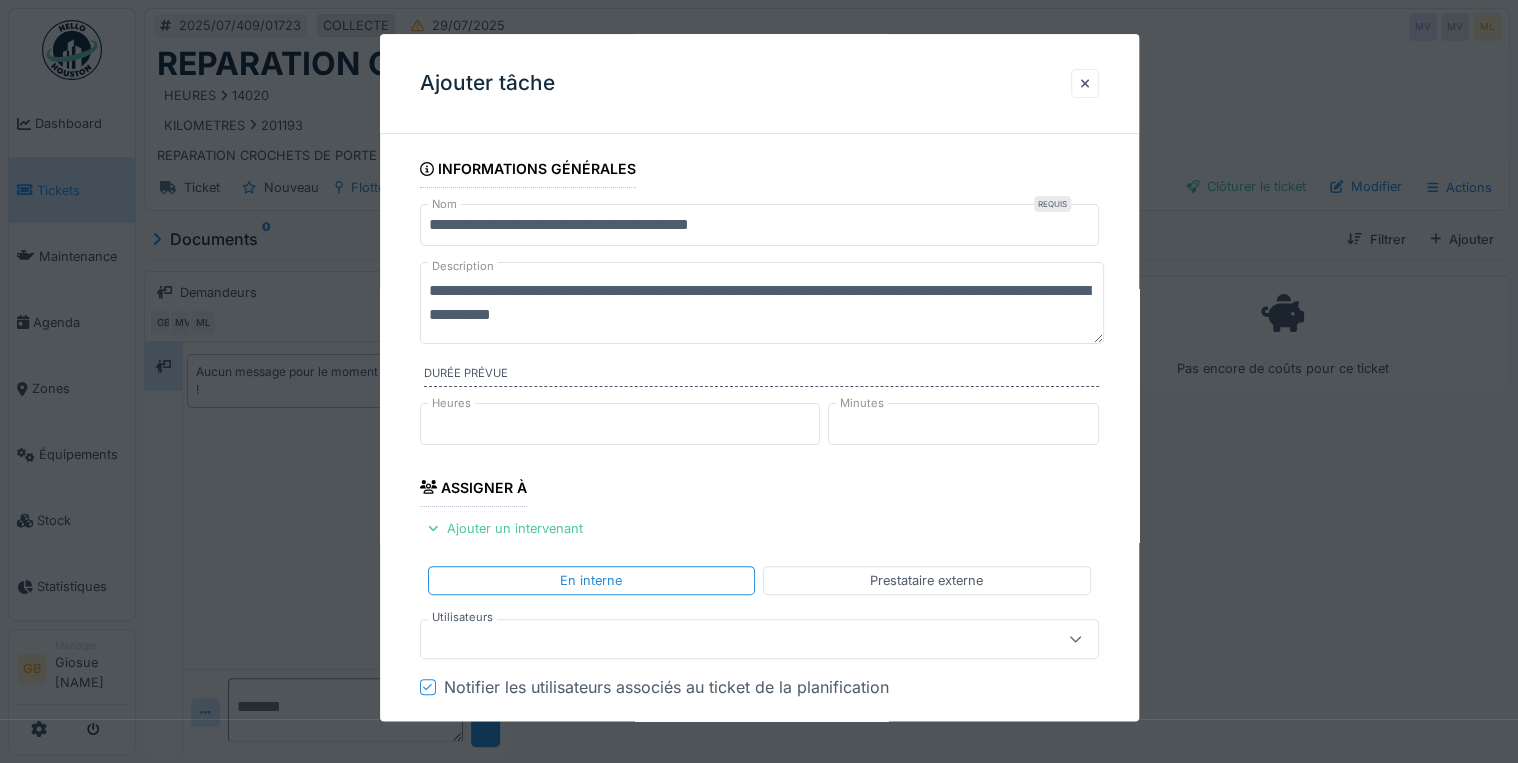 click on "Notifier les utilisateurs associés au ticket de la planification" at bounding box center (666, 688) 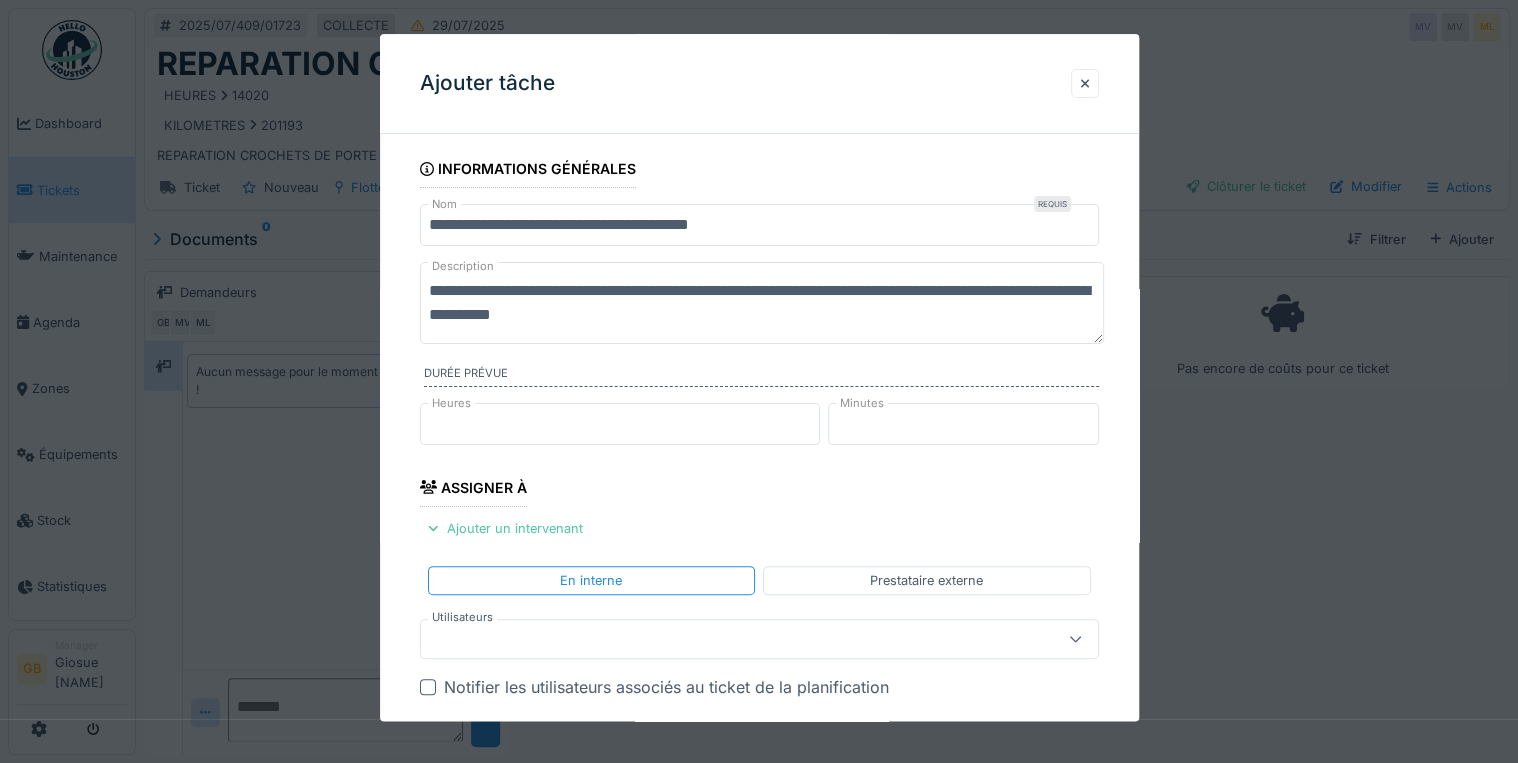 click at bounding box center (725, 640) 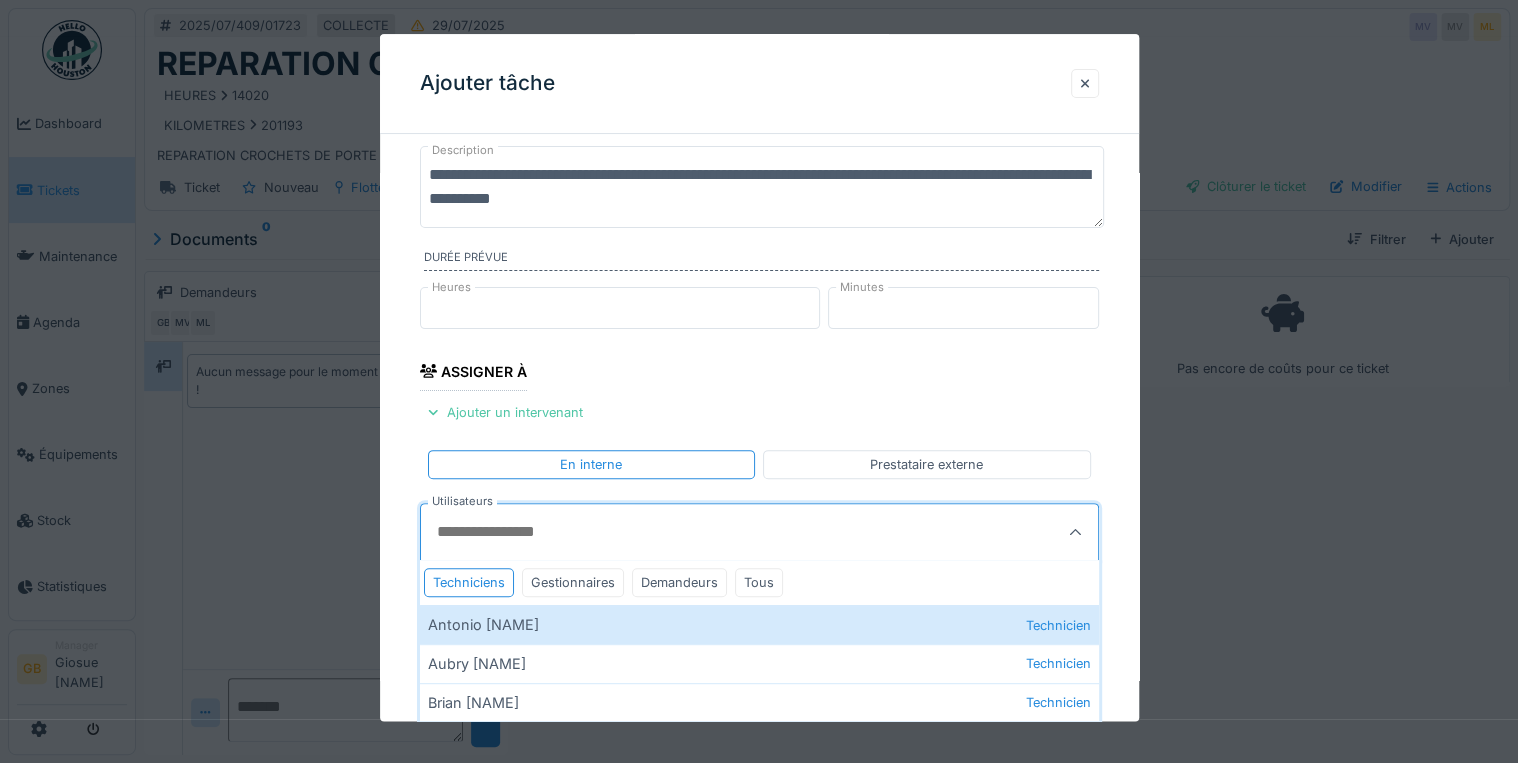 scroll, scrollTop: 240, scrollLeft: 0, axis: vertical 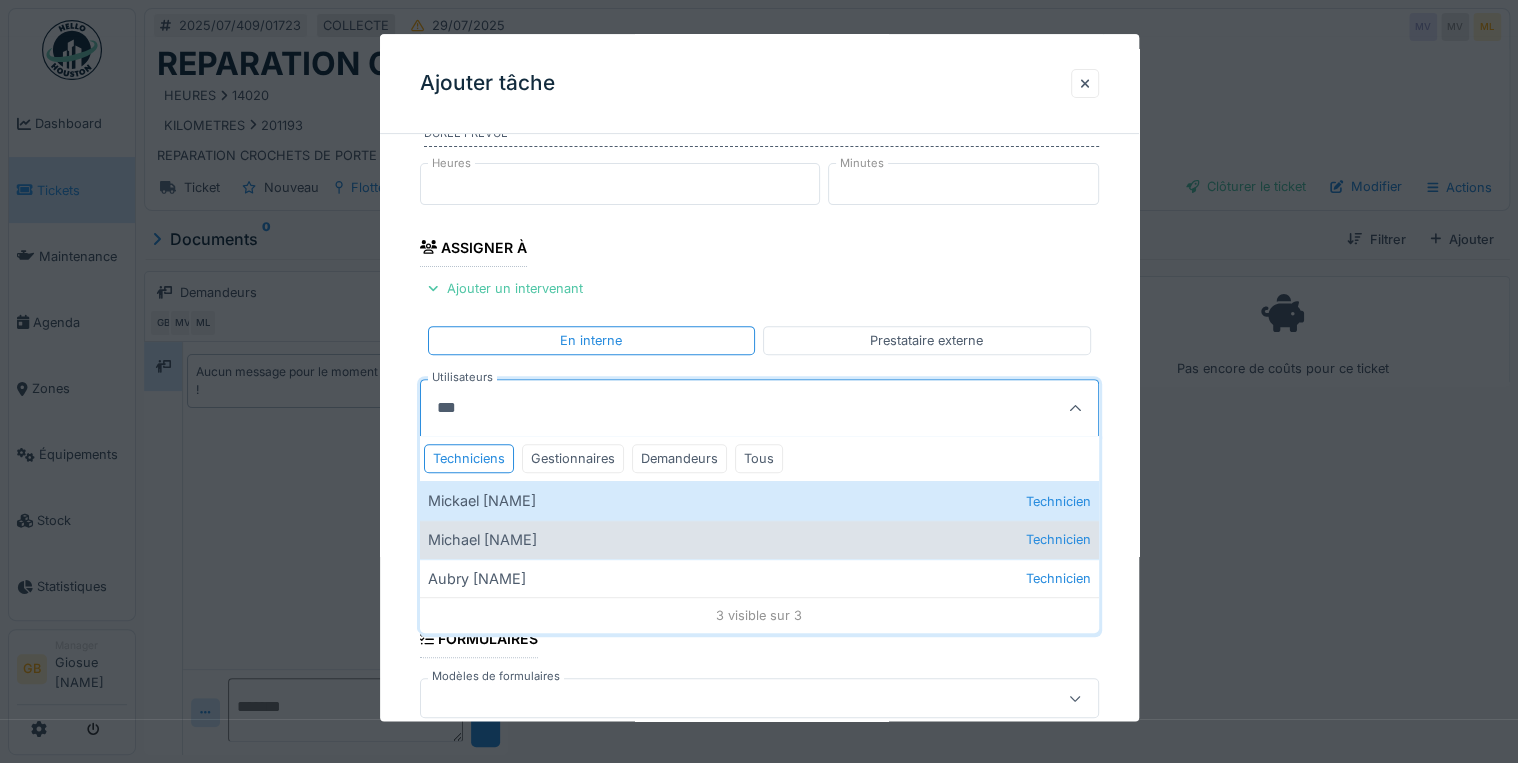 type on "***" 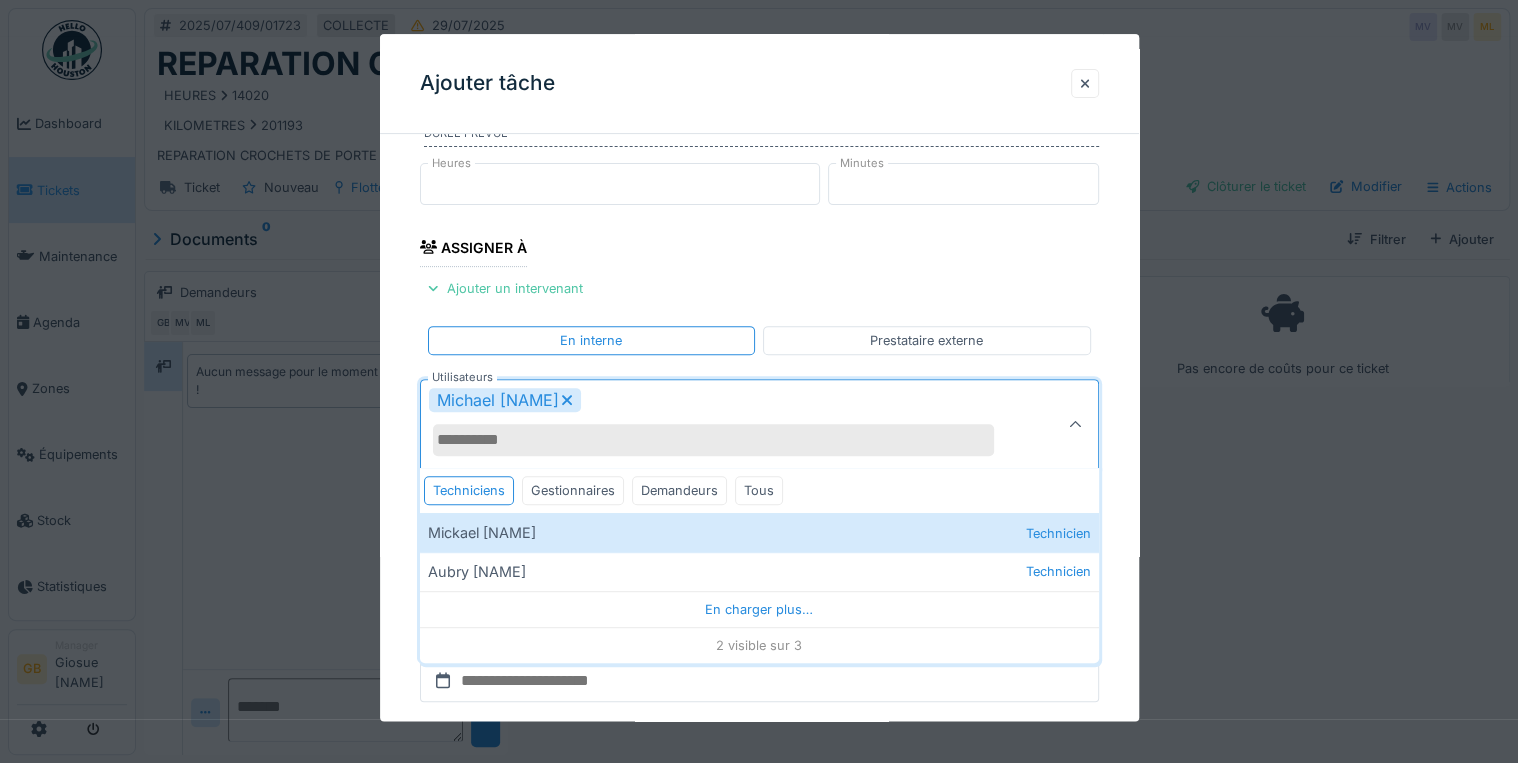 click on "Michael Vassart" at bounding box center [759, 424] 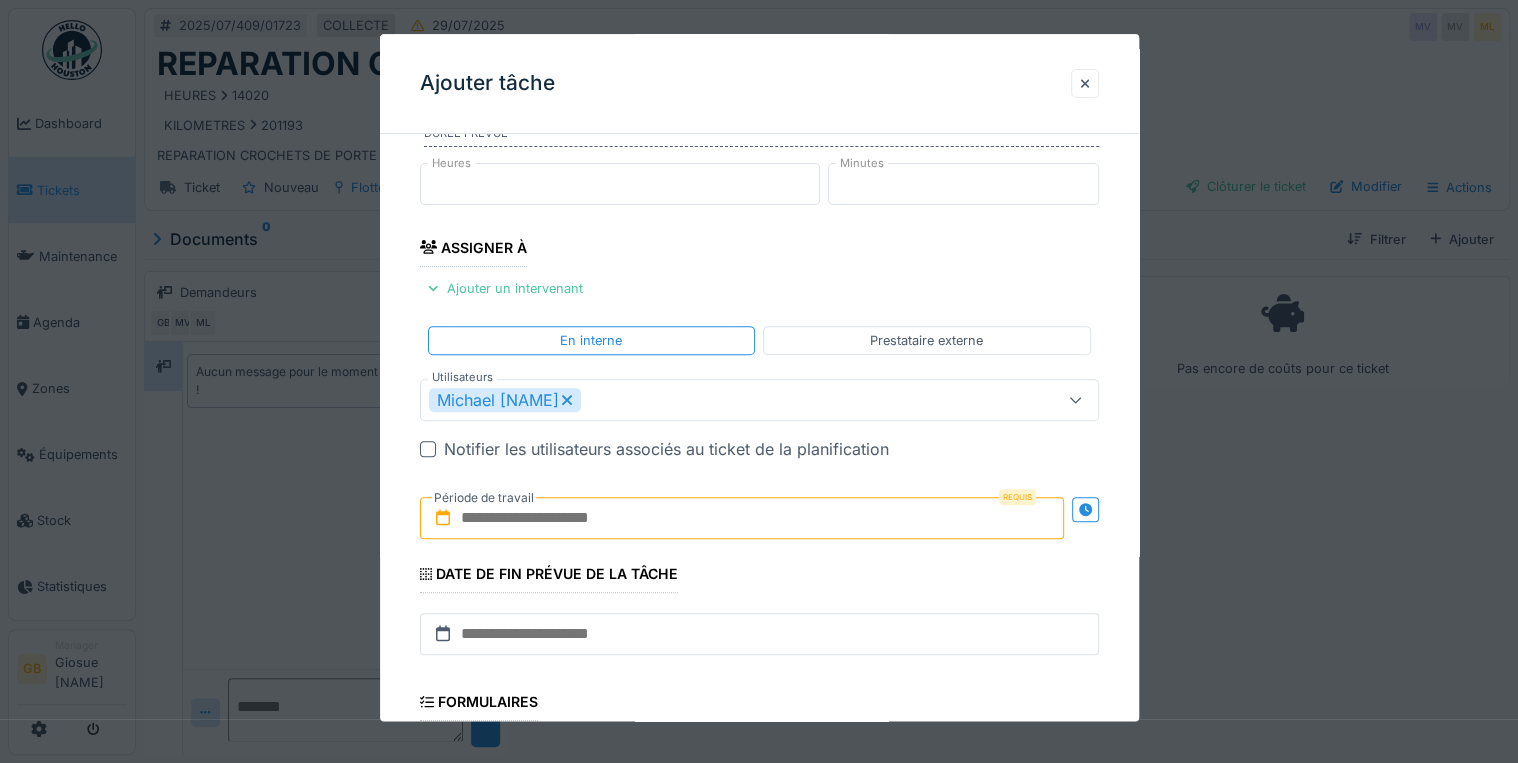 click at bounding box center [742, 519] 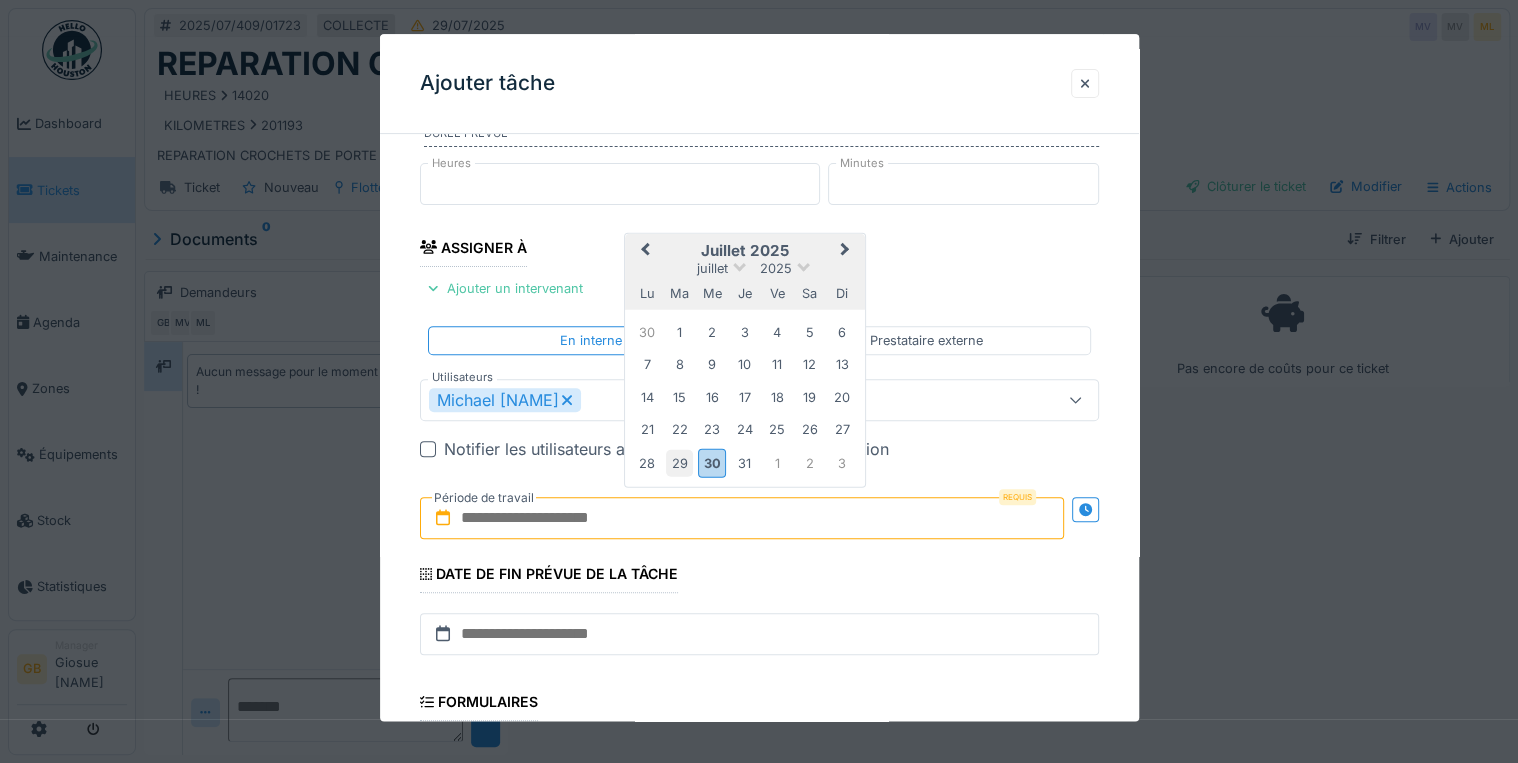 click on "29" at bounding box center [679, 463] 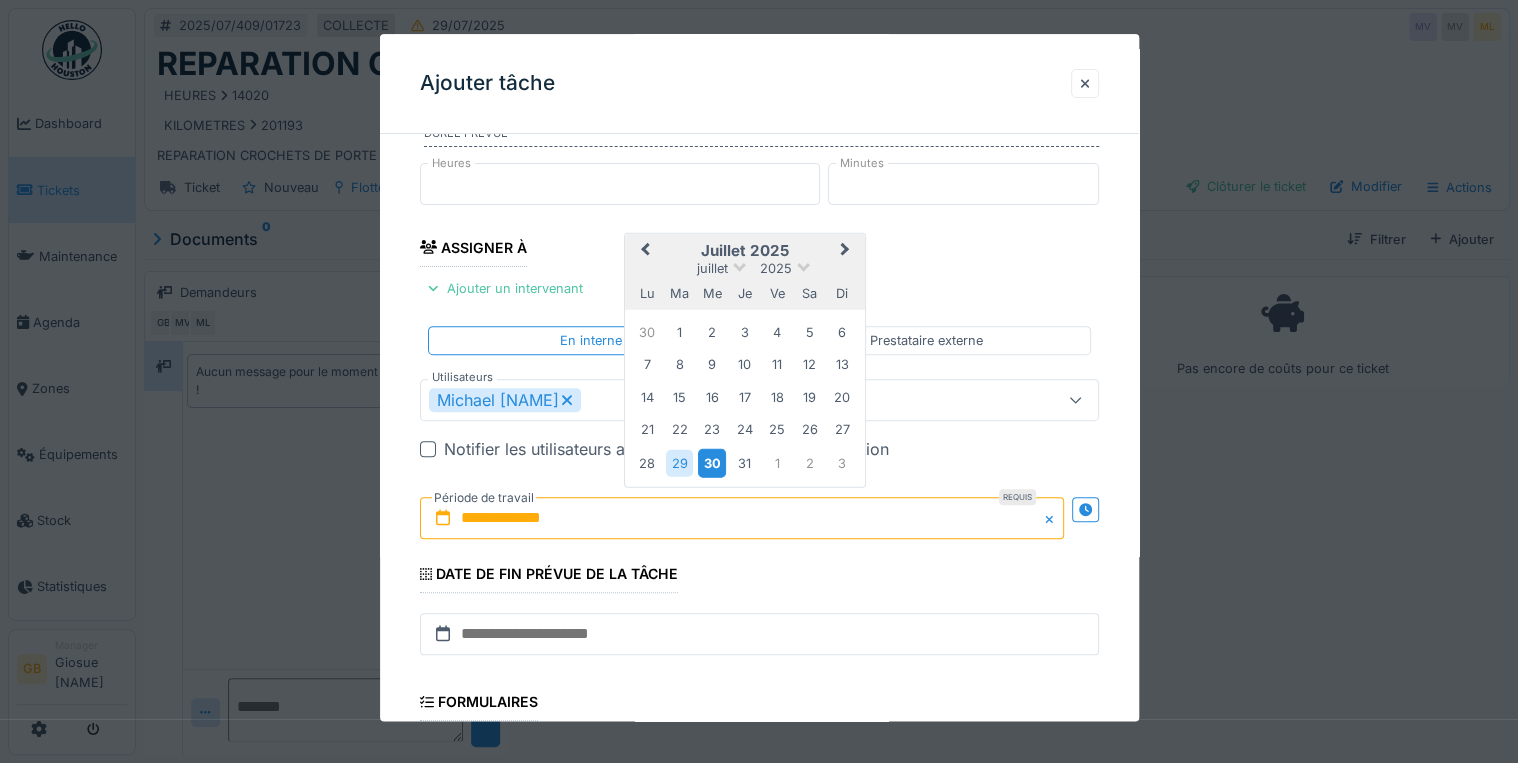 click on "30" at bounding box center (711, 463) 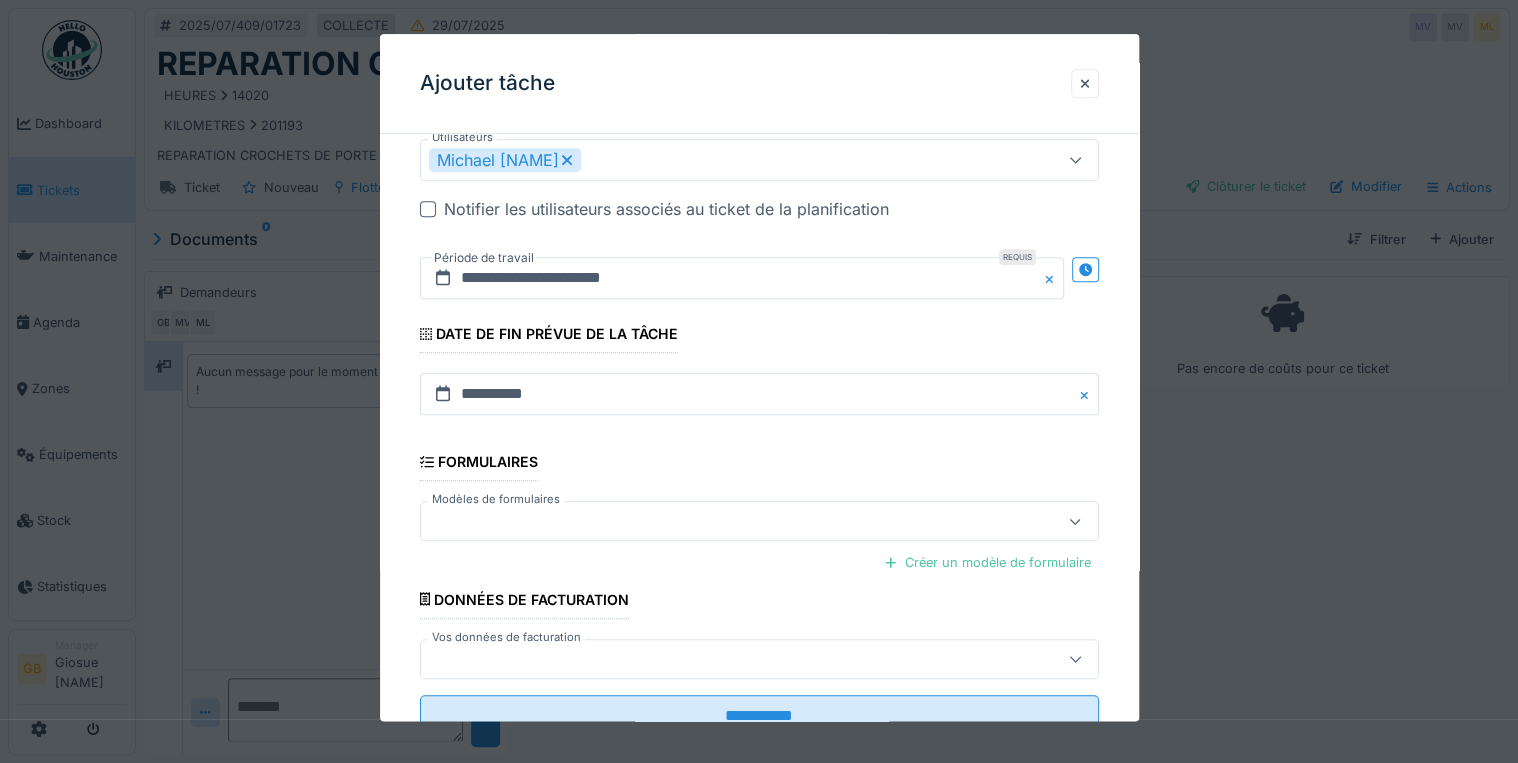 scroll, scrollTop: 547, scrollLeft: 0, axis: vertical 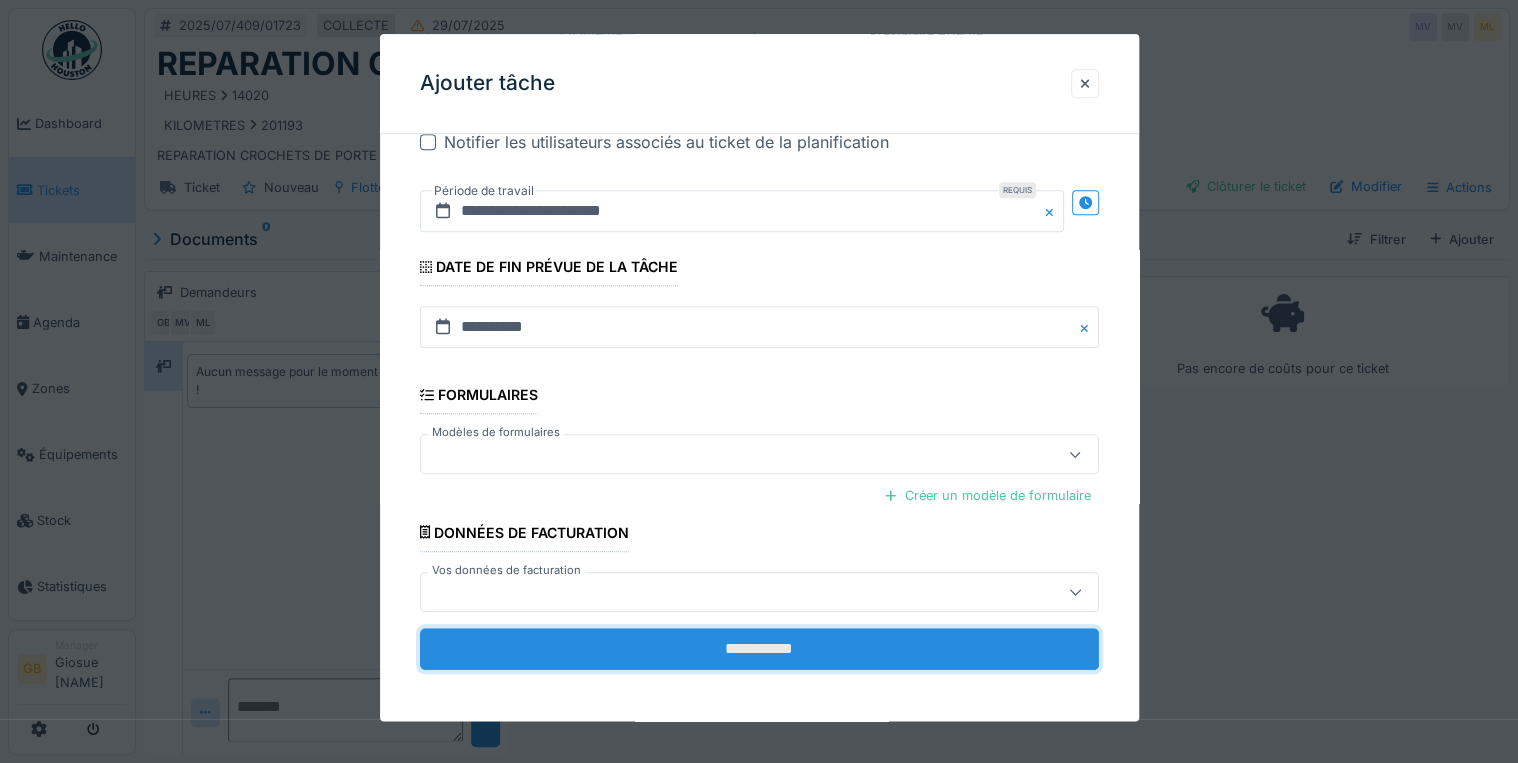 click on "**********" at bounding box center [759, 649] 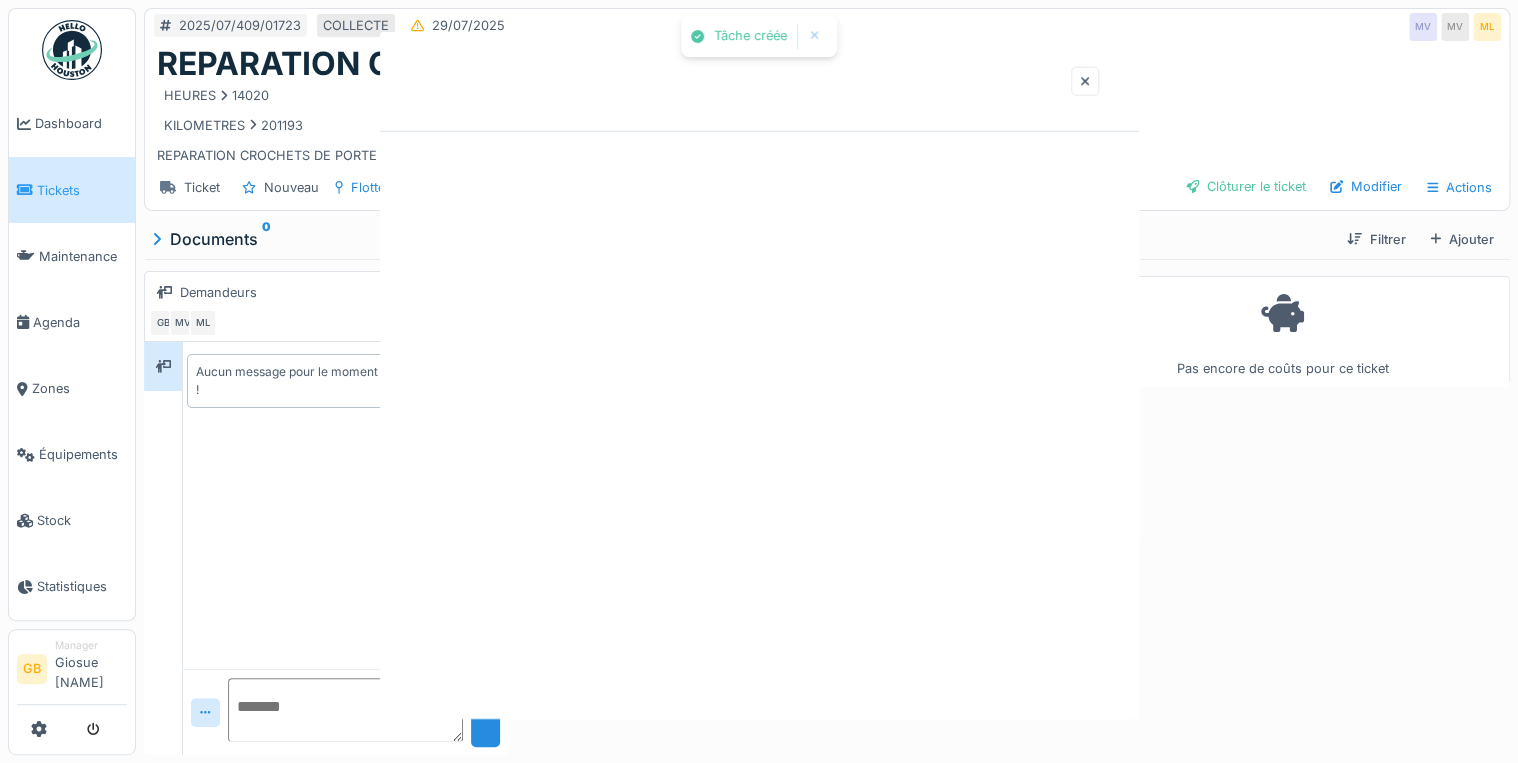 scroll, scrollTop: 0, scrollLeft: 0, axis: both 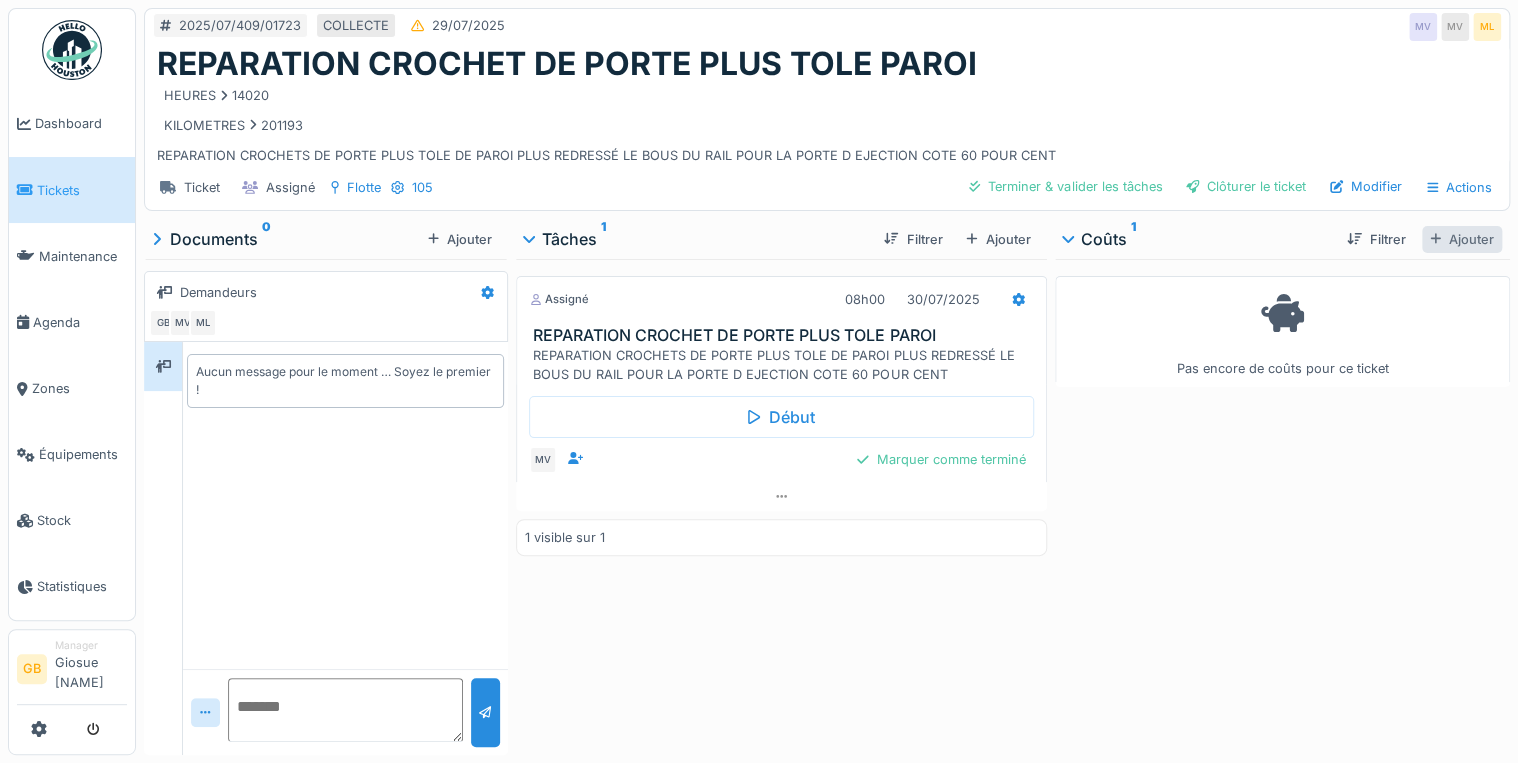 click on "Ajouter" at bounding box center [1462, 239] 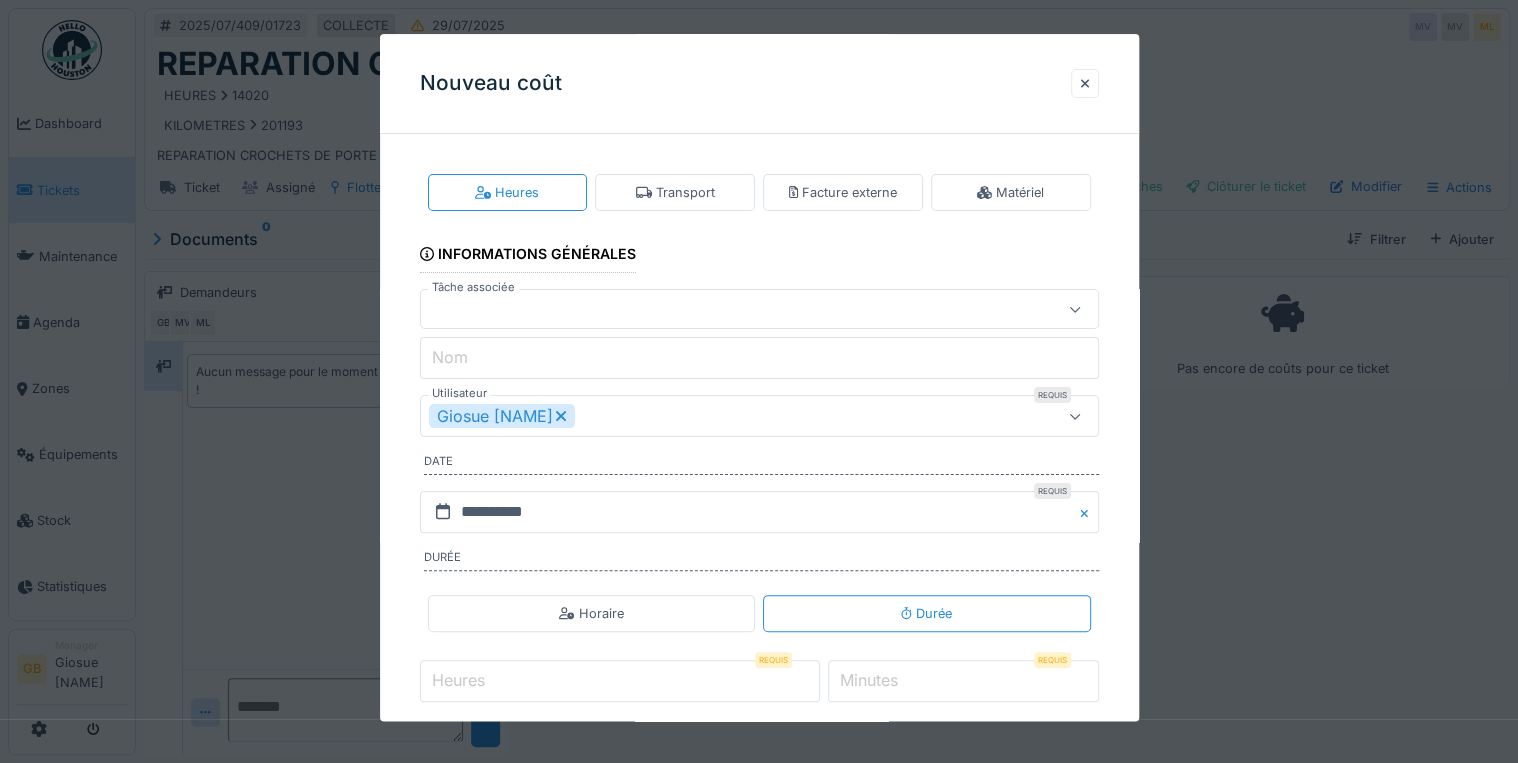 click 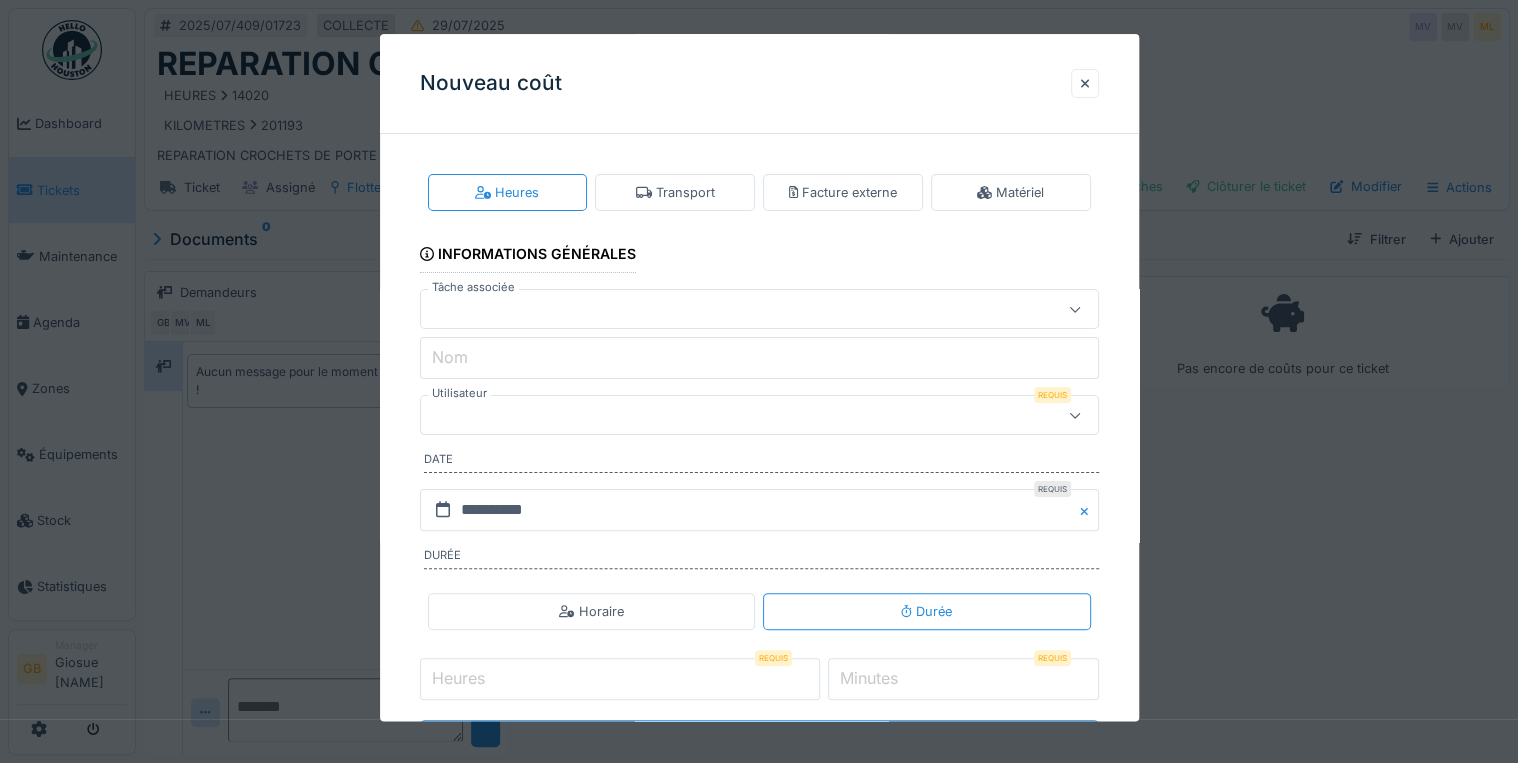 click at bounding box center (725, 416) 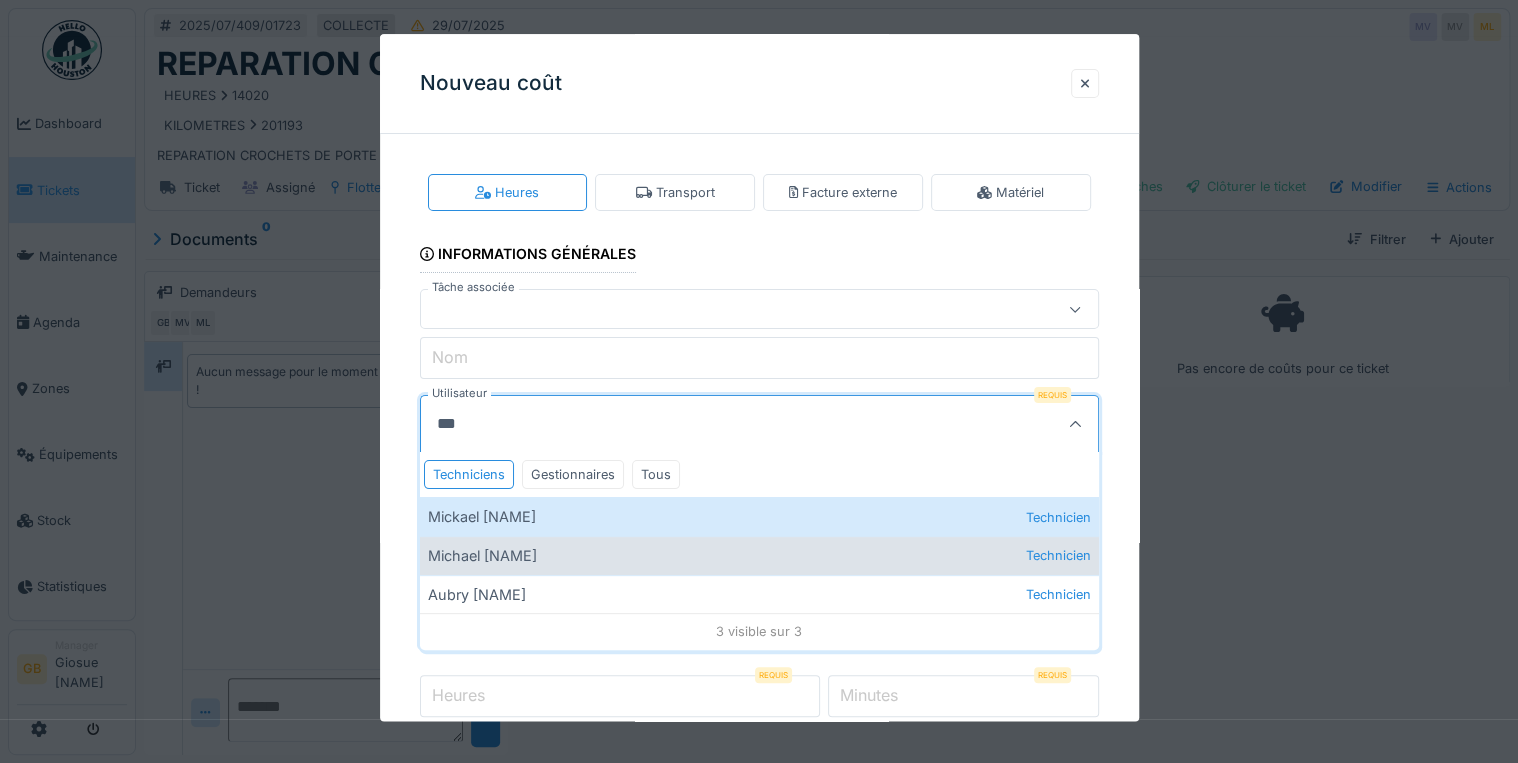 type on "***" 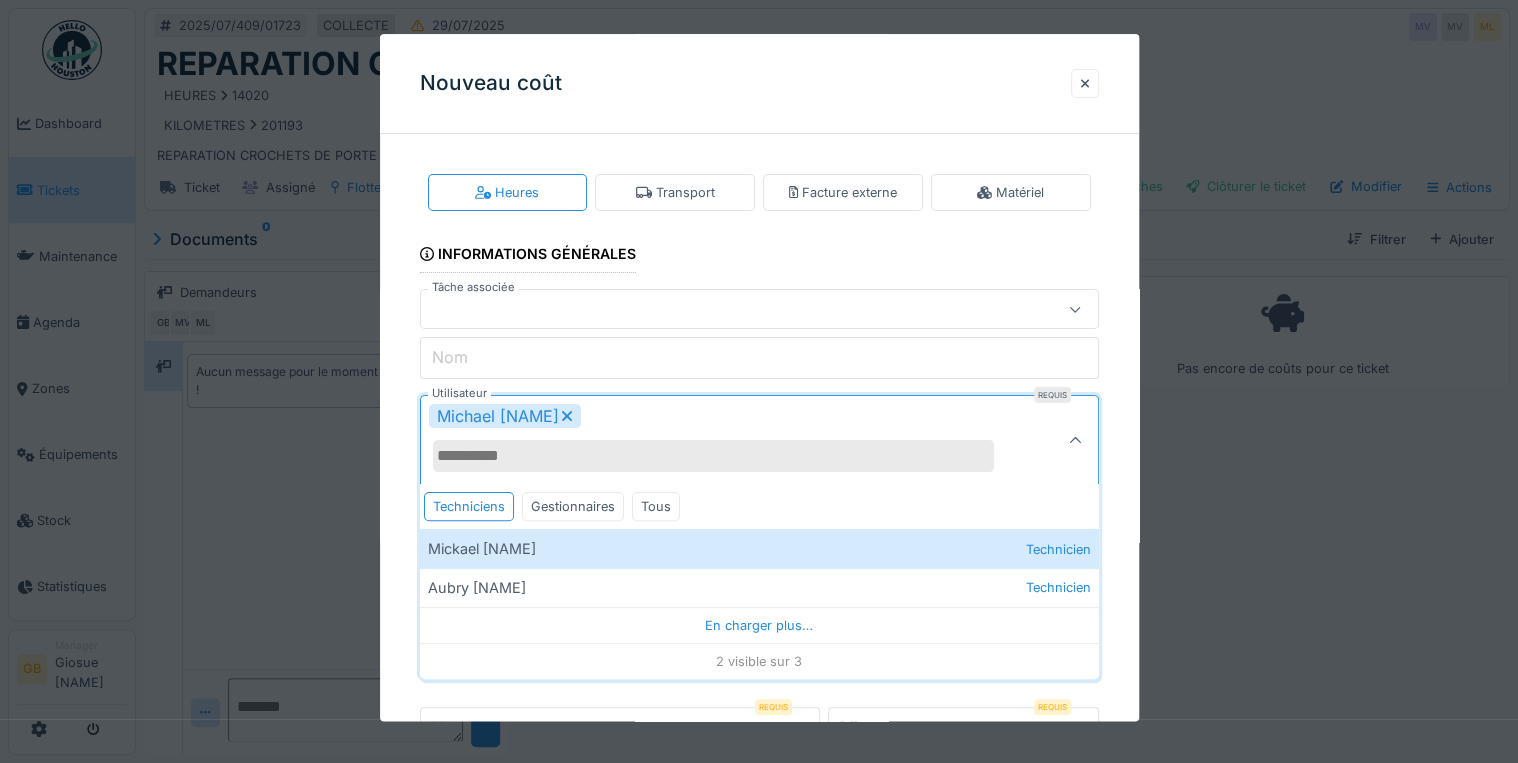 click on "Michael Vassart" at bounding box center [725, 441] 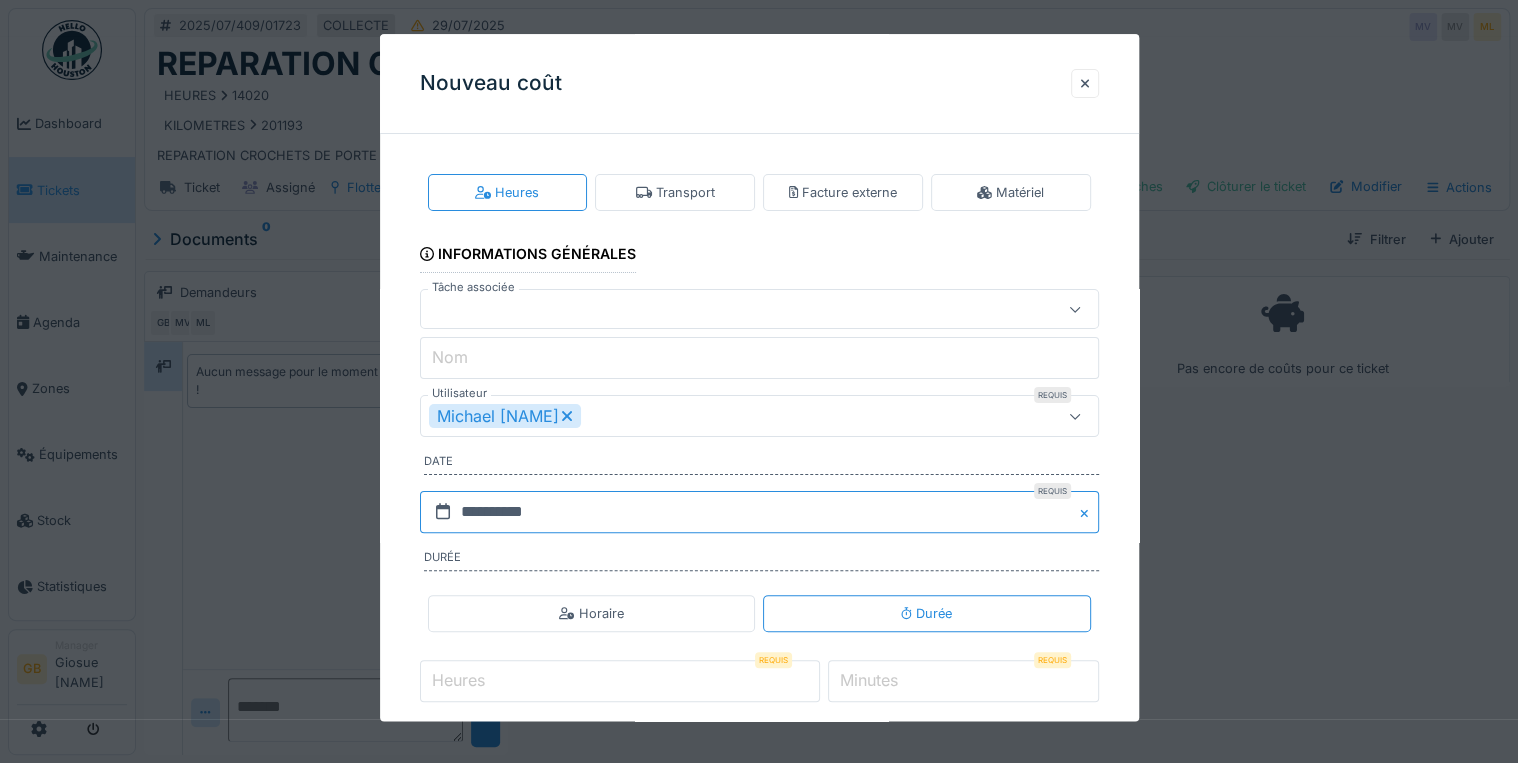click on "**********" at bounding box center [759, 512] 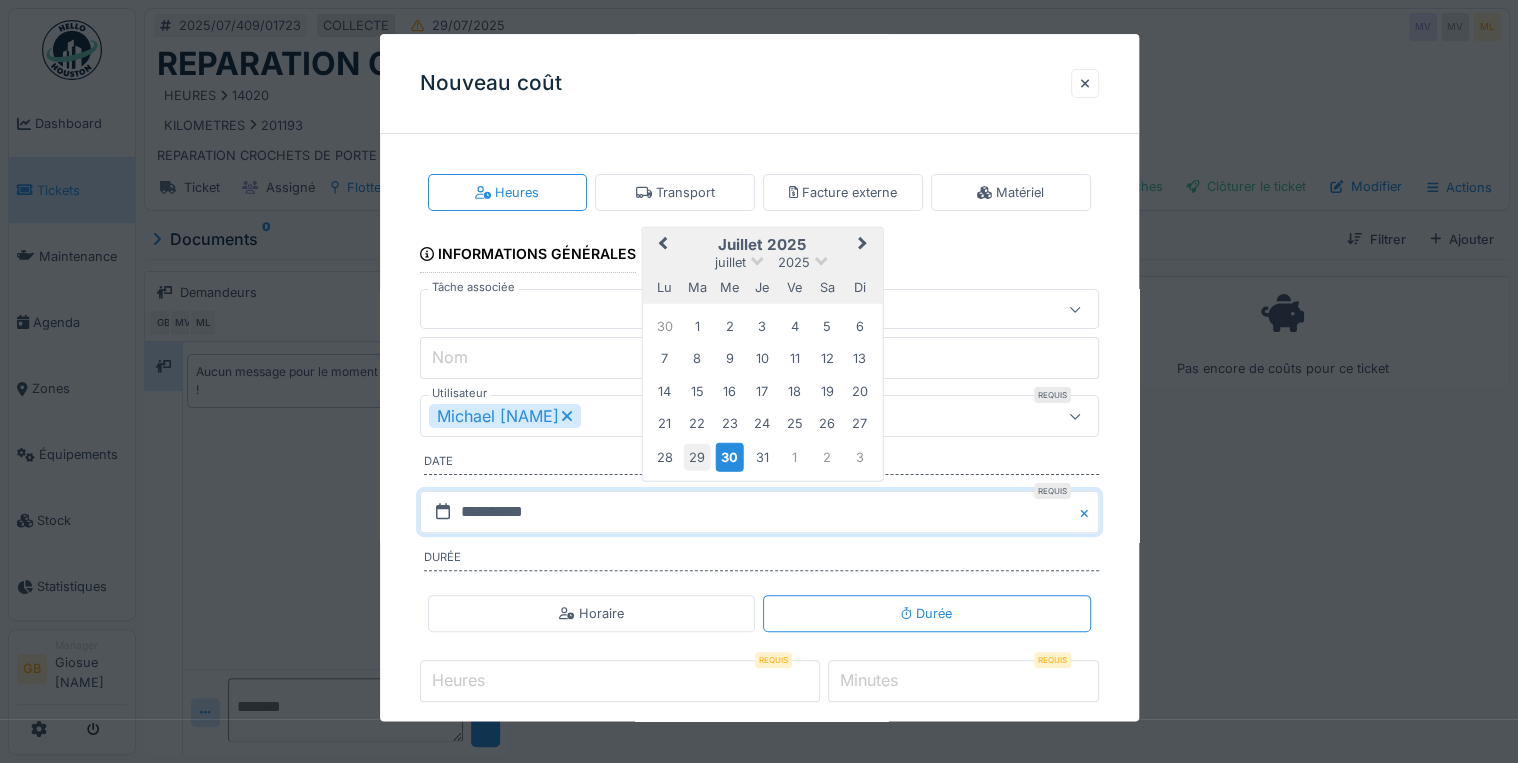 click on "29" at bounding box center [697, 457] 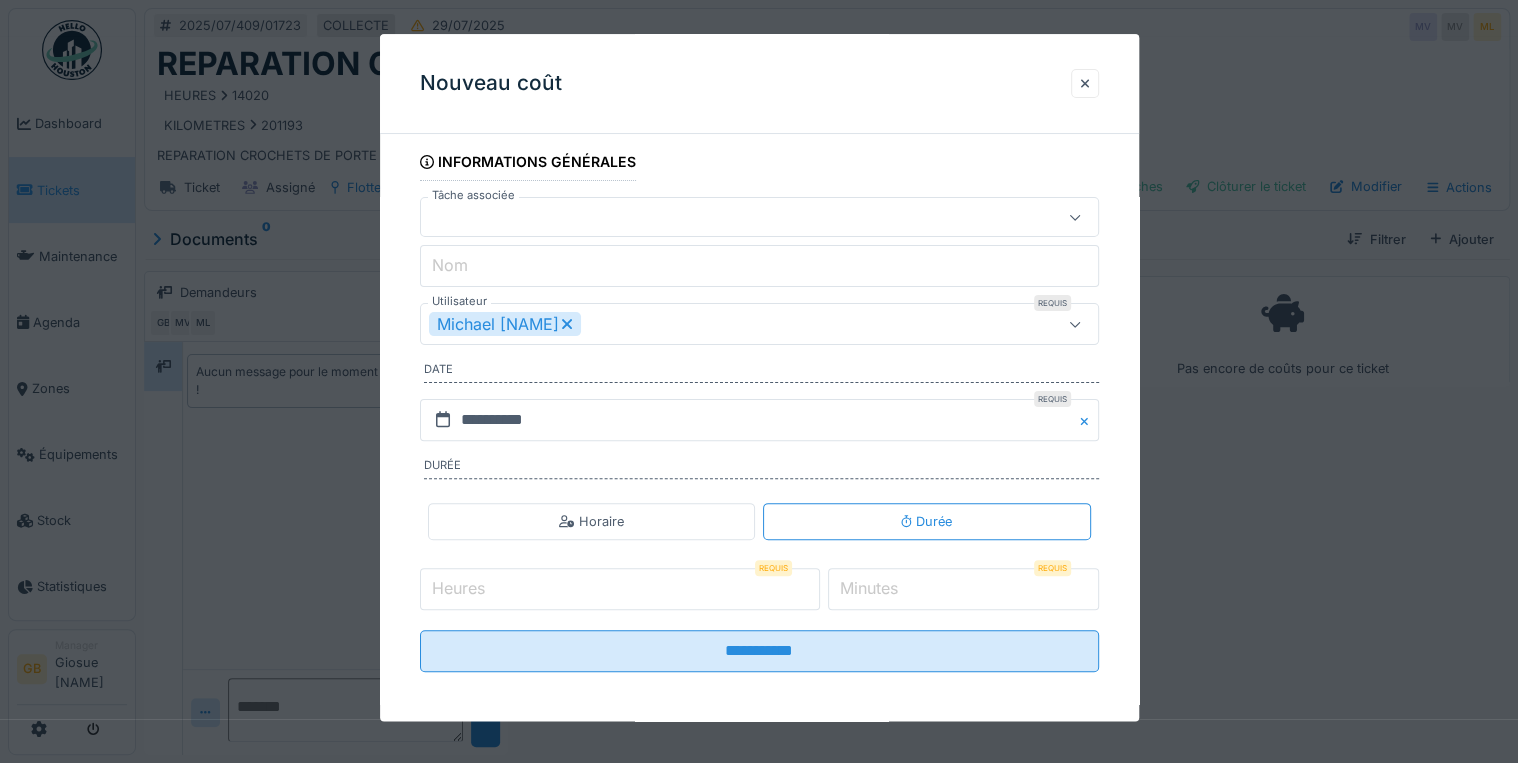 scroll, scrollTop: 95, scrollLeft: 0, axis: vertical 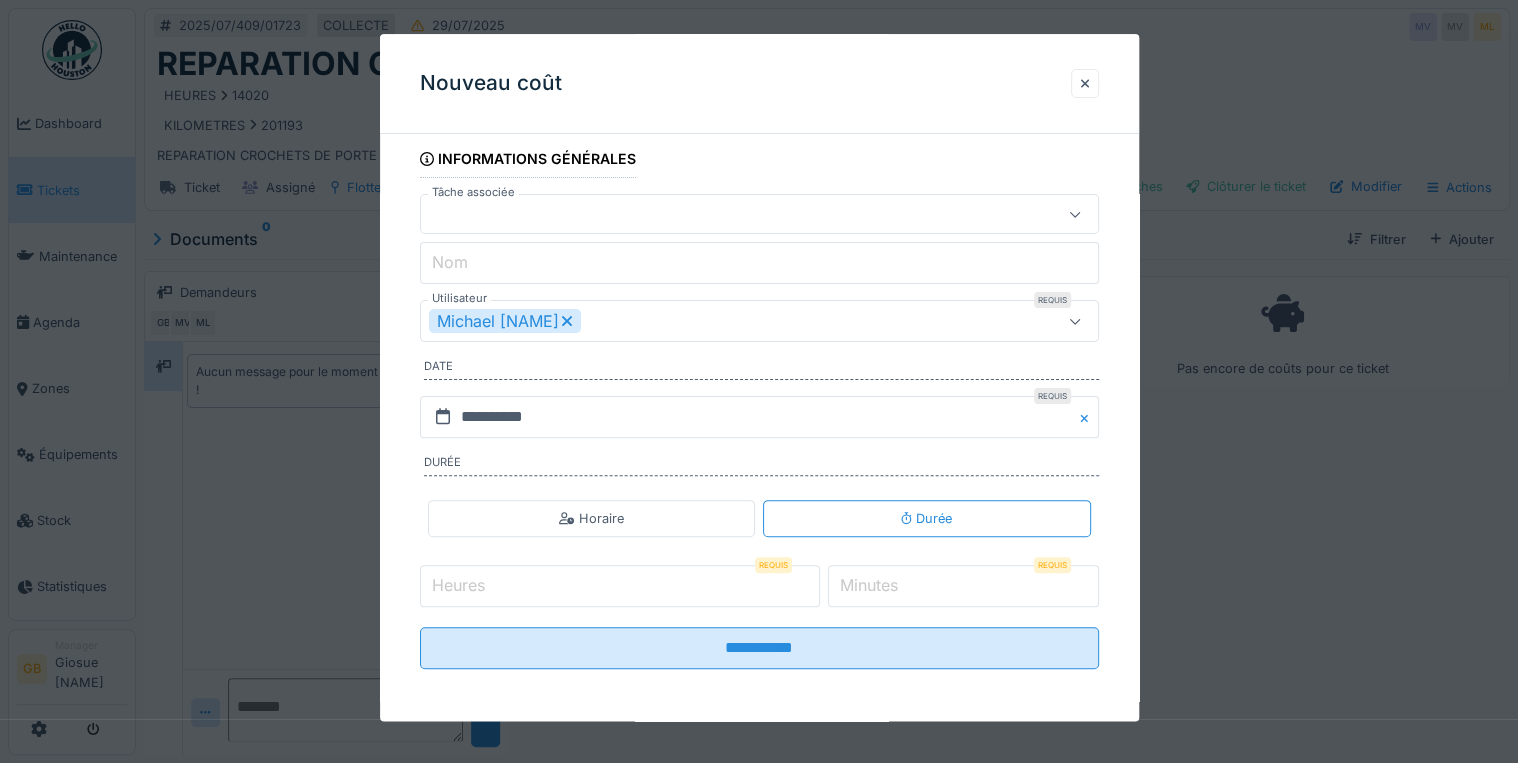 click on "Heures" at bounding box center (620, 586) 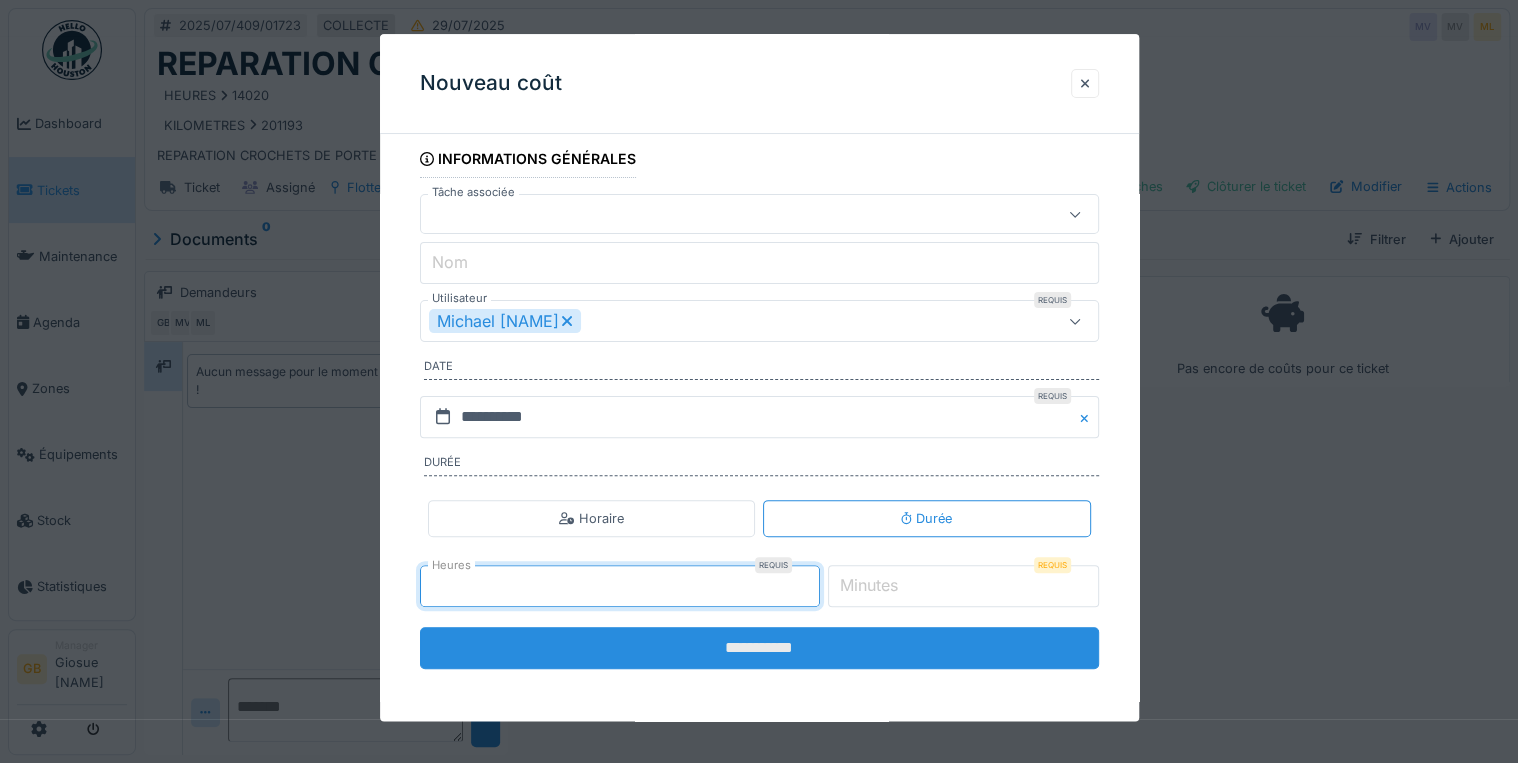 type on "*" 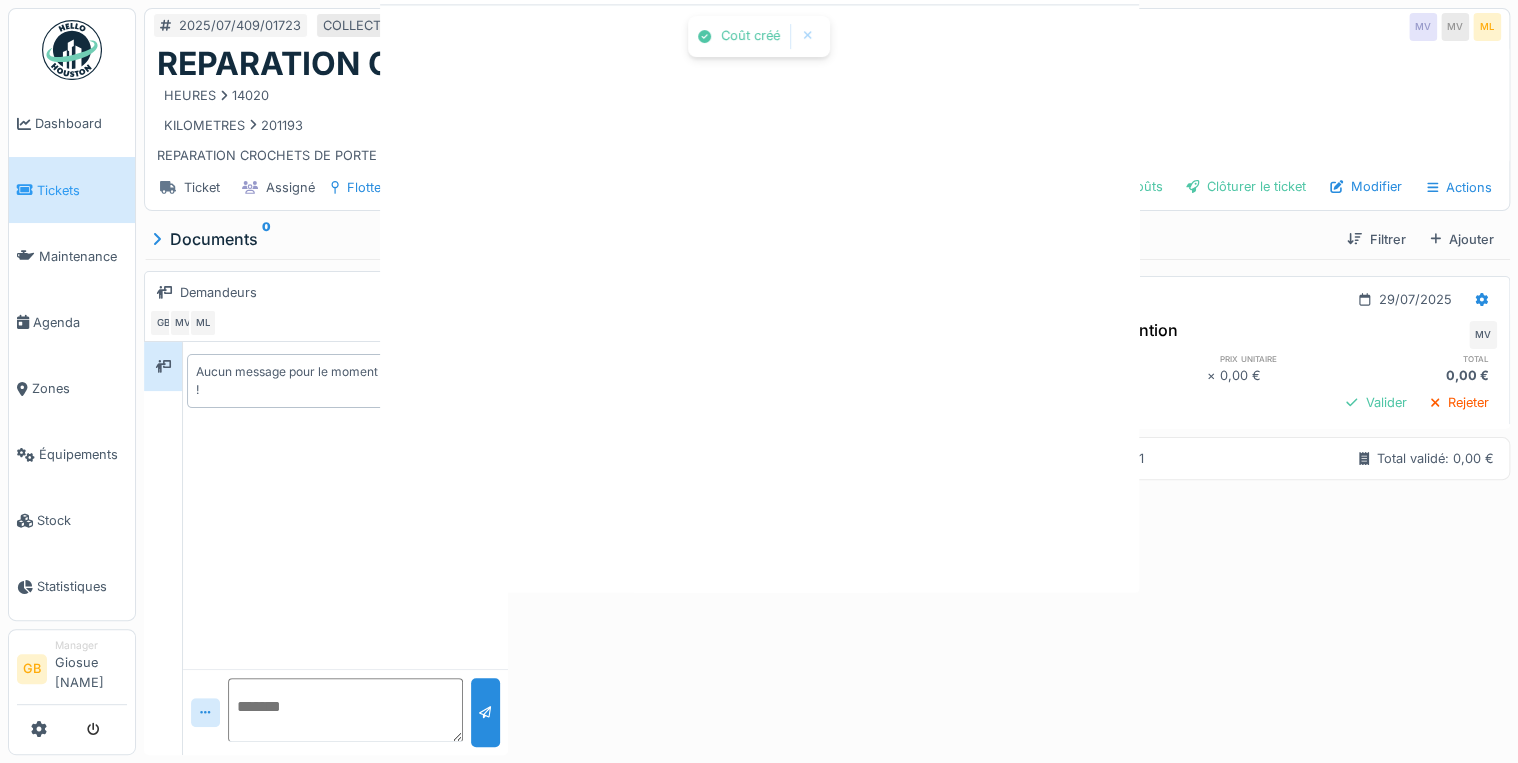 scroll, scrollTop: 0, scrollLeft: 0, axis: both 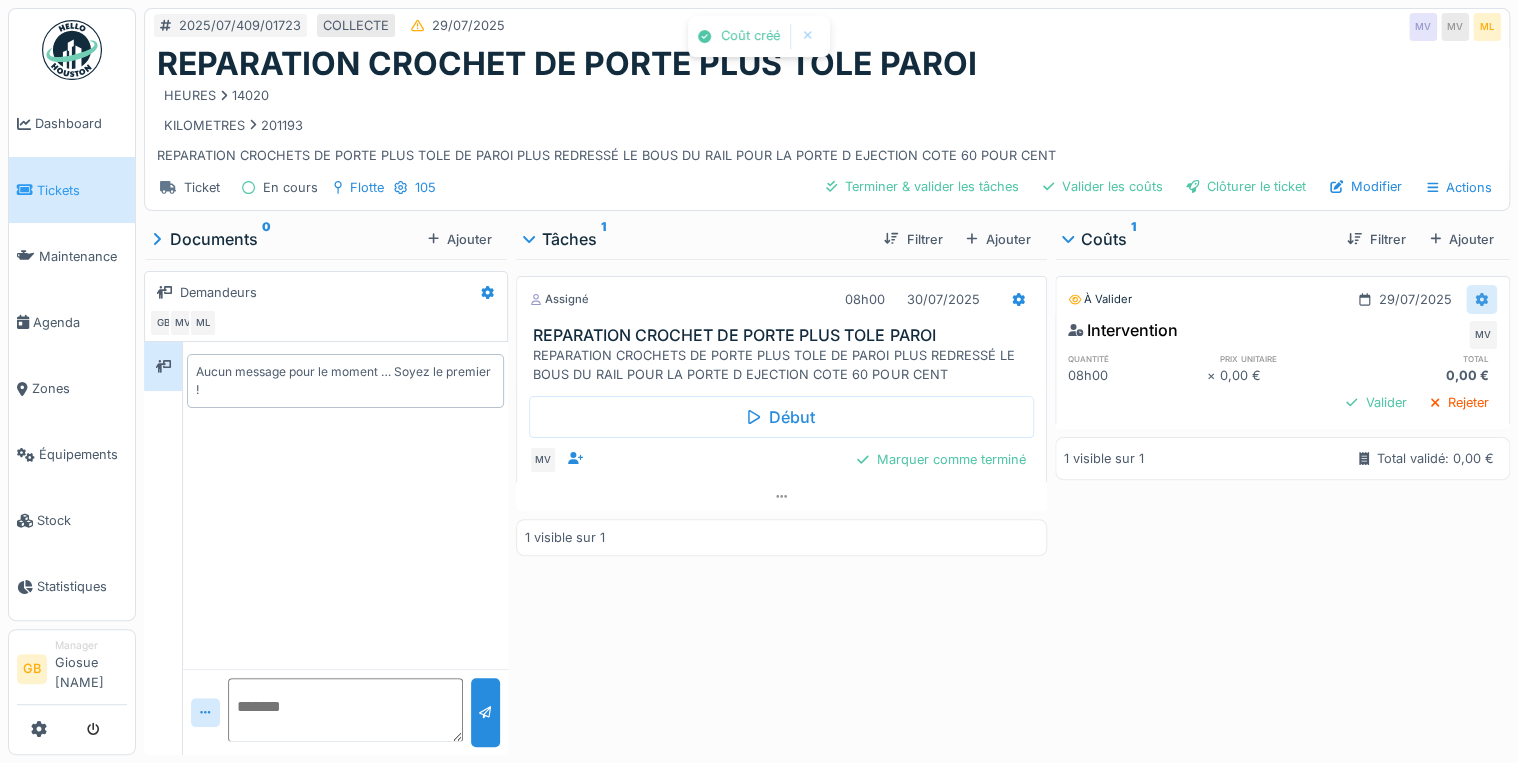 click at bounding box center (1481, 299) 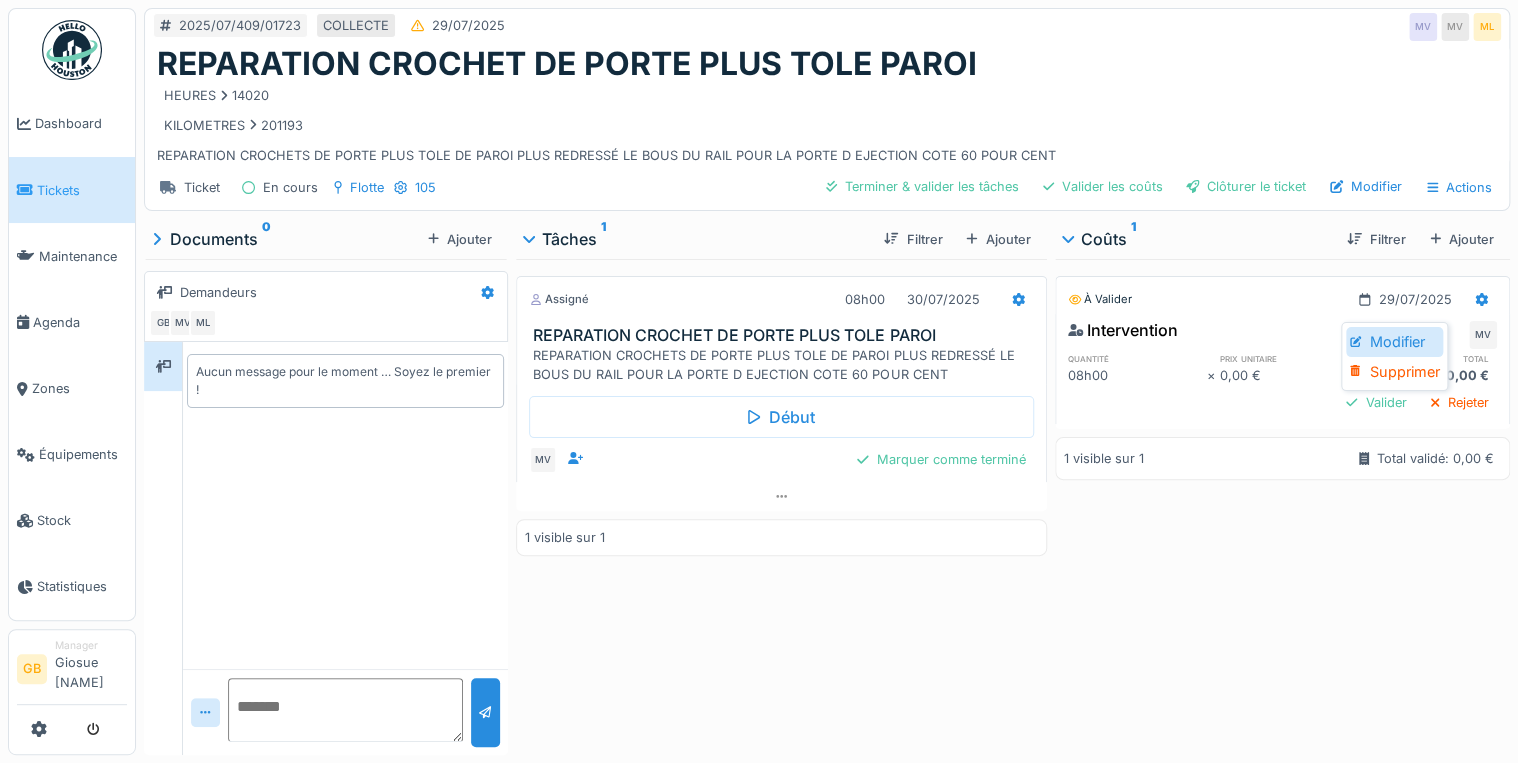 click on "Modifier" at bounding box center (1394, 342) 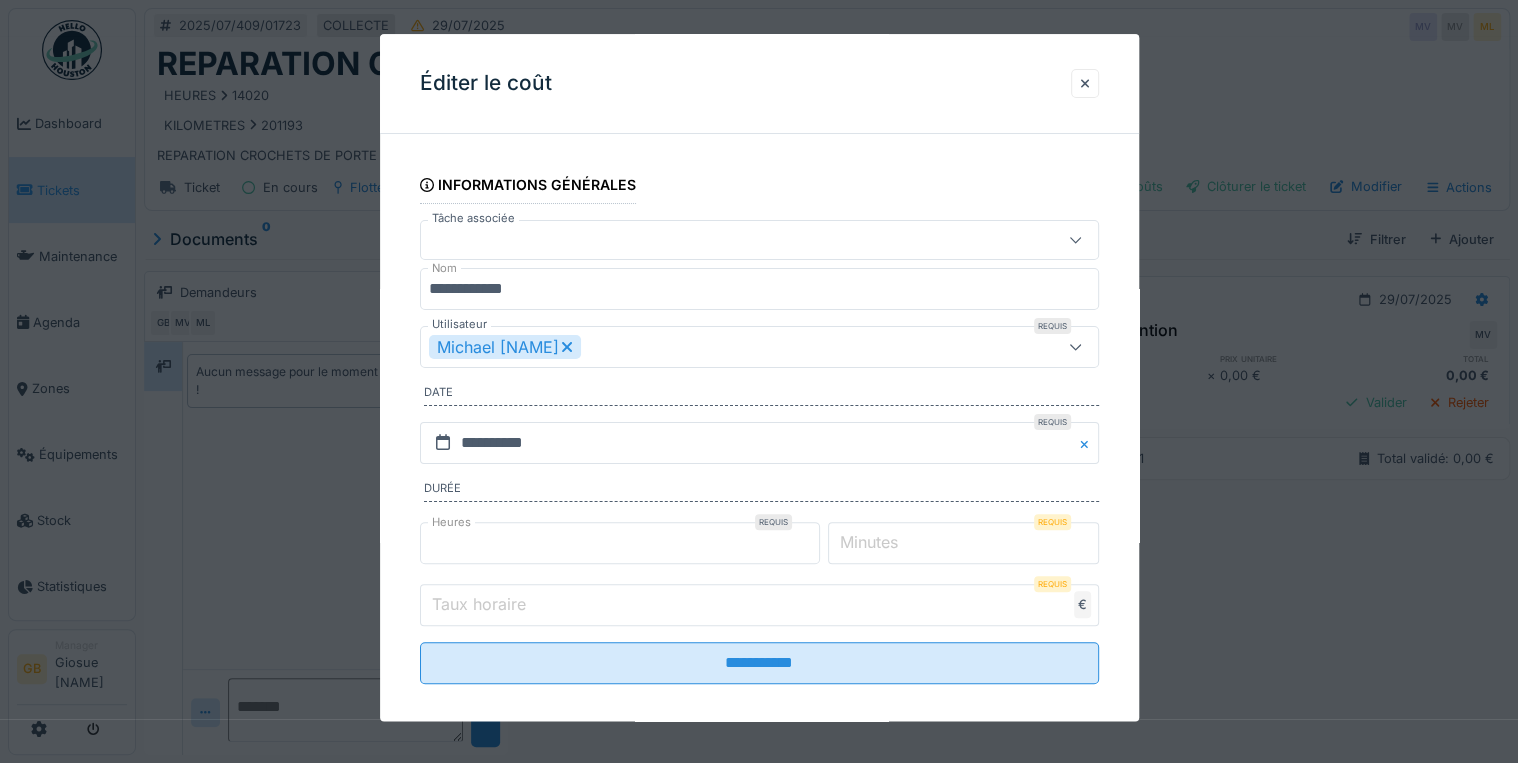 click at bounding box center [725, 240] 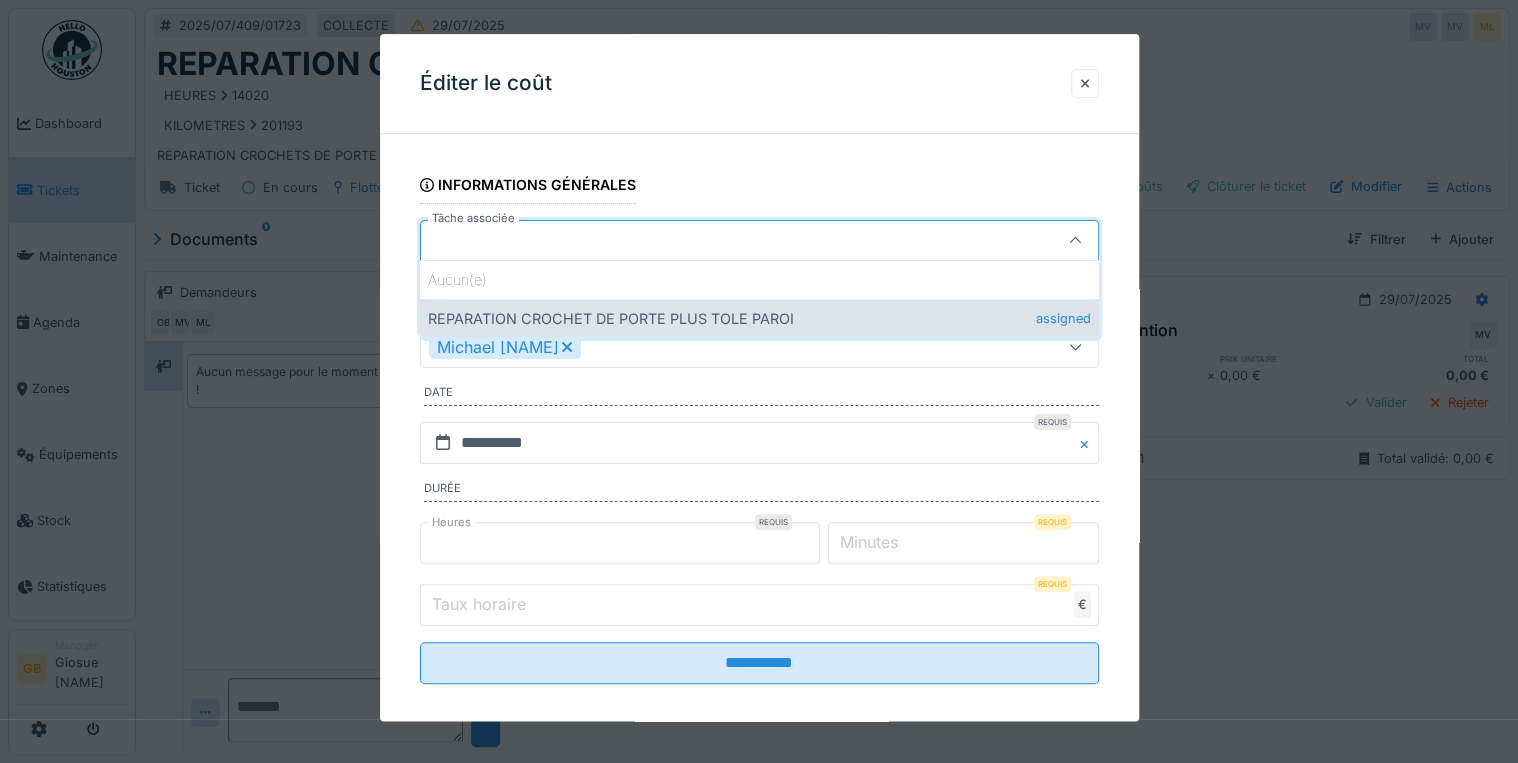 click on "REPARATION CROCHET DE PORTE PLUS TOLE PAROI   assigned" at bounding box center [759, 318] 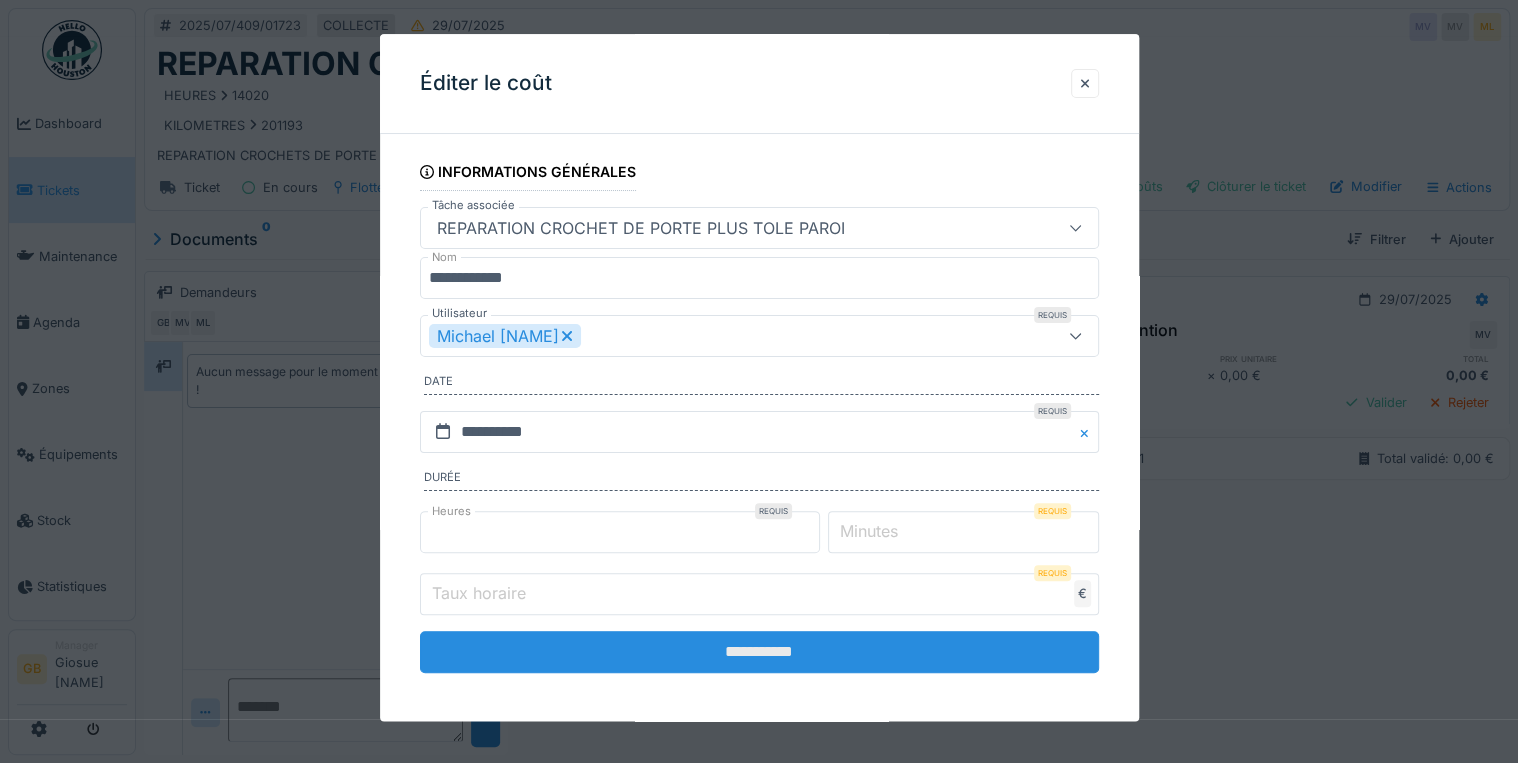 scroll, scrollTop: 16, scrollLeft: 0, axis: vertical 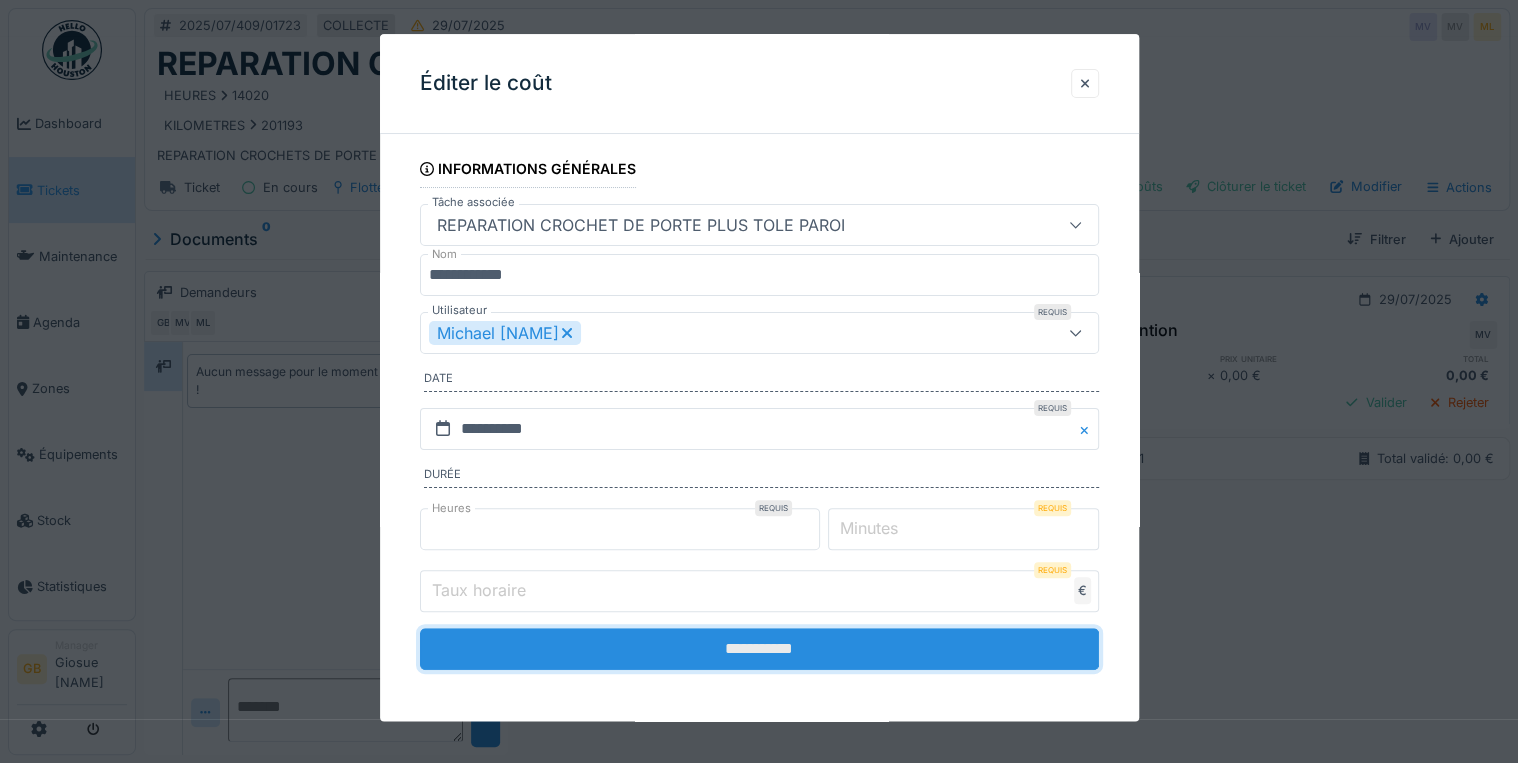 click on "**********" at bounding box center (759, 649) 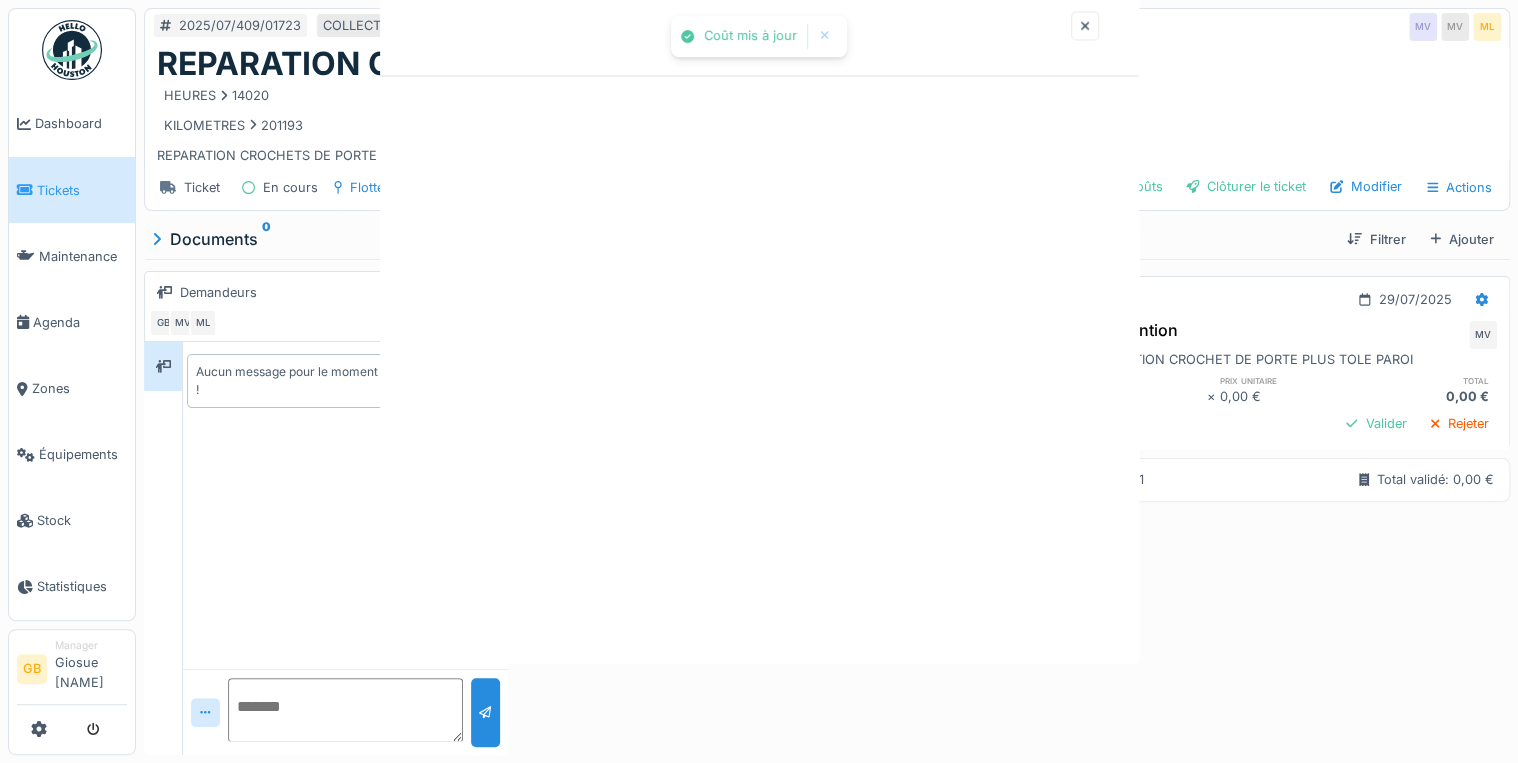 scroll, scrollTop: 0, scrollLeft: 0, axis: both 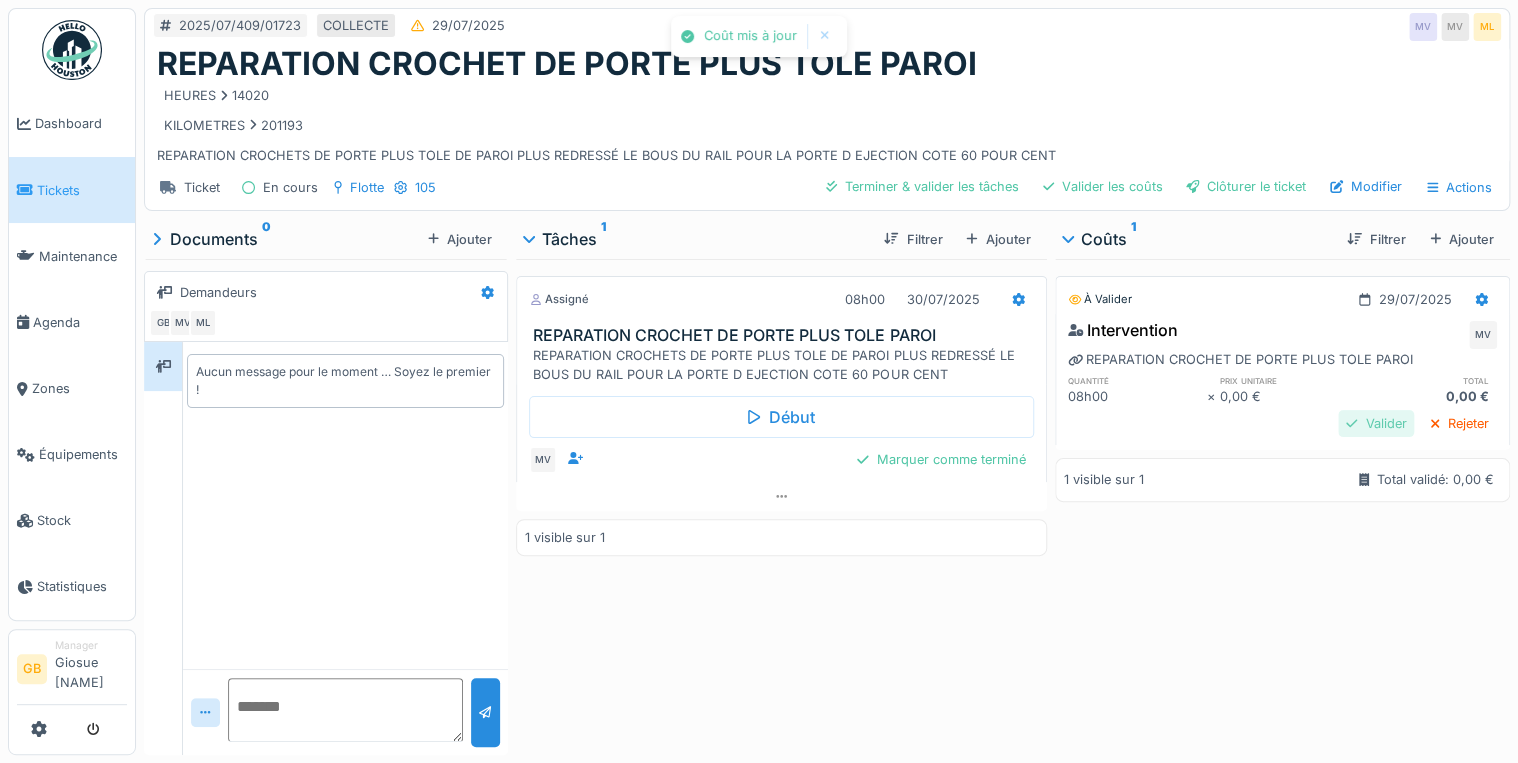 click on "Valider" at bounding box center (1376, 423) 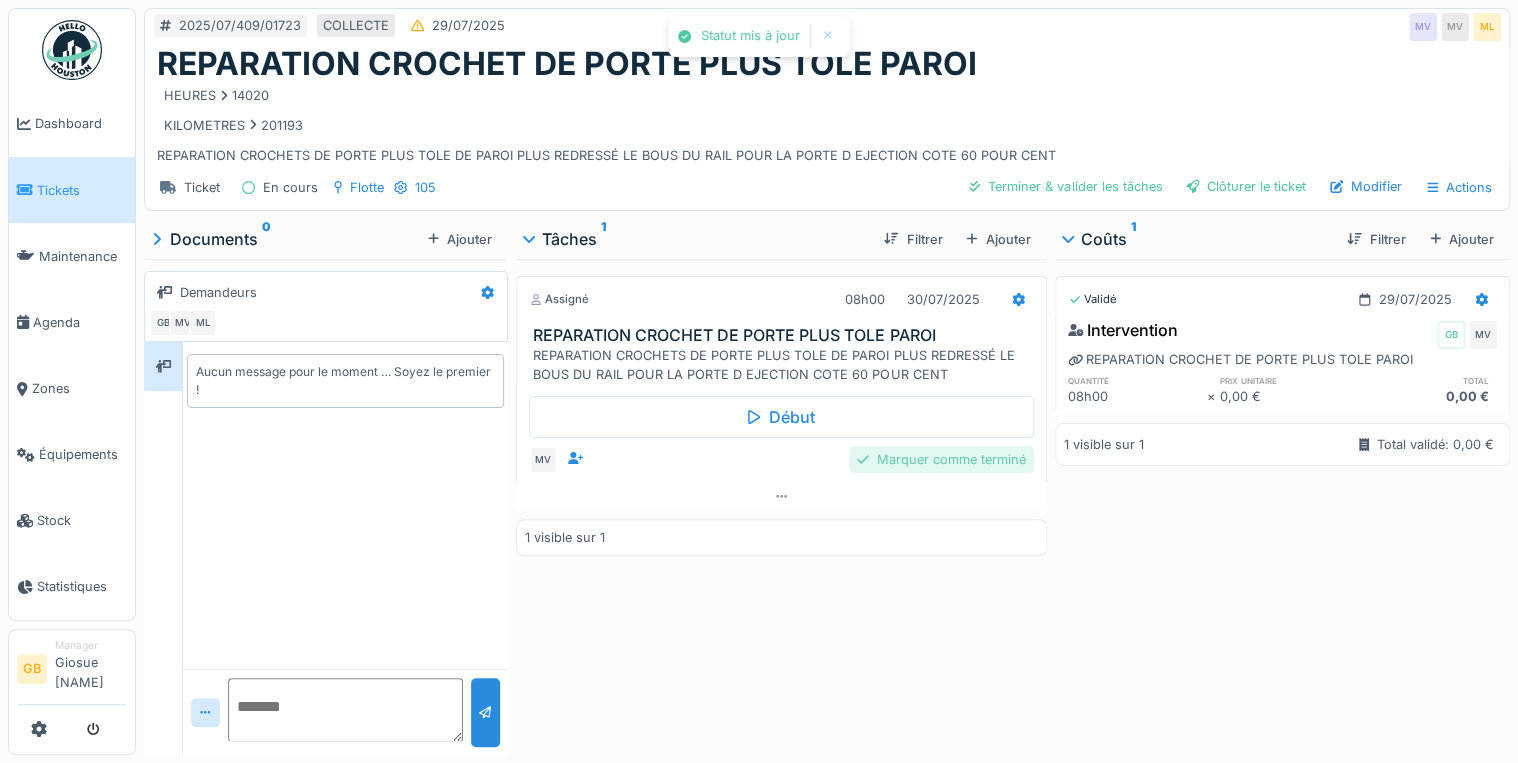 click on "Marquer comme terminé" at bounding box center (941, 459) 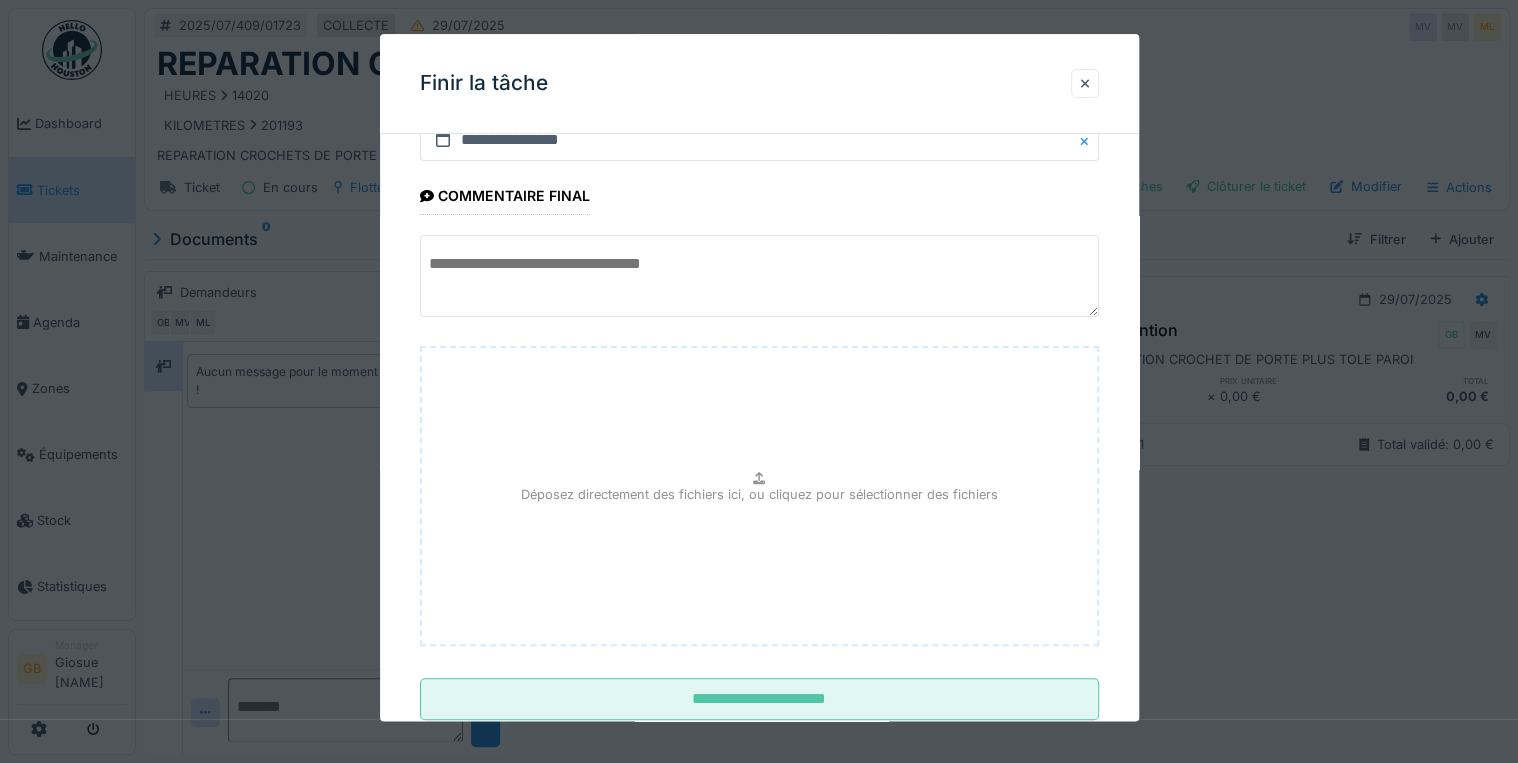 scroll, scrollTop: 126, scrollLeft: 0, axis: vertical 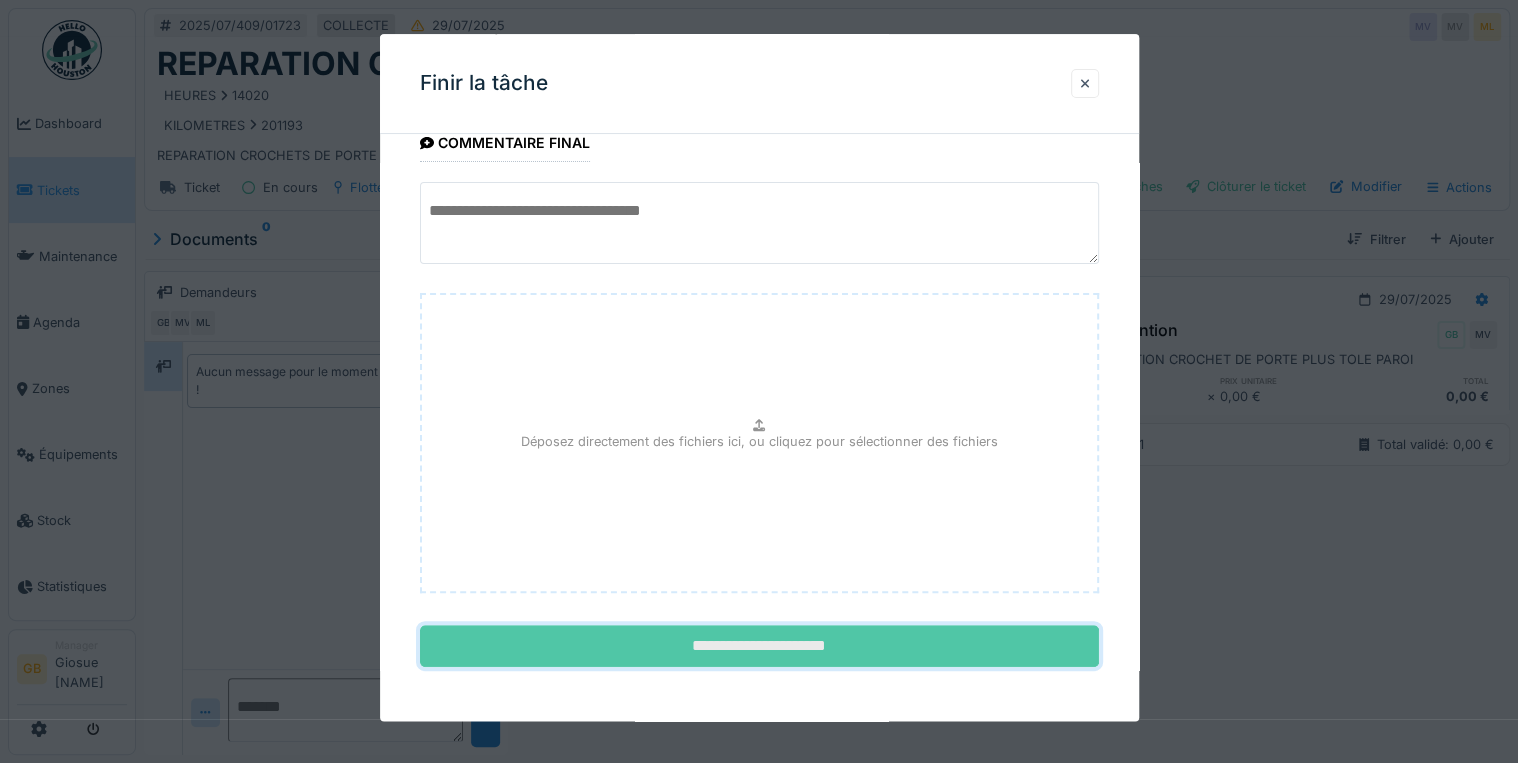 click on "**********" at bounding box center (759, 647) 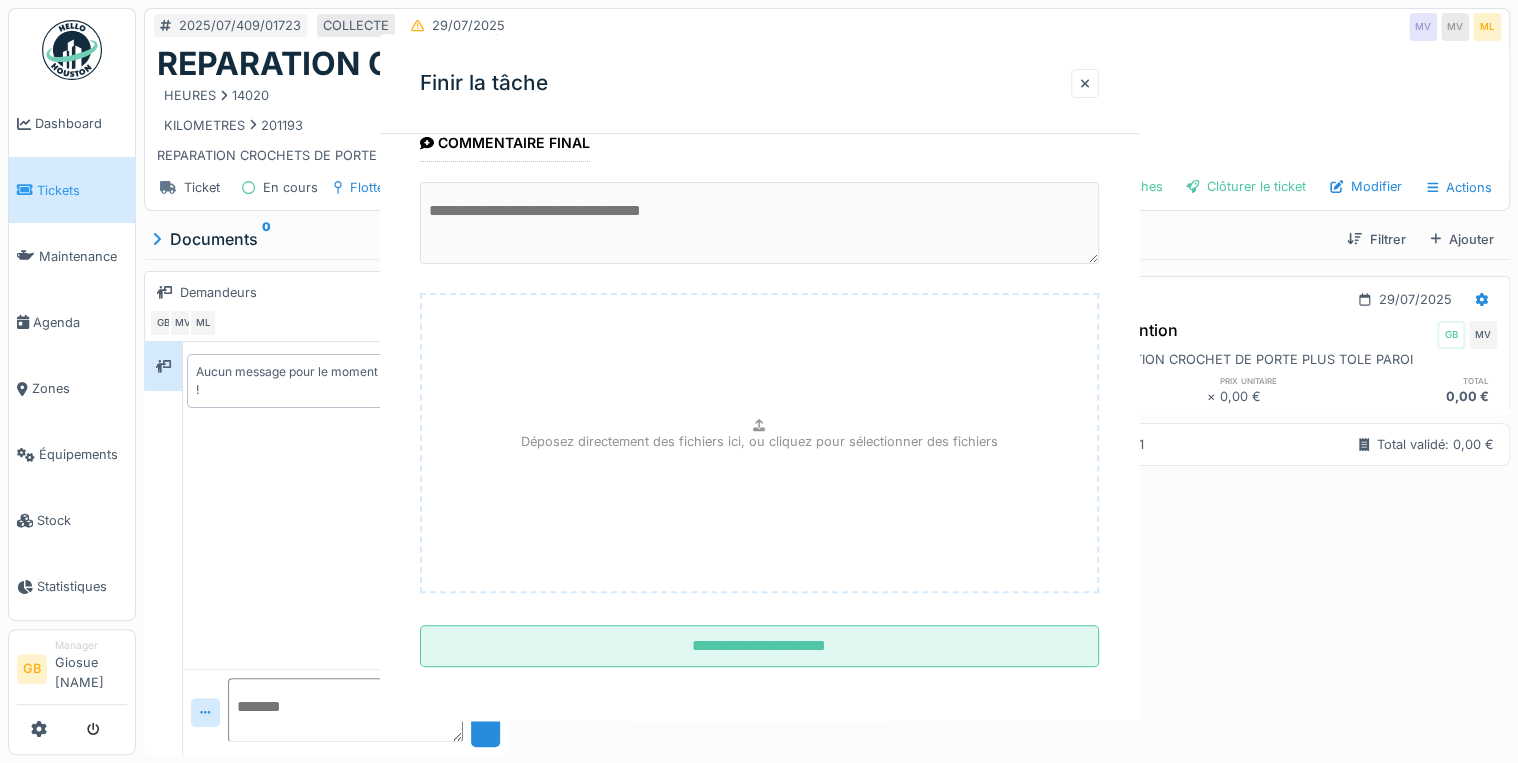 scroll, scrollTop: 0, scrollLeft: 0, axis: both 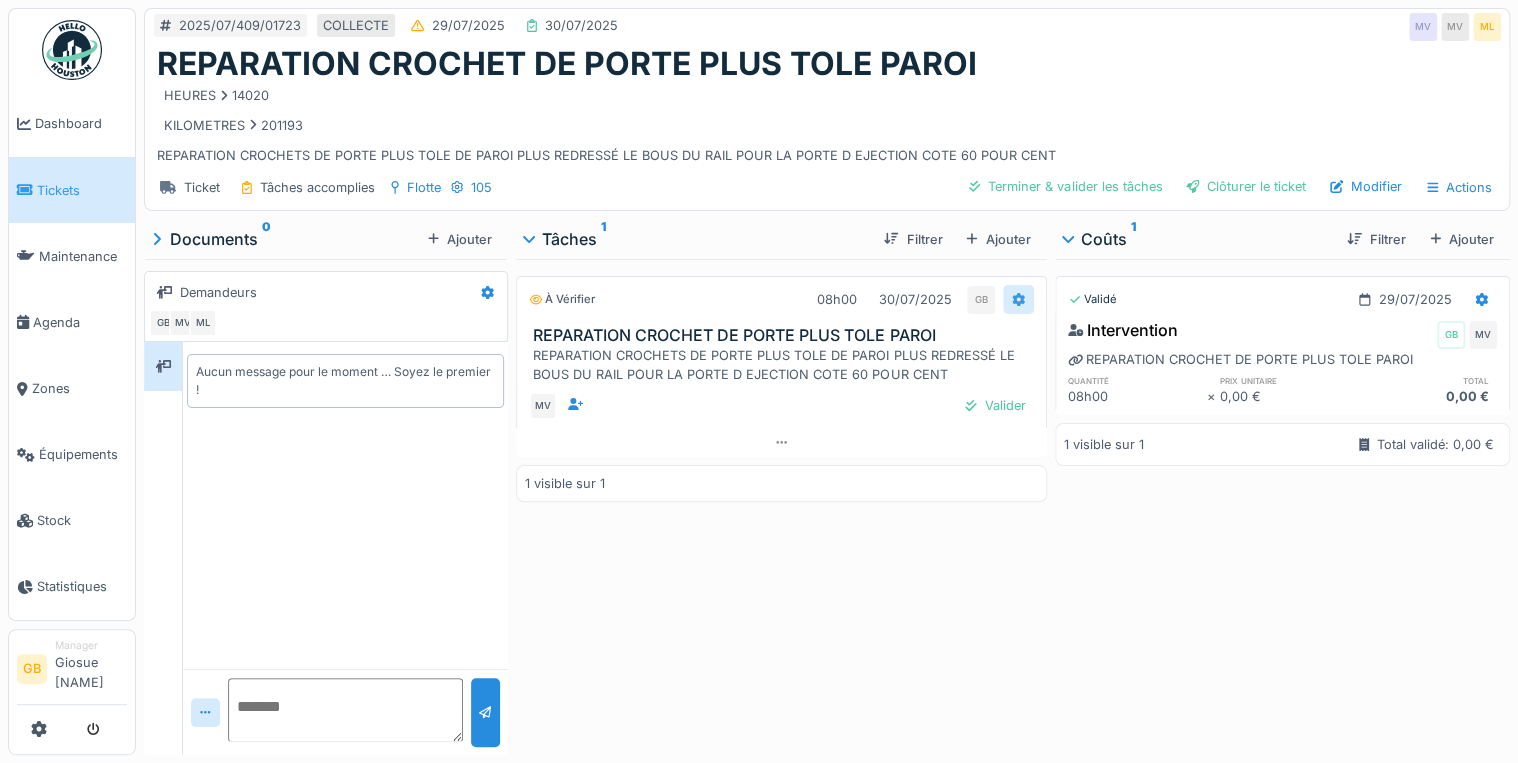 click 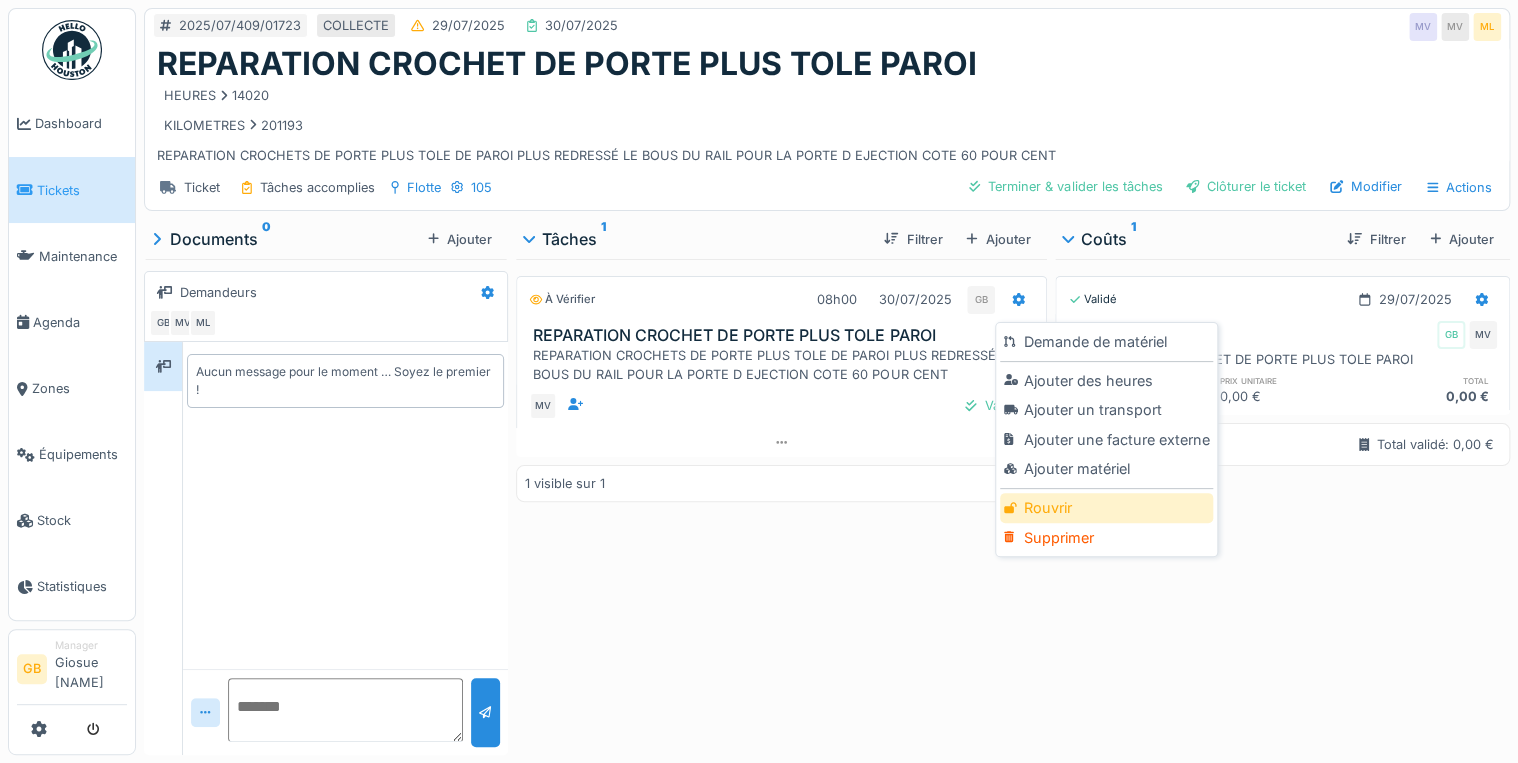 click on "Rouvrir" at bounding box center [1106, 508] 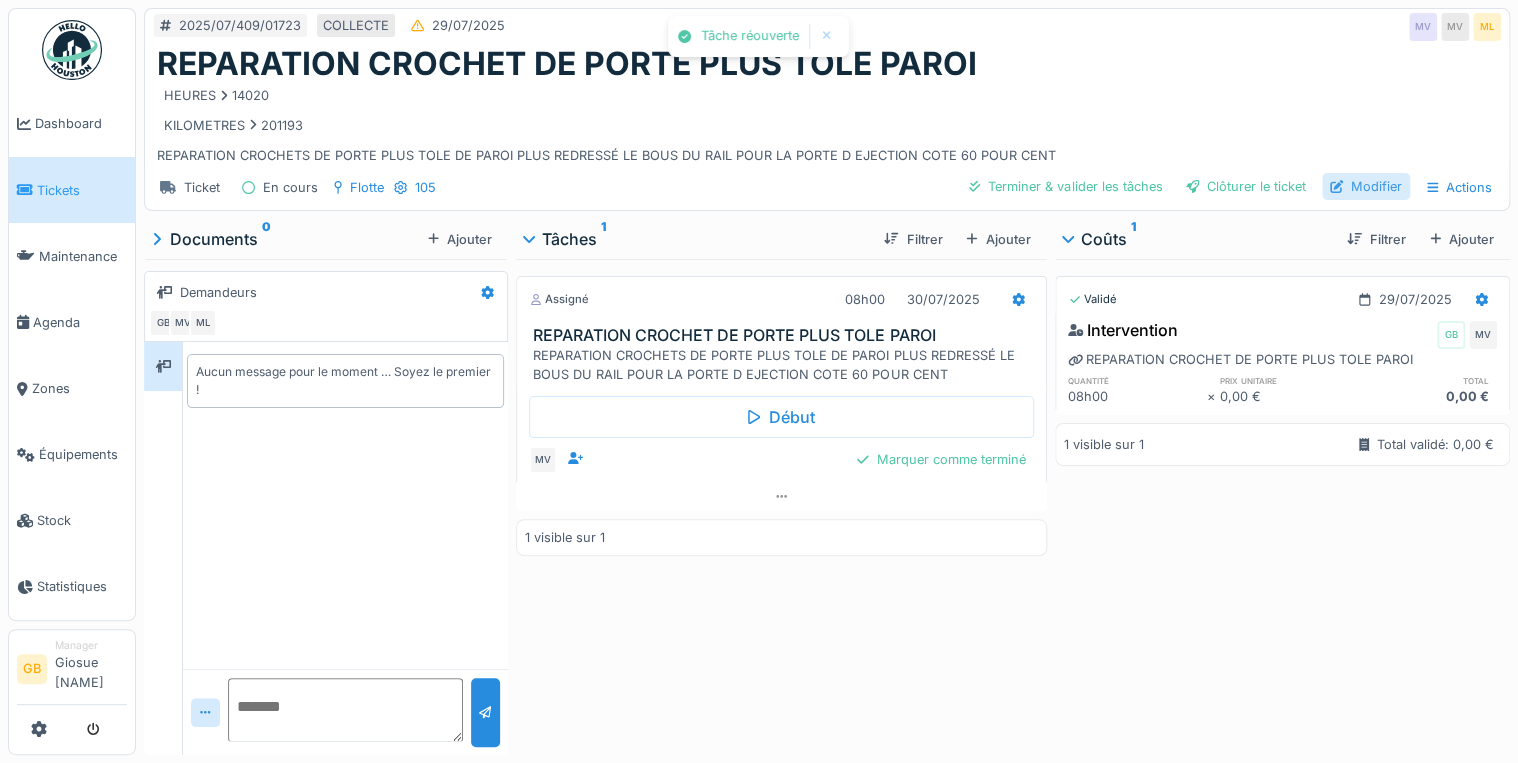 click on "Modifier" at bounding box center [1366, 186] 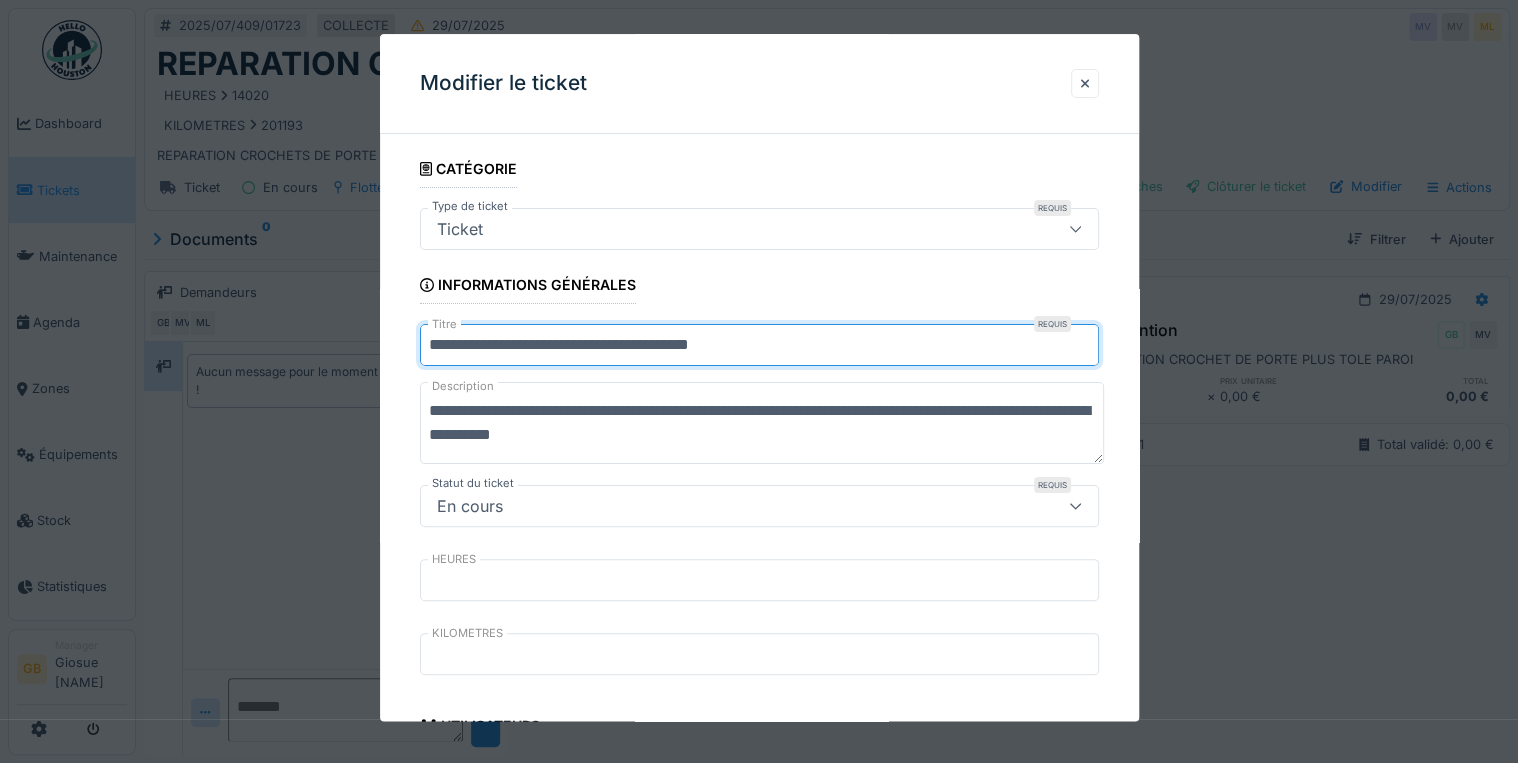 drag, startPoint x: 696, startPoint y: 345, endPoint x: 737, endPoint y: 348, distance: 41.109608 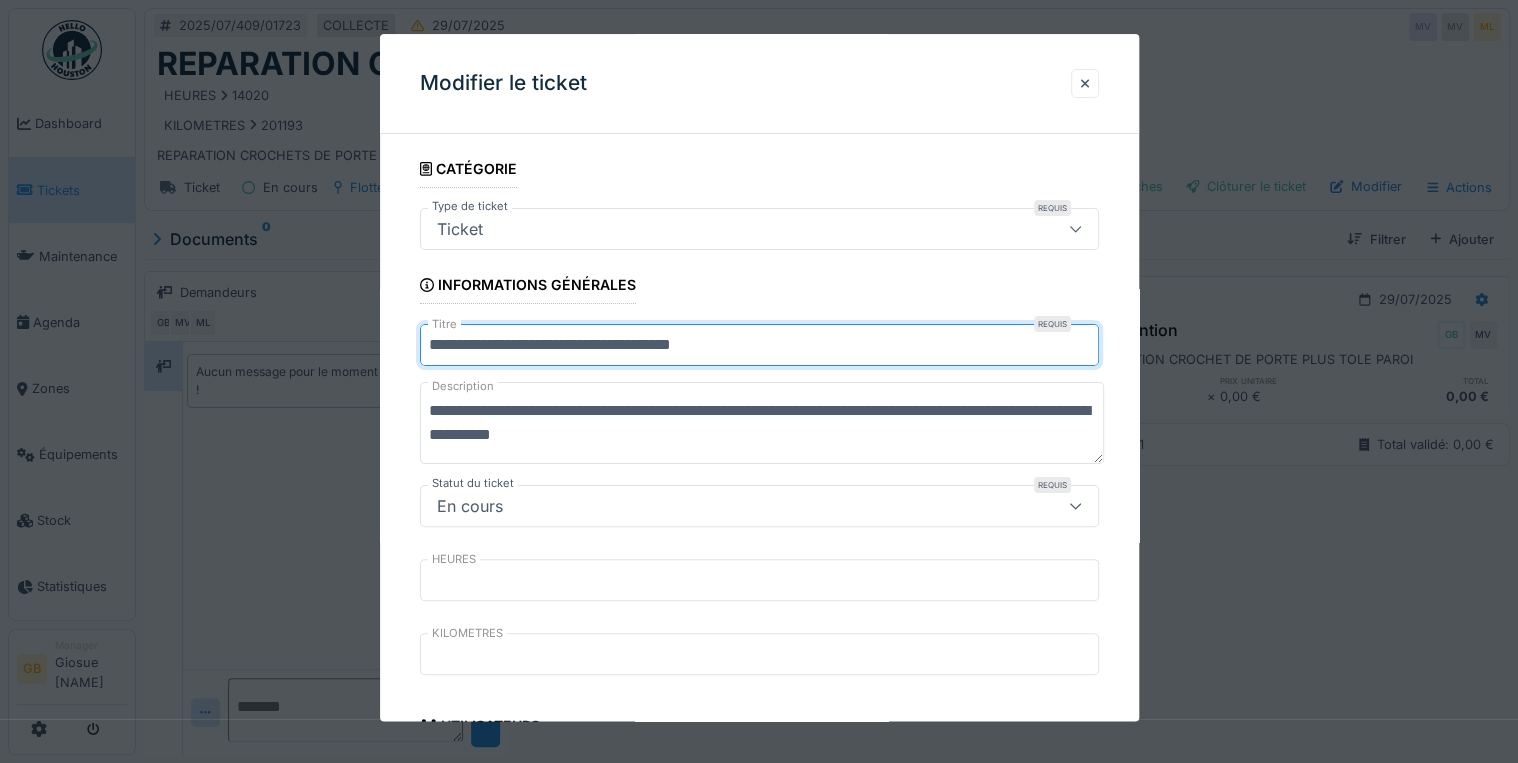 type on "**********" 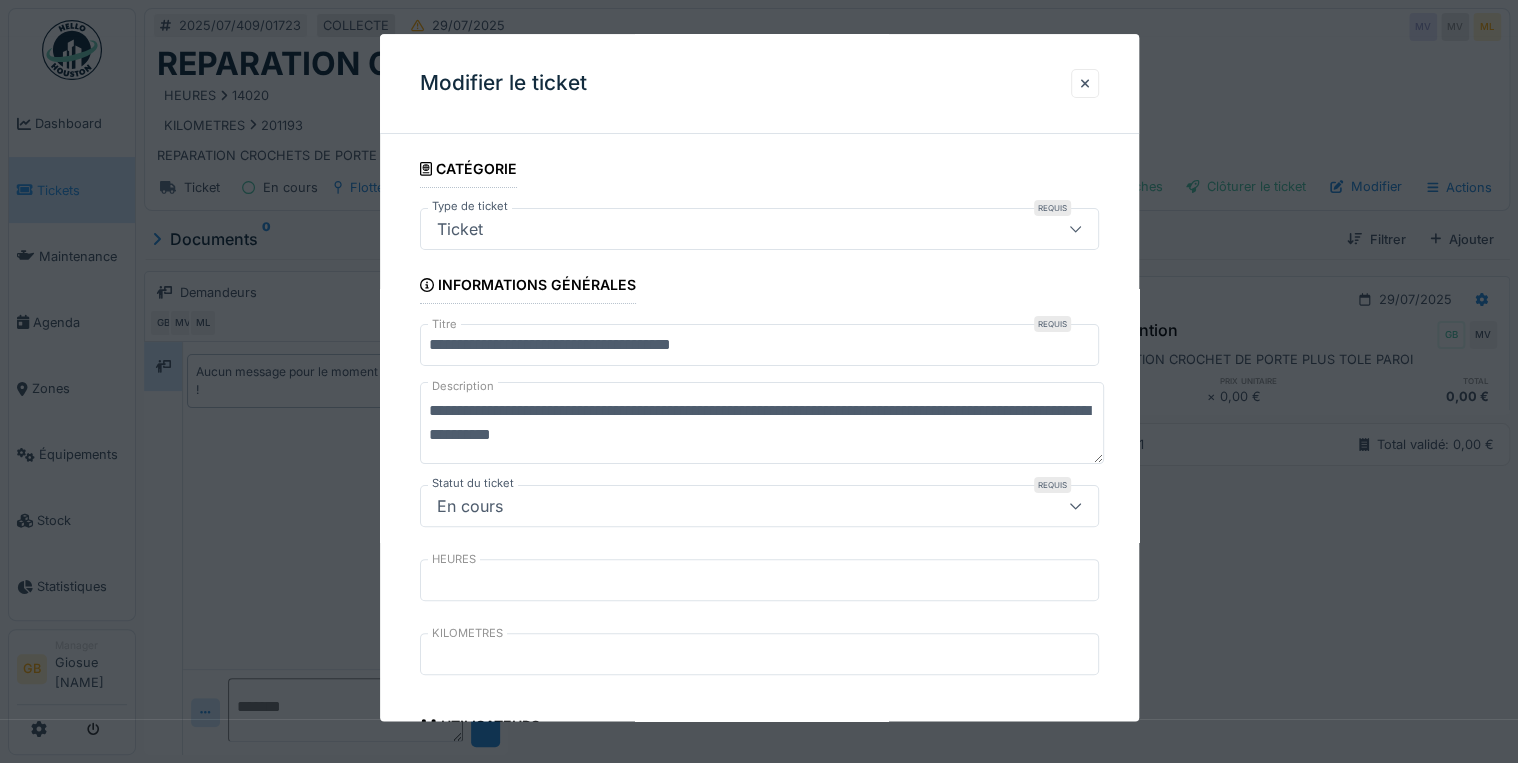 drag, startPoint x: 747, startPoint y: 406, endPoint x: 709, endPoint y: 404, distance: 38.052597 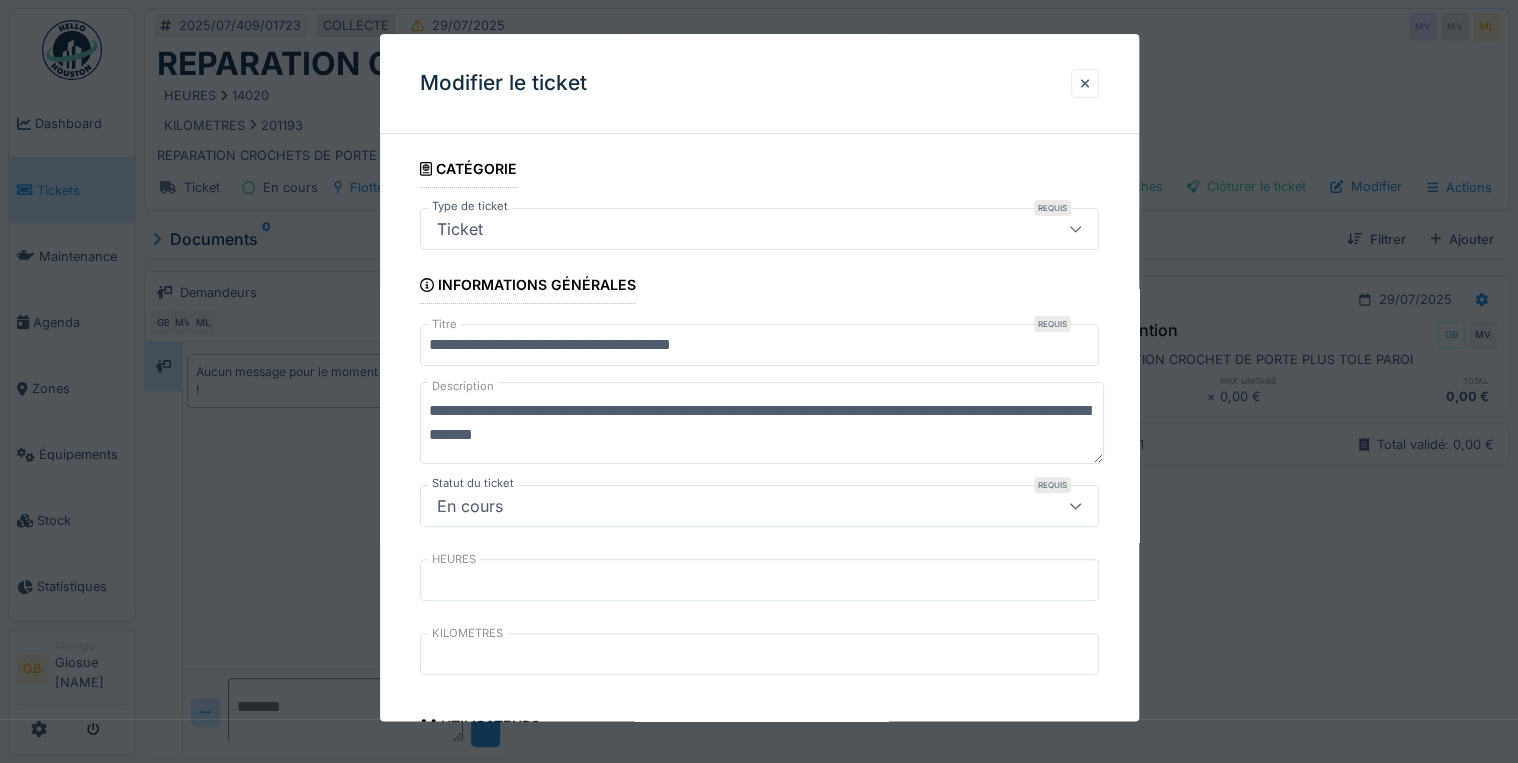 click on "**********" at bounding box center [762, 424] 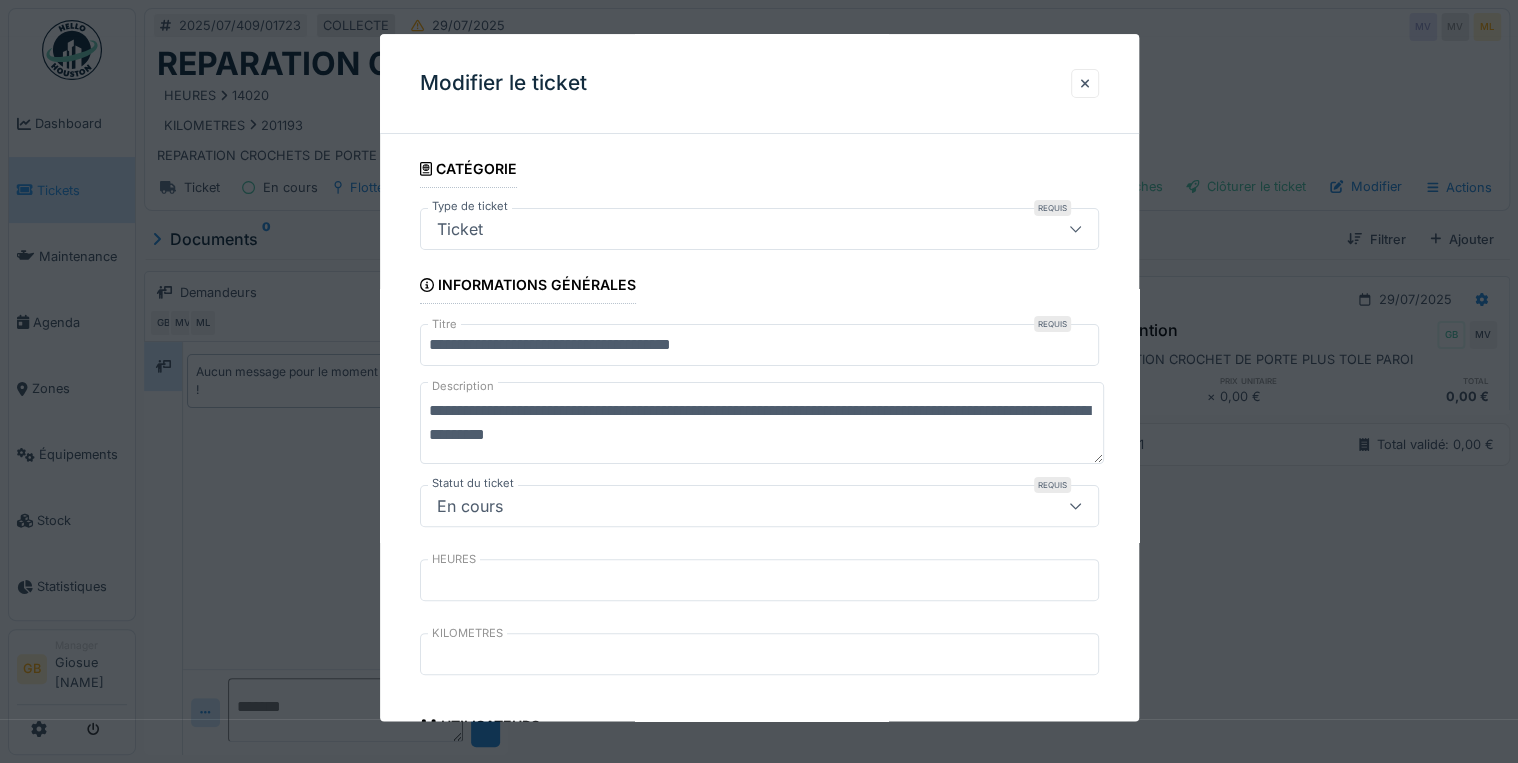 click on "**********" at bounding box center (762, 424) 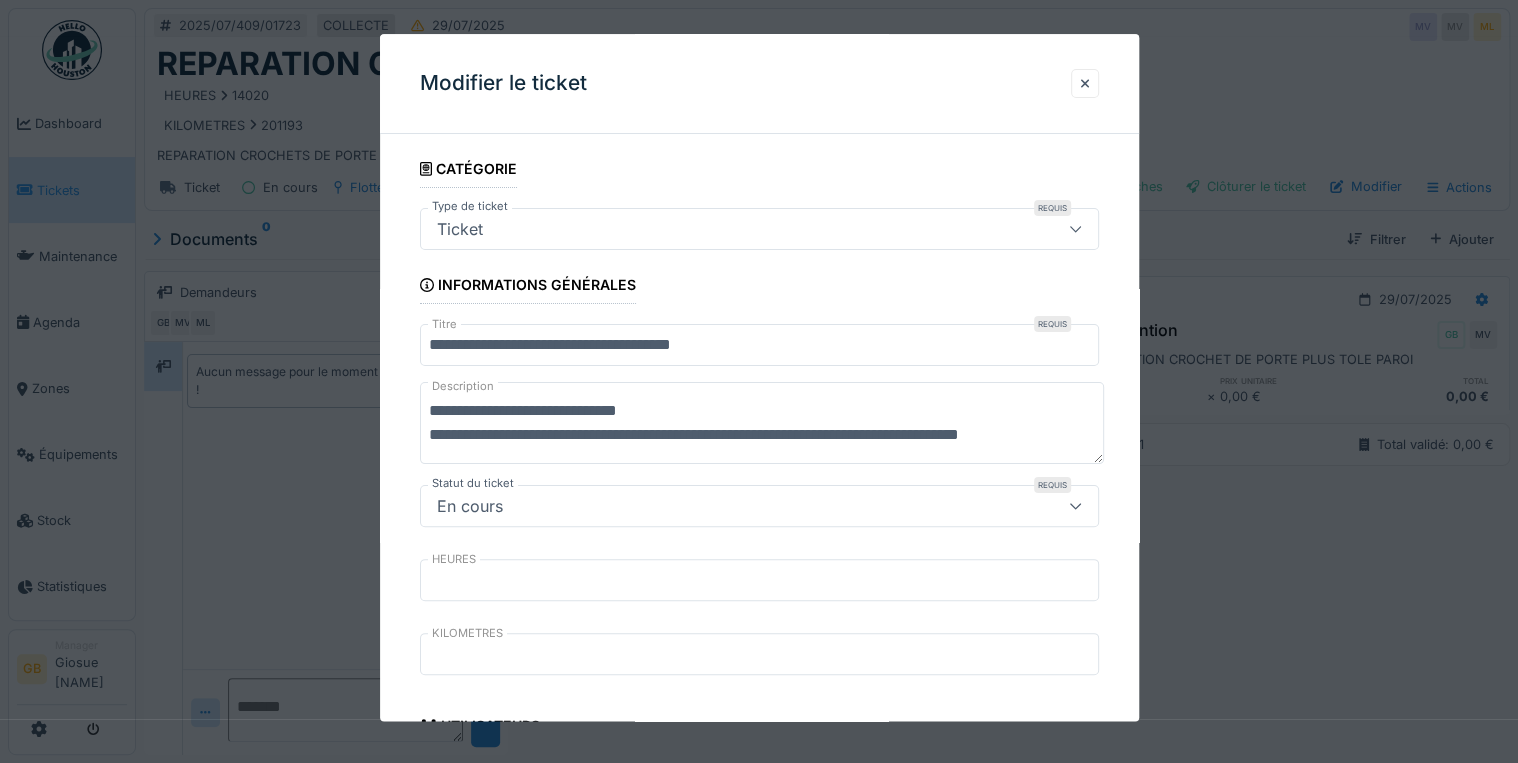 scroll, scrollTop: 24, scrollLeft: 0, axis: vertical 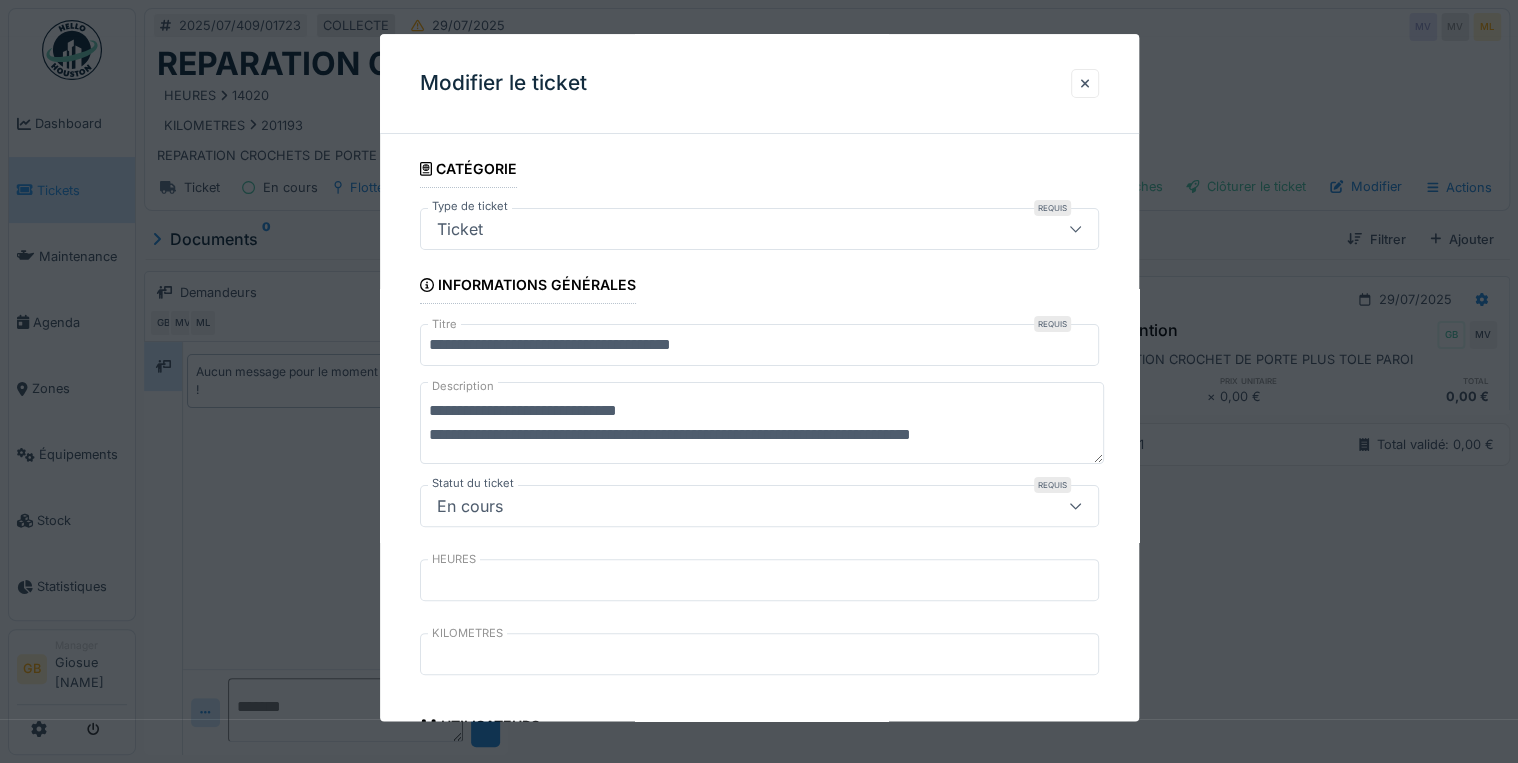 click on "**********" at bounding box center [762, 424] 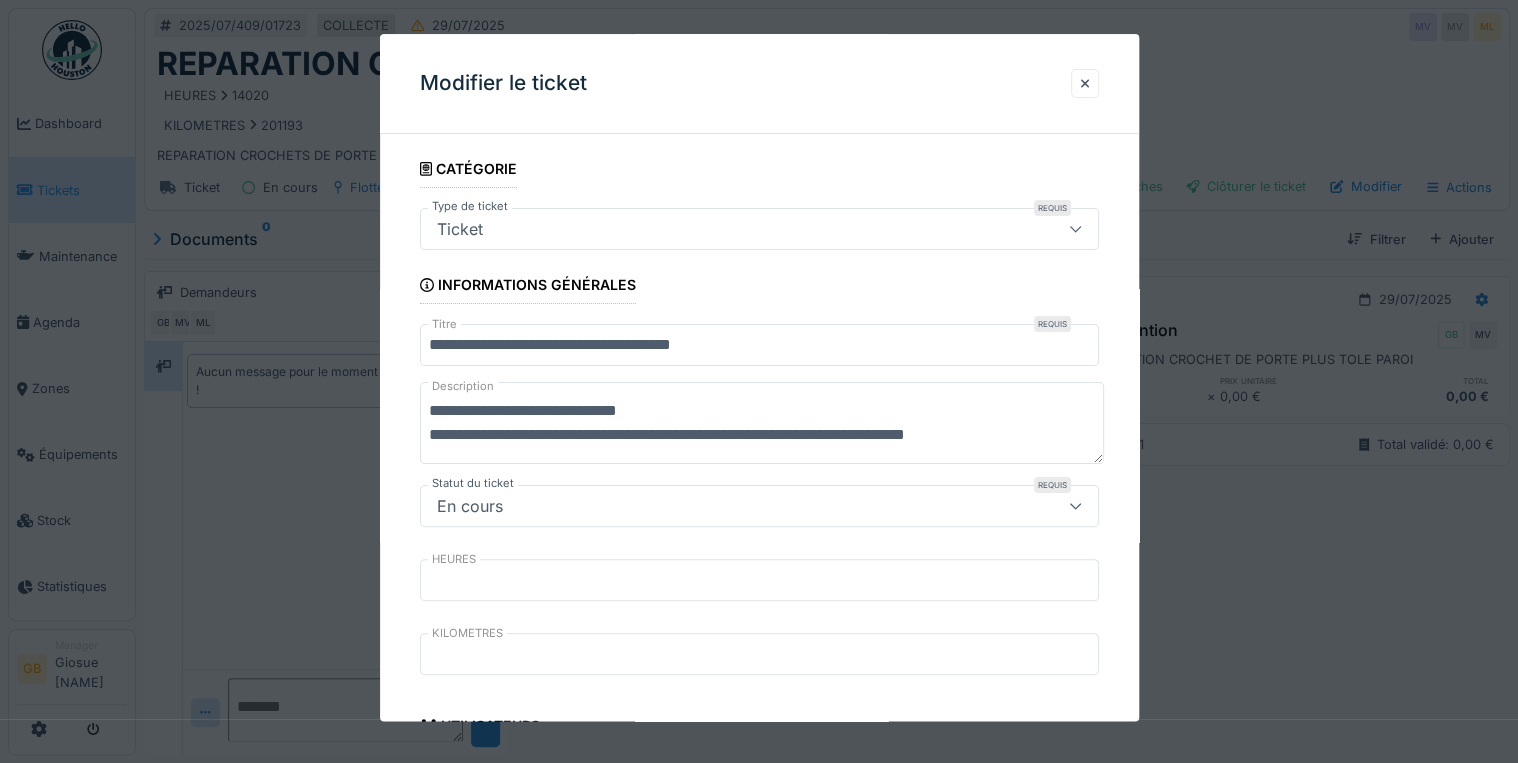 scroll, scrollTop: 0, scrollLeft: 0, axis: both 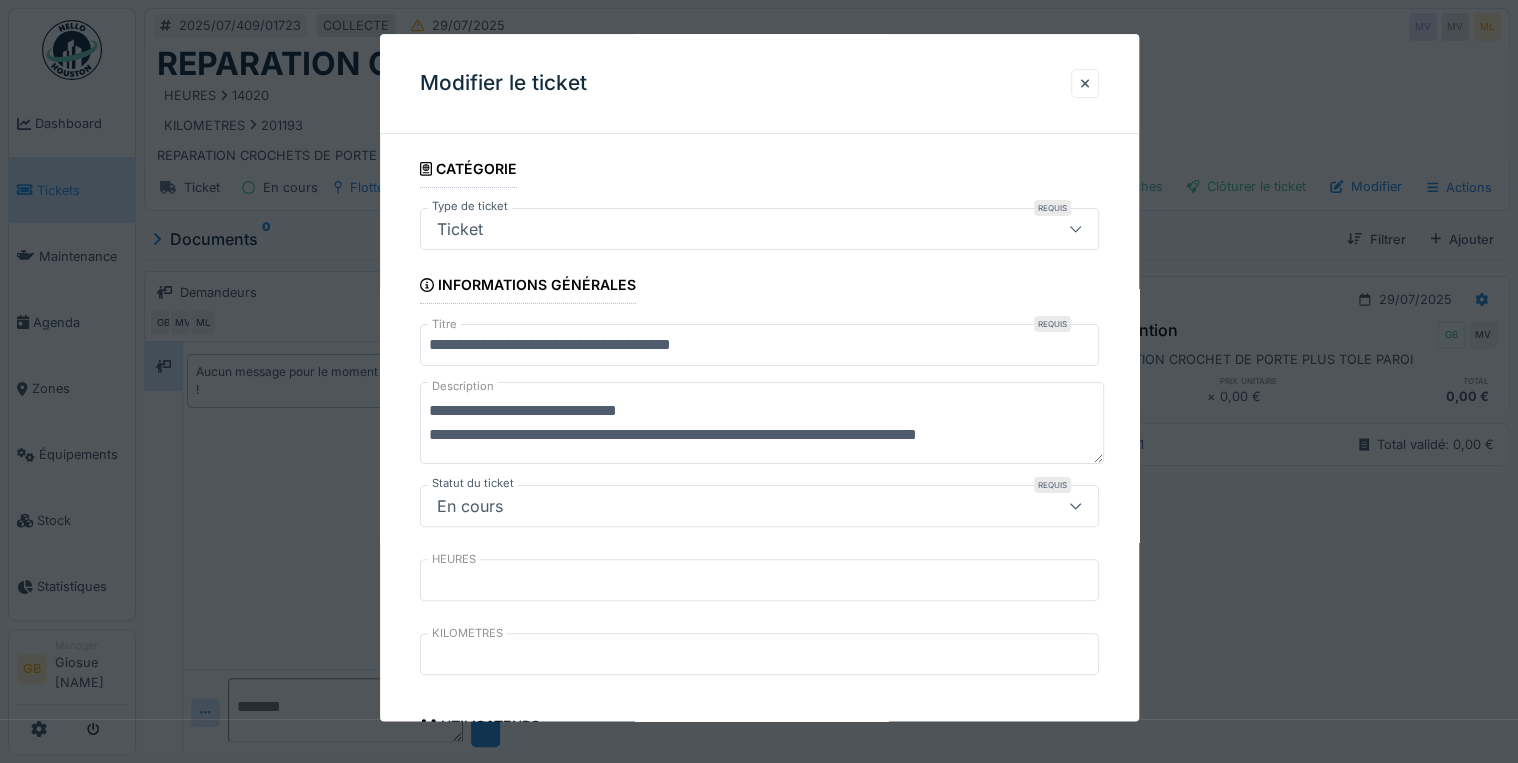 click on "**********" at bounding box center [762, 424] 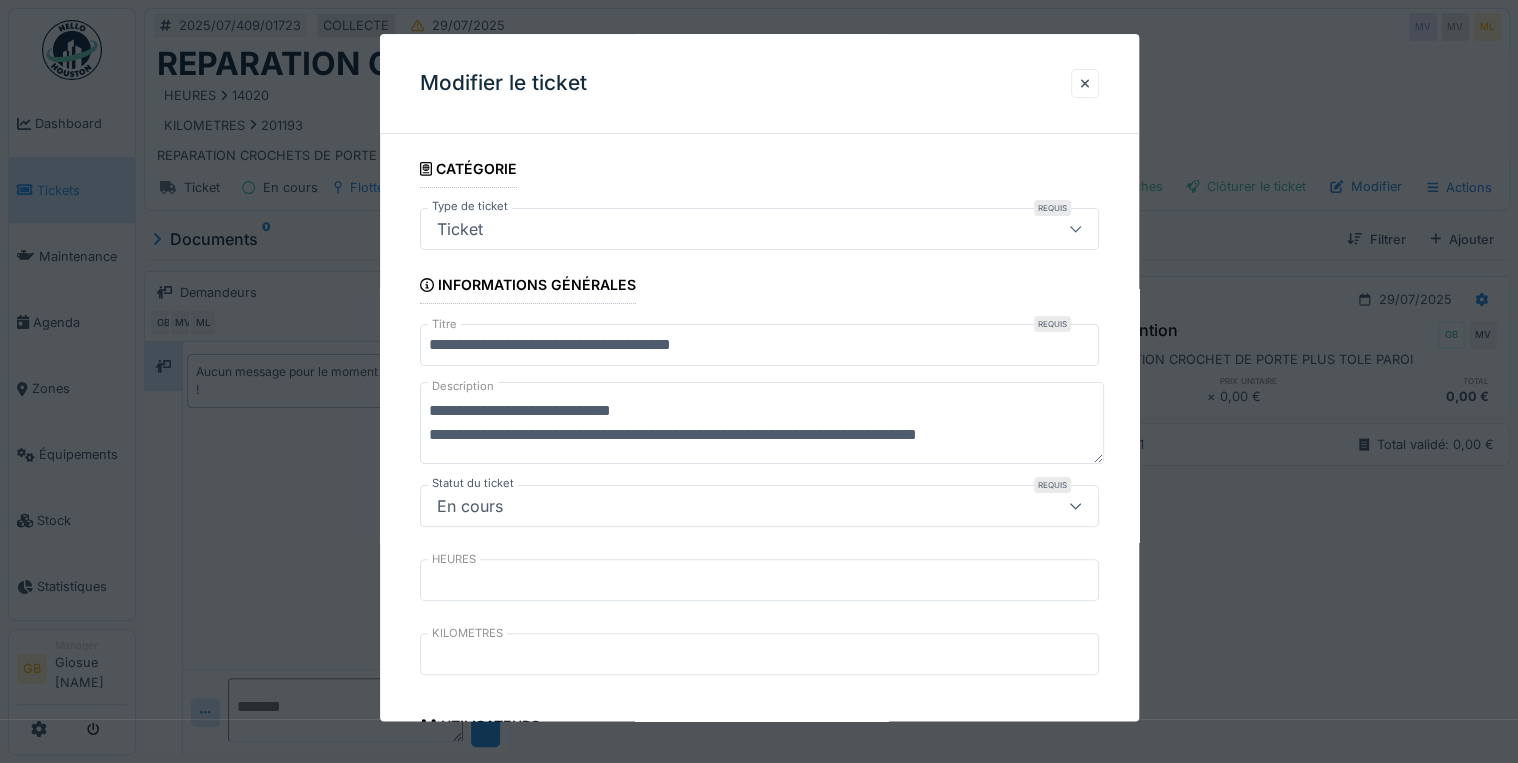 scroll, scrollTop: 24, scrollLeft: 0, axis: vertical 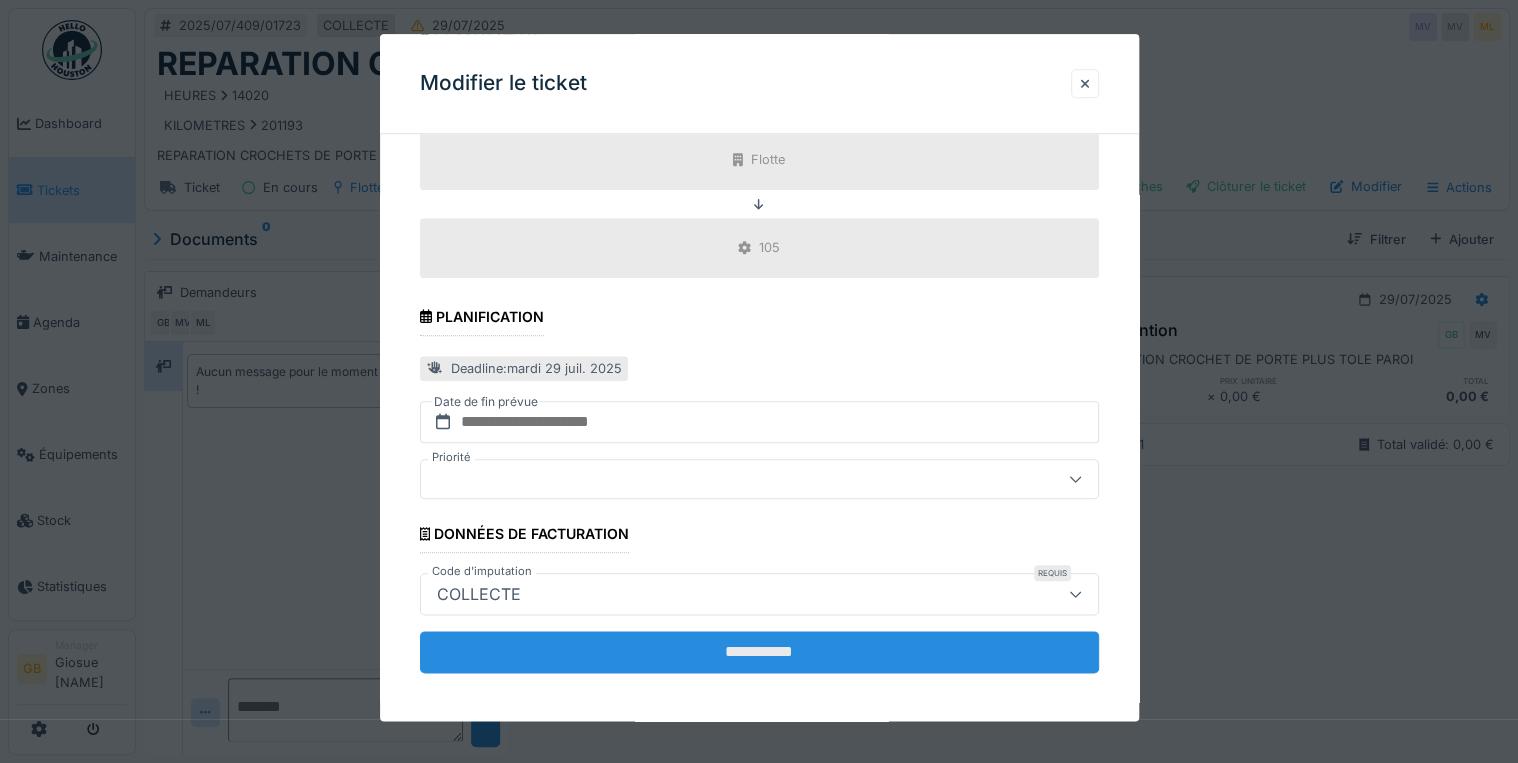 type on "**********" 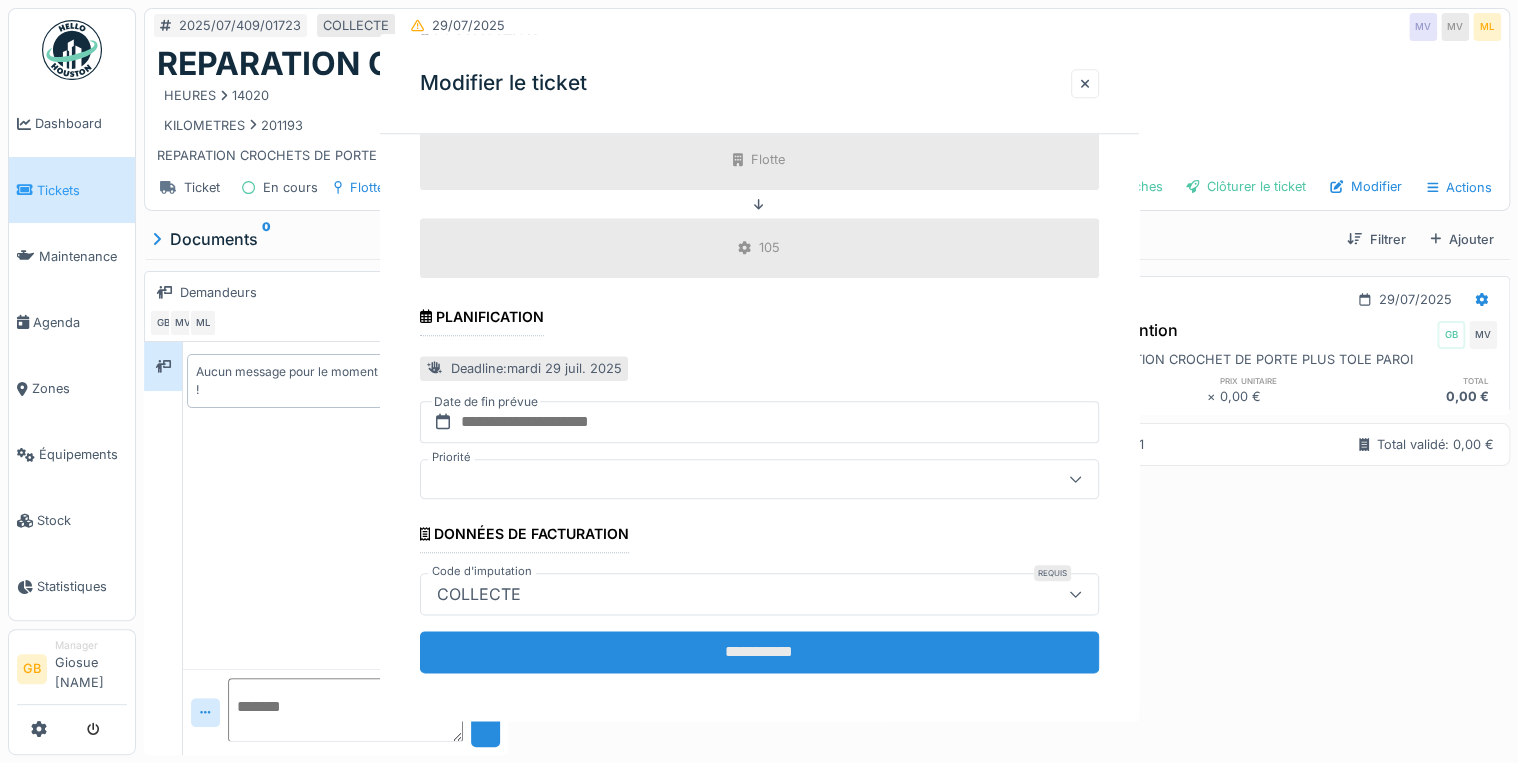 scroll, scrollTop: 0, scrollLeft: 0, axis: both 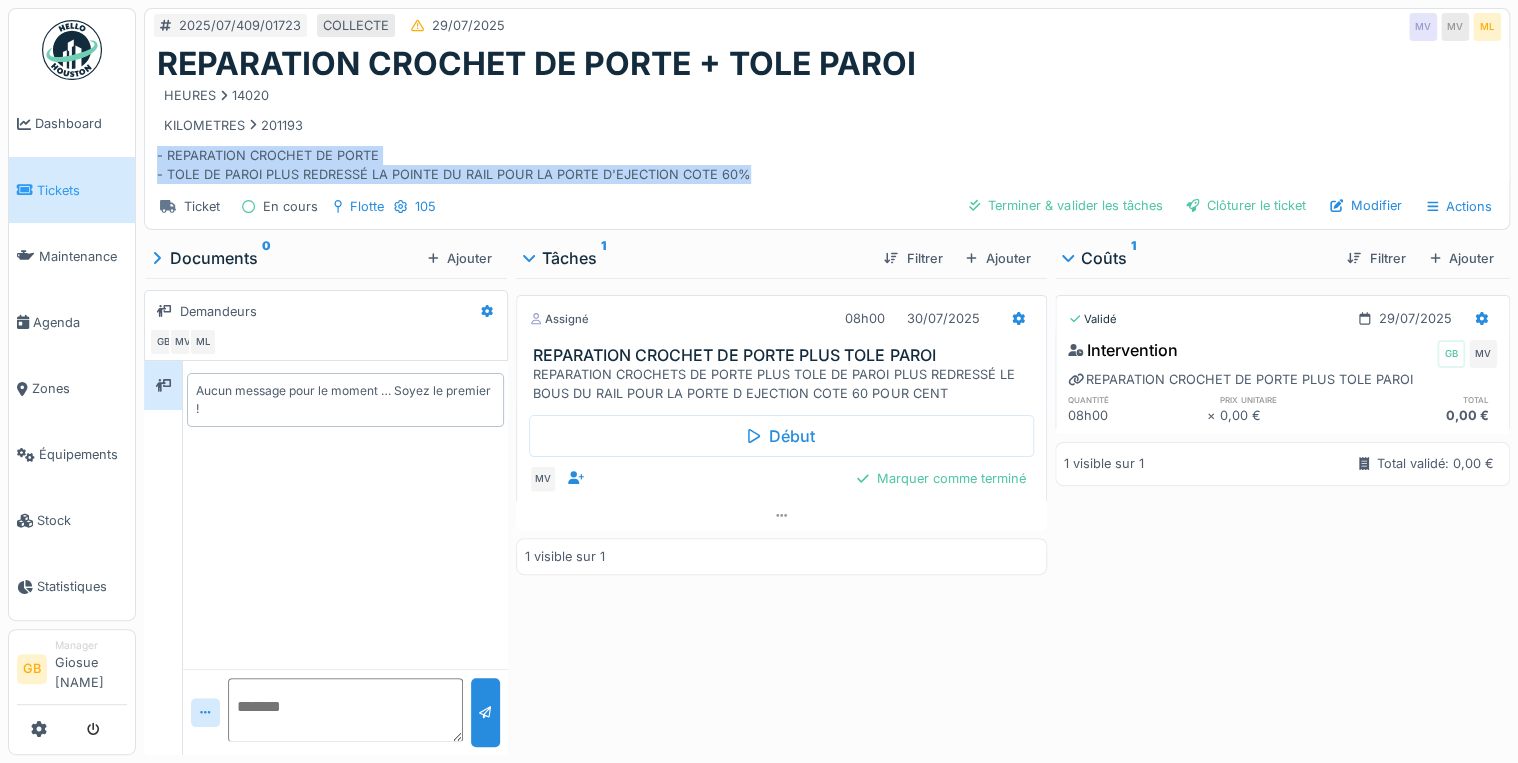 drag, startPoint x: 709, startPoint y: 176, endPoint x: 140, endPoint y: 152, distance: 569.5059 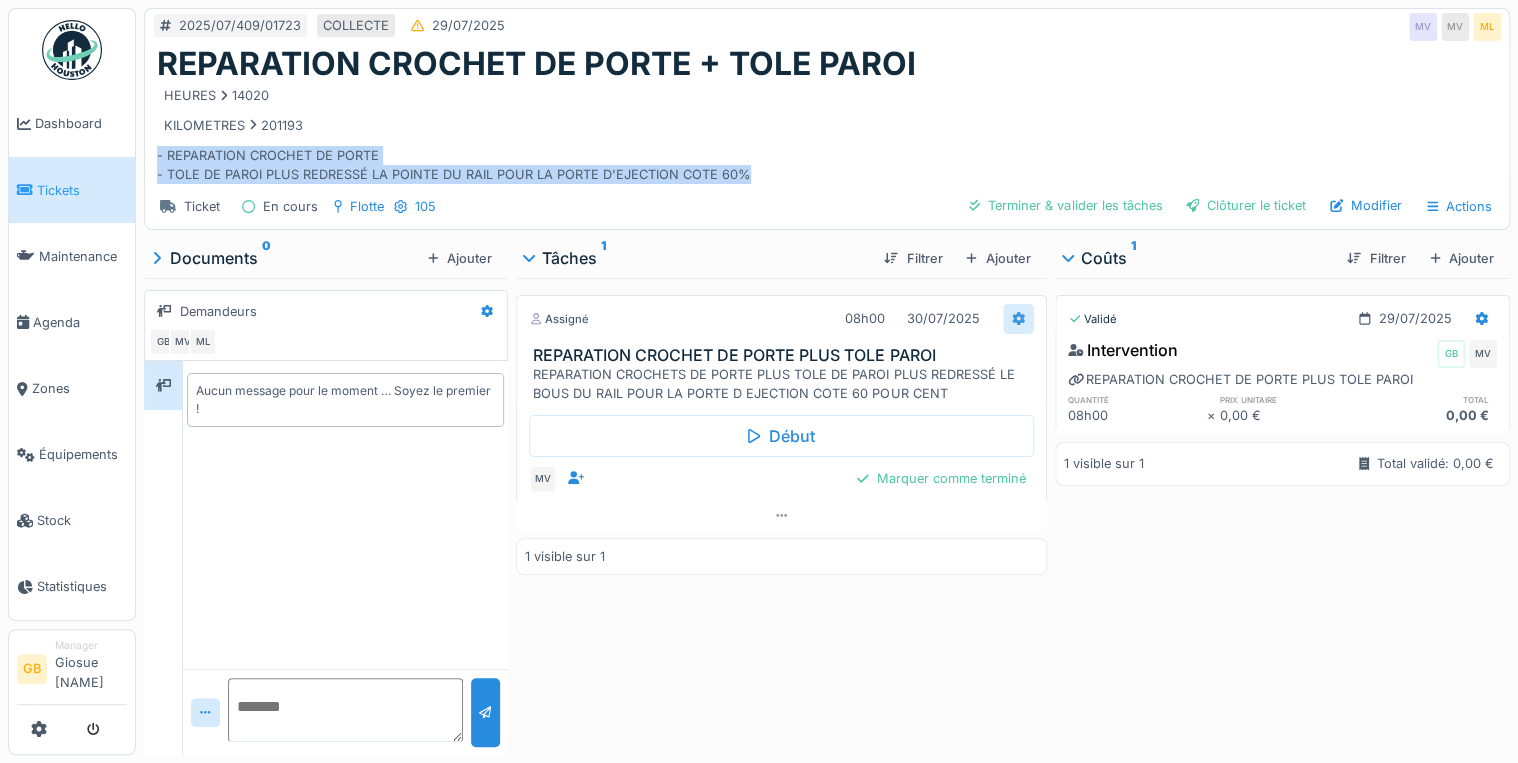 click at bounding box center [1018, 318] 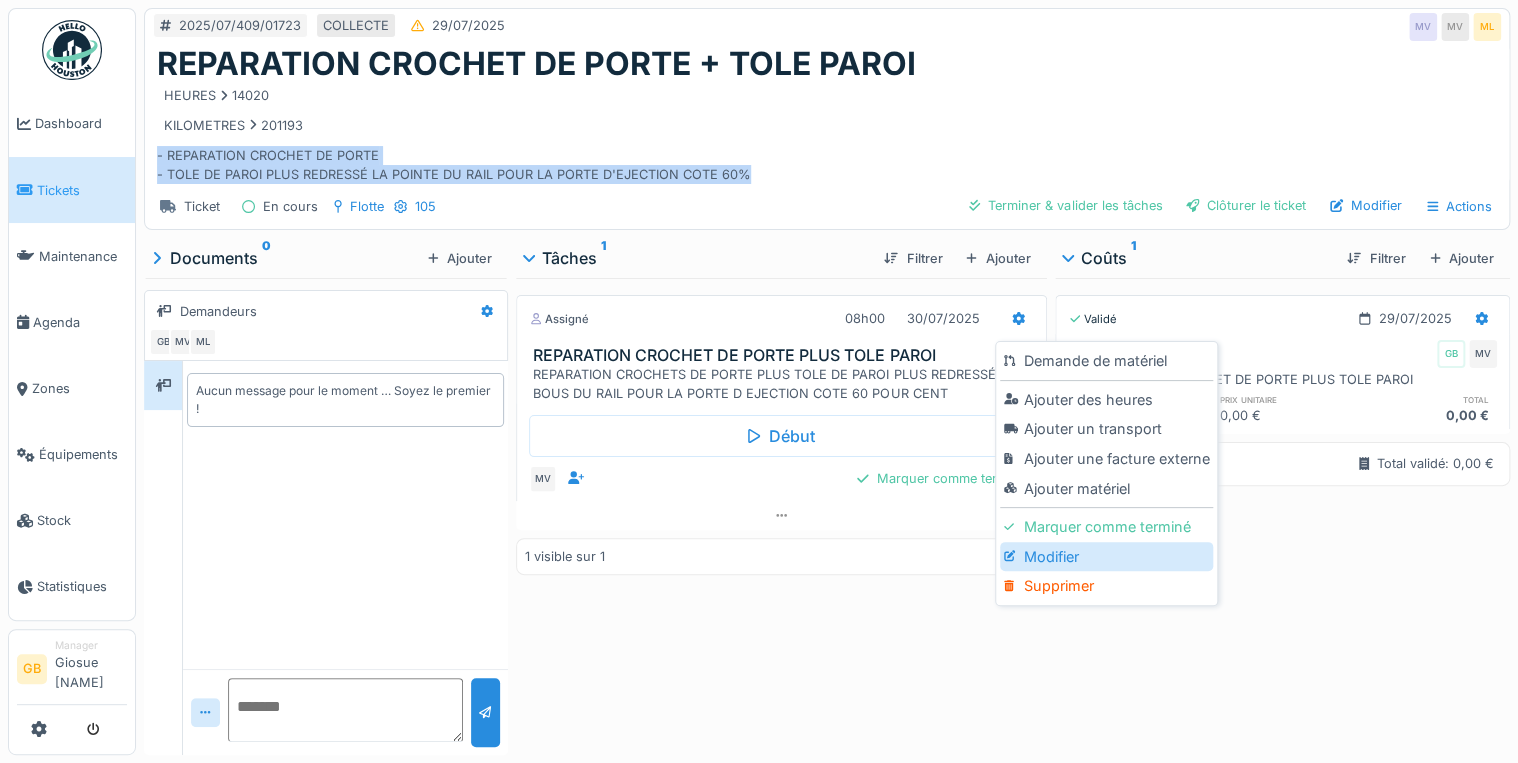 click on "Modifier" at bounding box center [1106, 557] 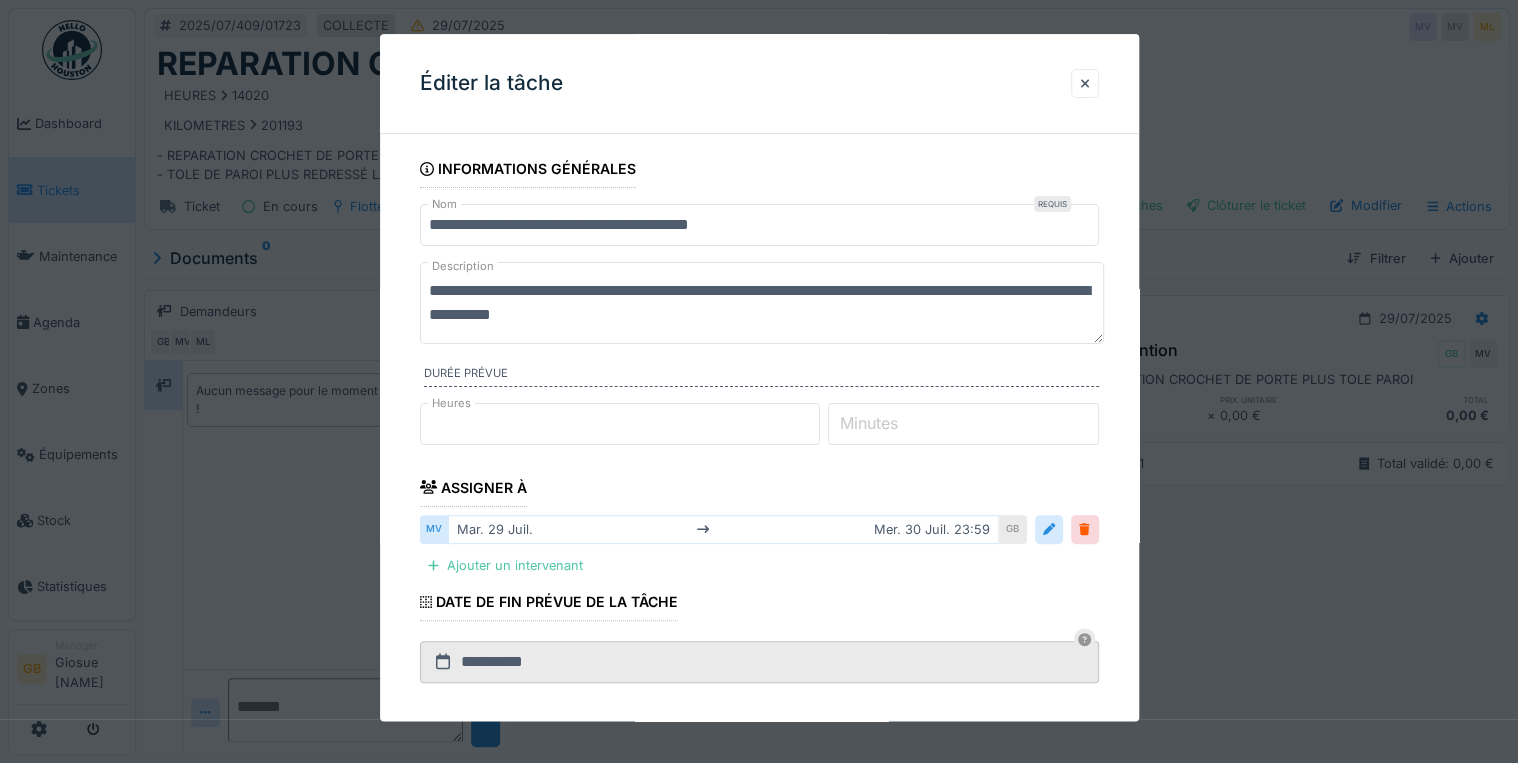 drag, startPoint x: 948, startPoint y: 324, endPoint x: -4, endPoint y: 225, distance: 957.1337 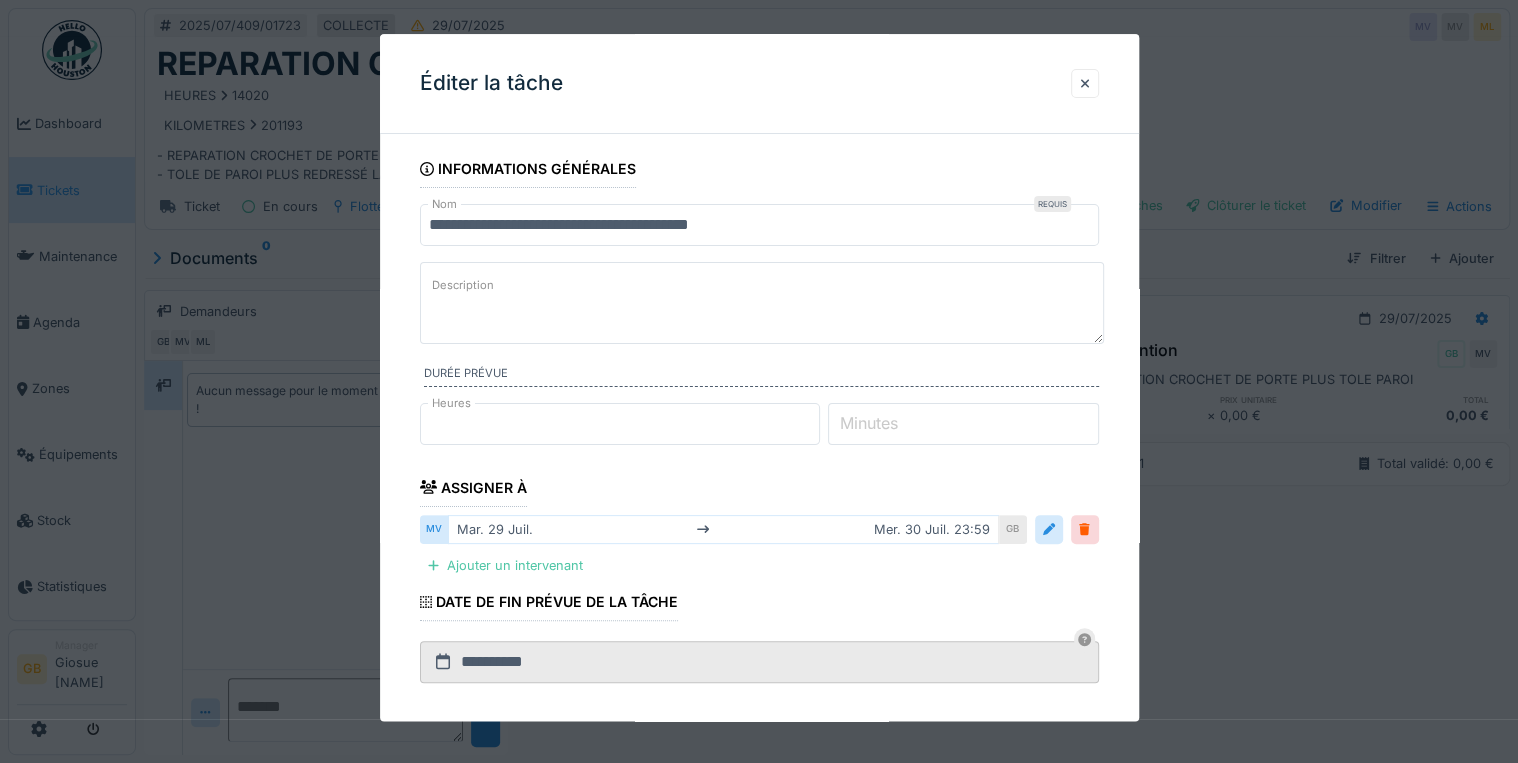 paste on "**********" 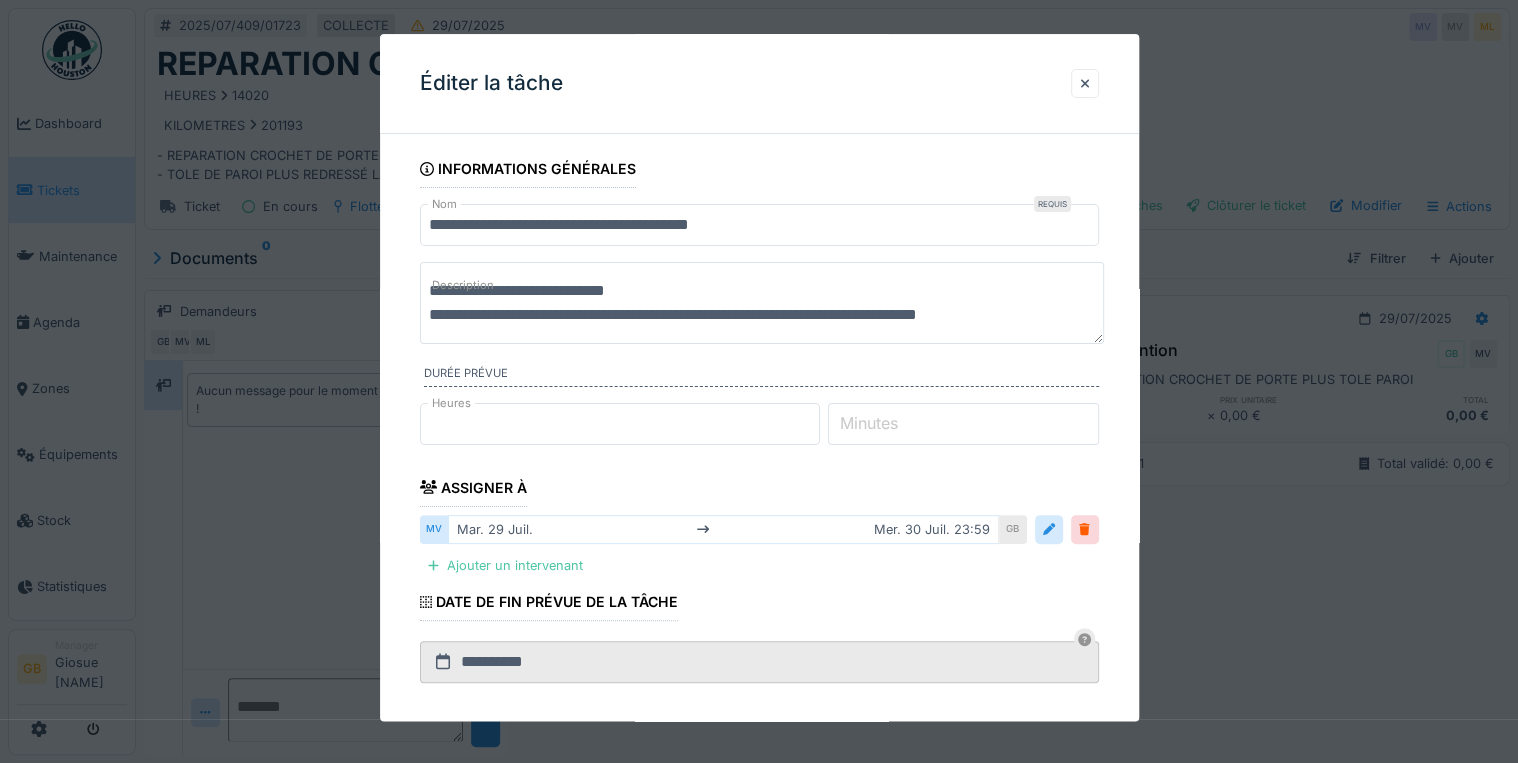 scroll, scrollTop: 6, scrollLeft: 0, axis: vertical 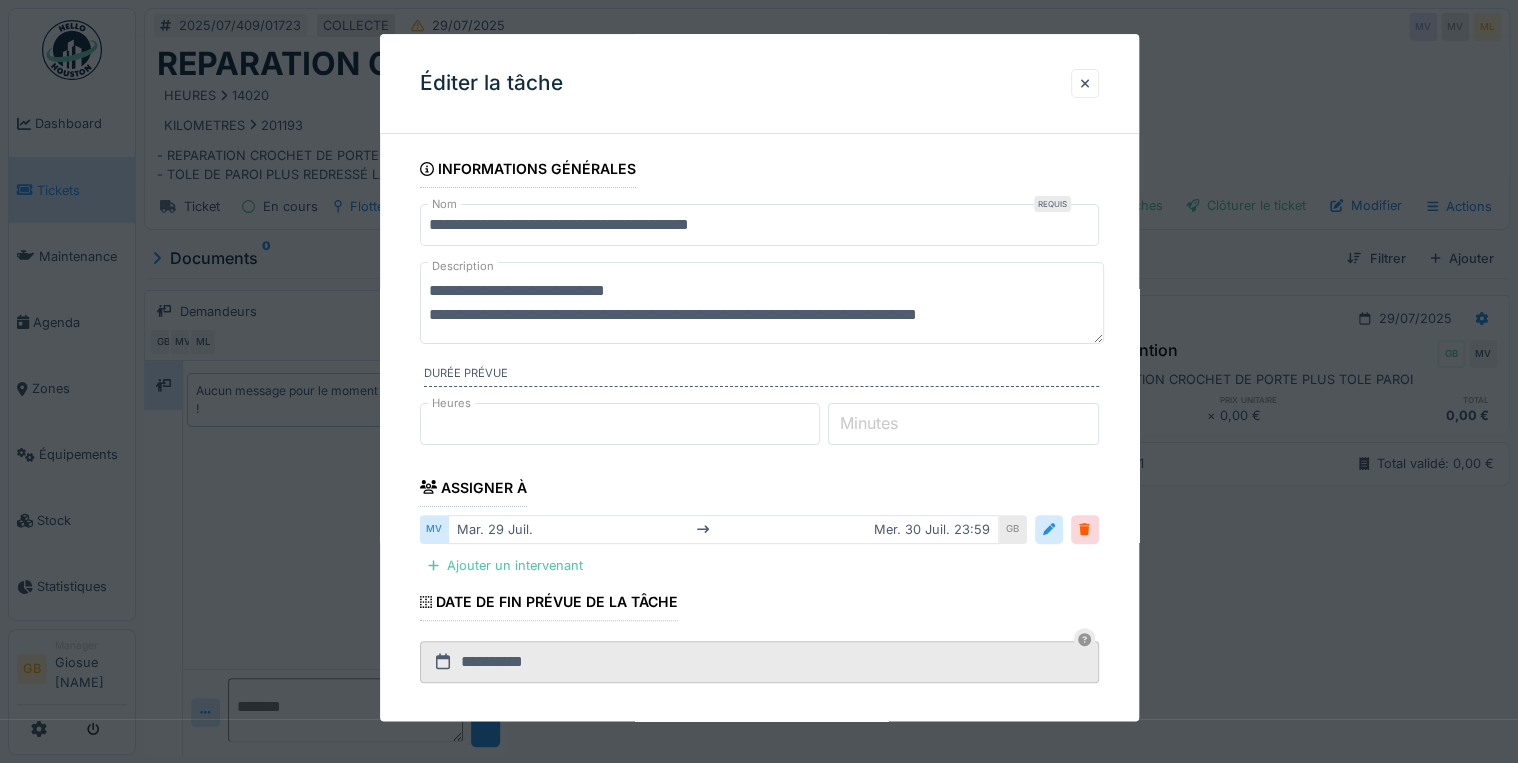type on "**********" 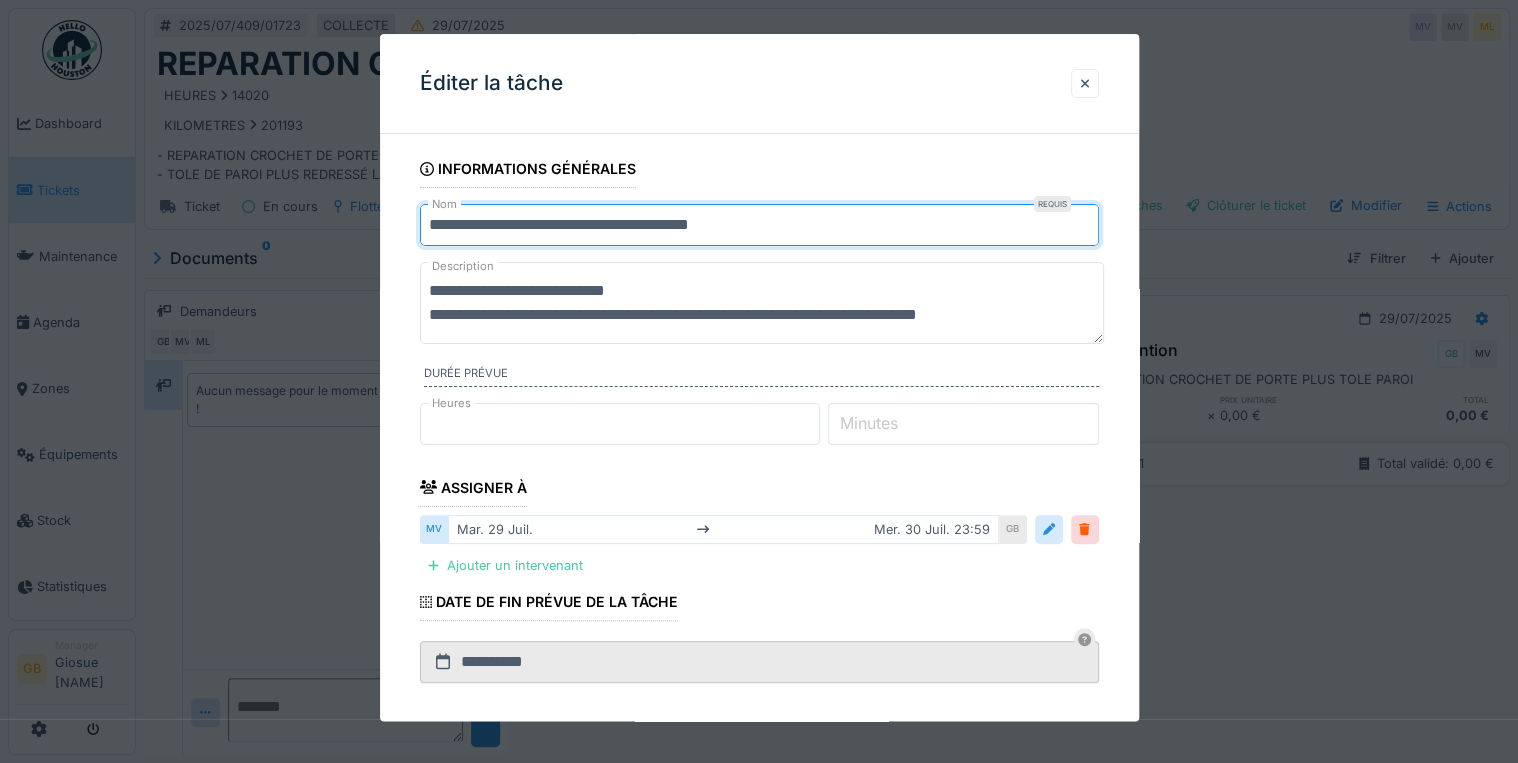 click on "**********" at bounding box center (759, 225) 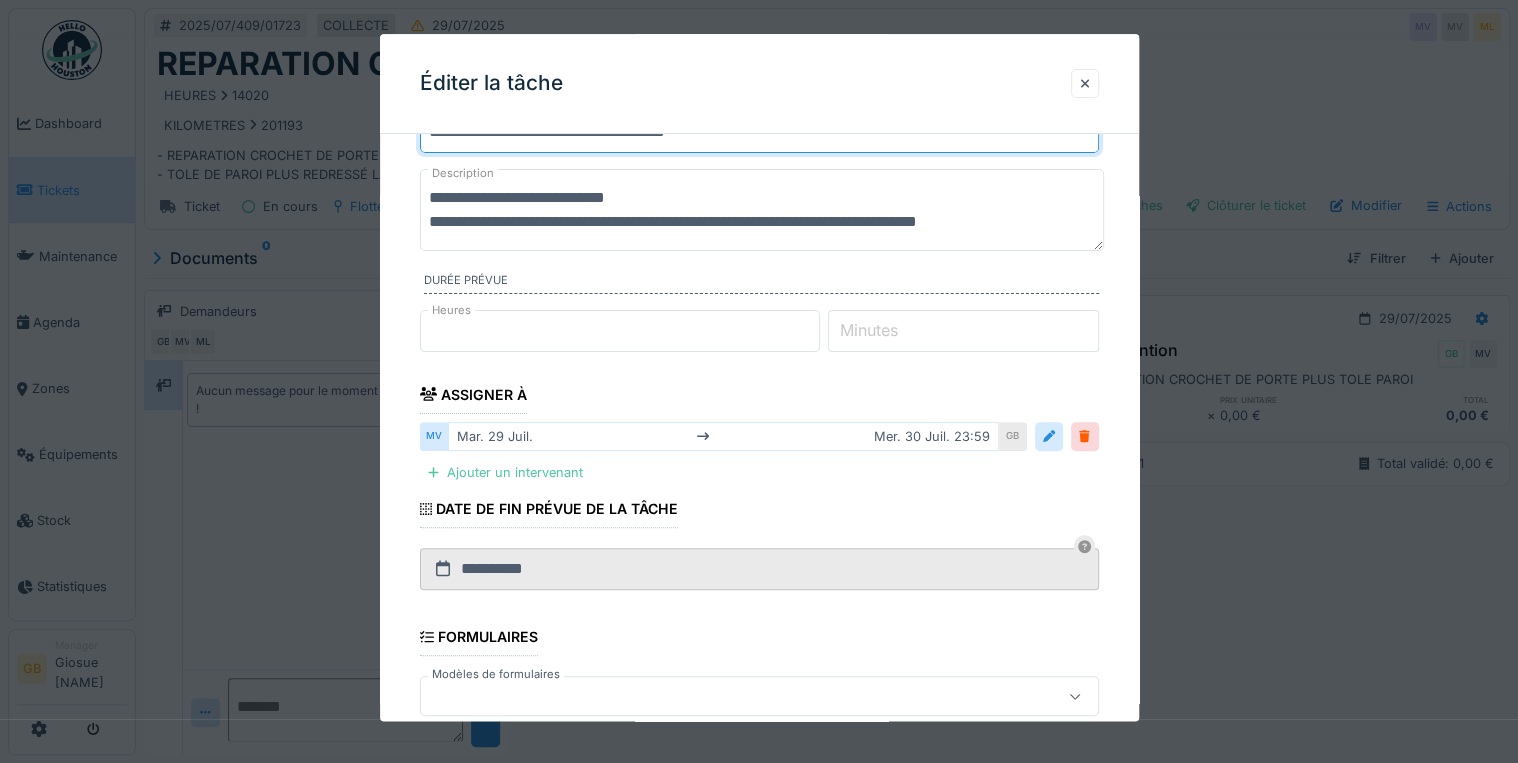 scroll, scrollTop: 0, scrollLeft: 0, axis: both 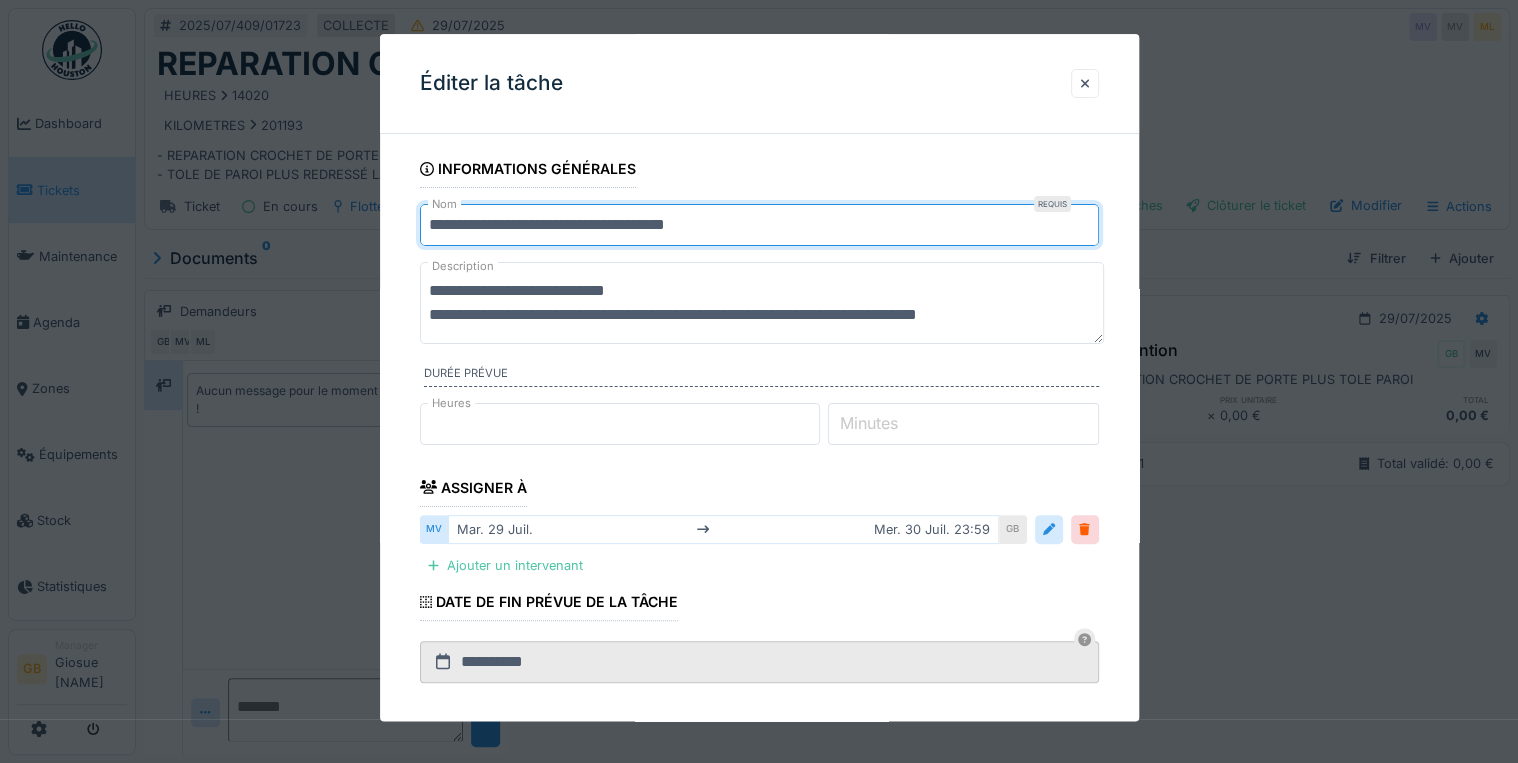 click on "**********" at bounding box center (759, 225) 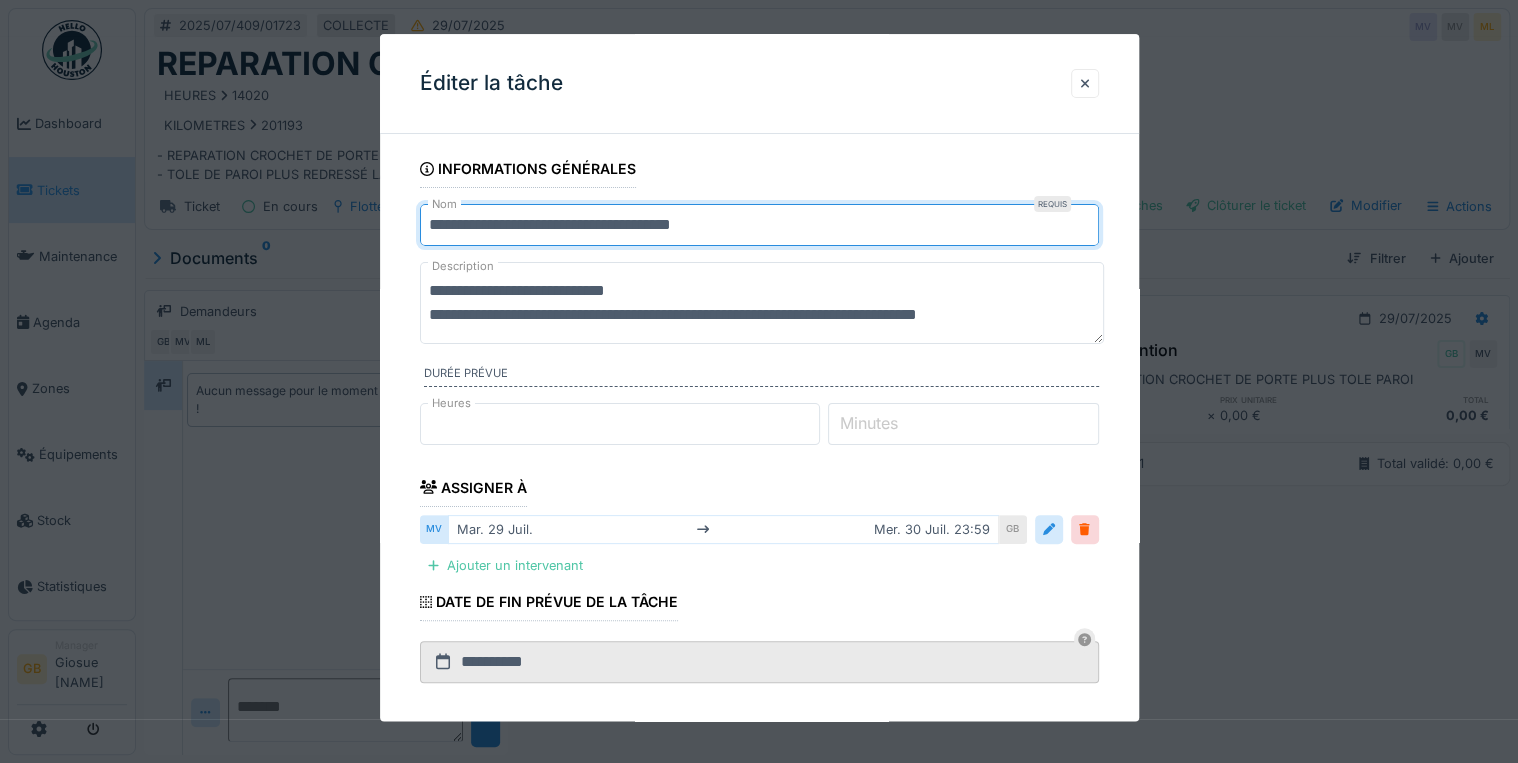 scroll, scrollTop: 336, scrollLeft: 0, axis: vertical 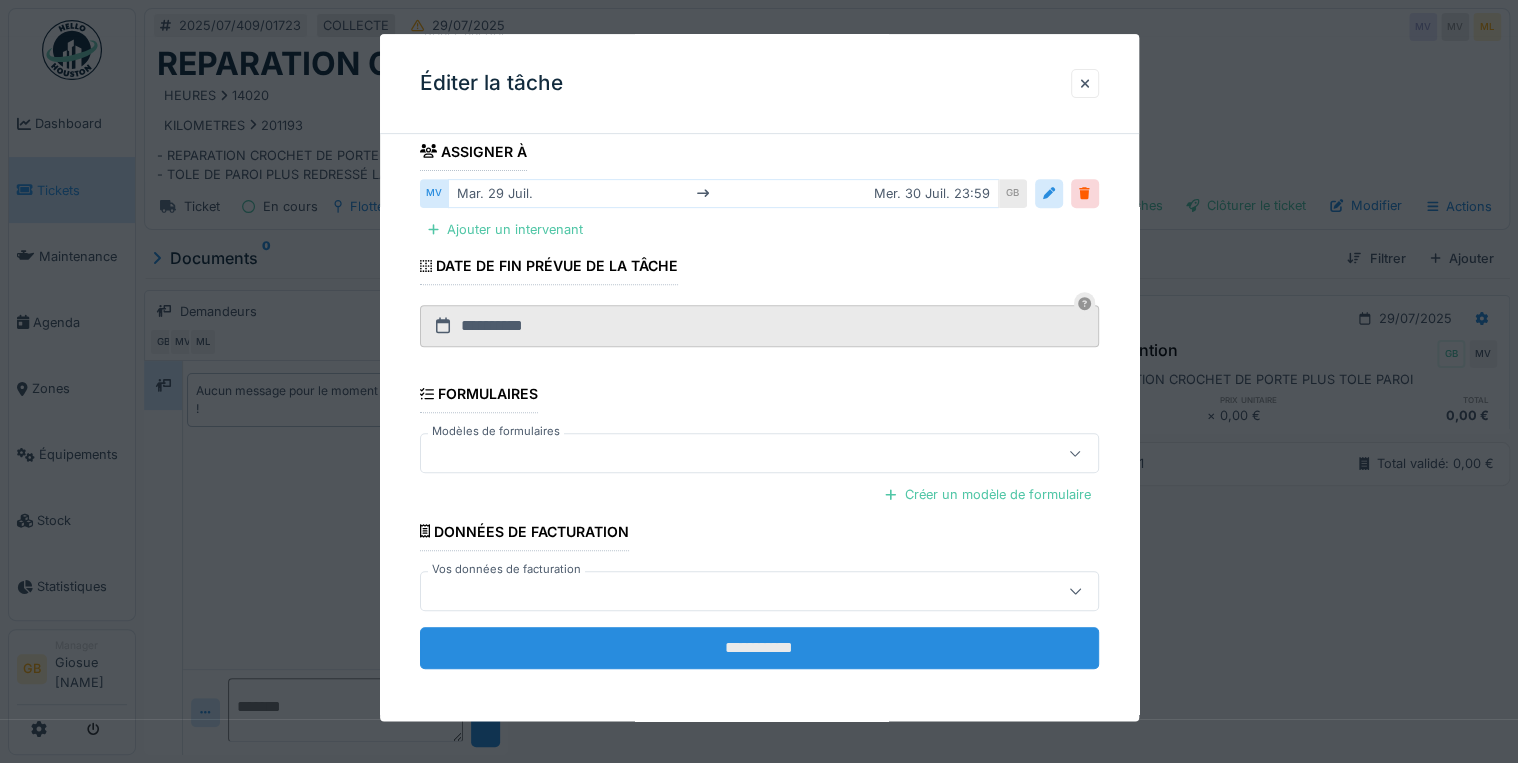 type on "**********" 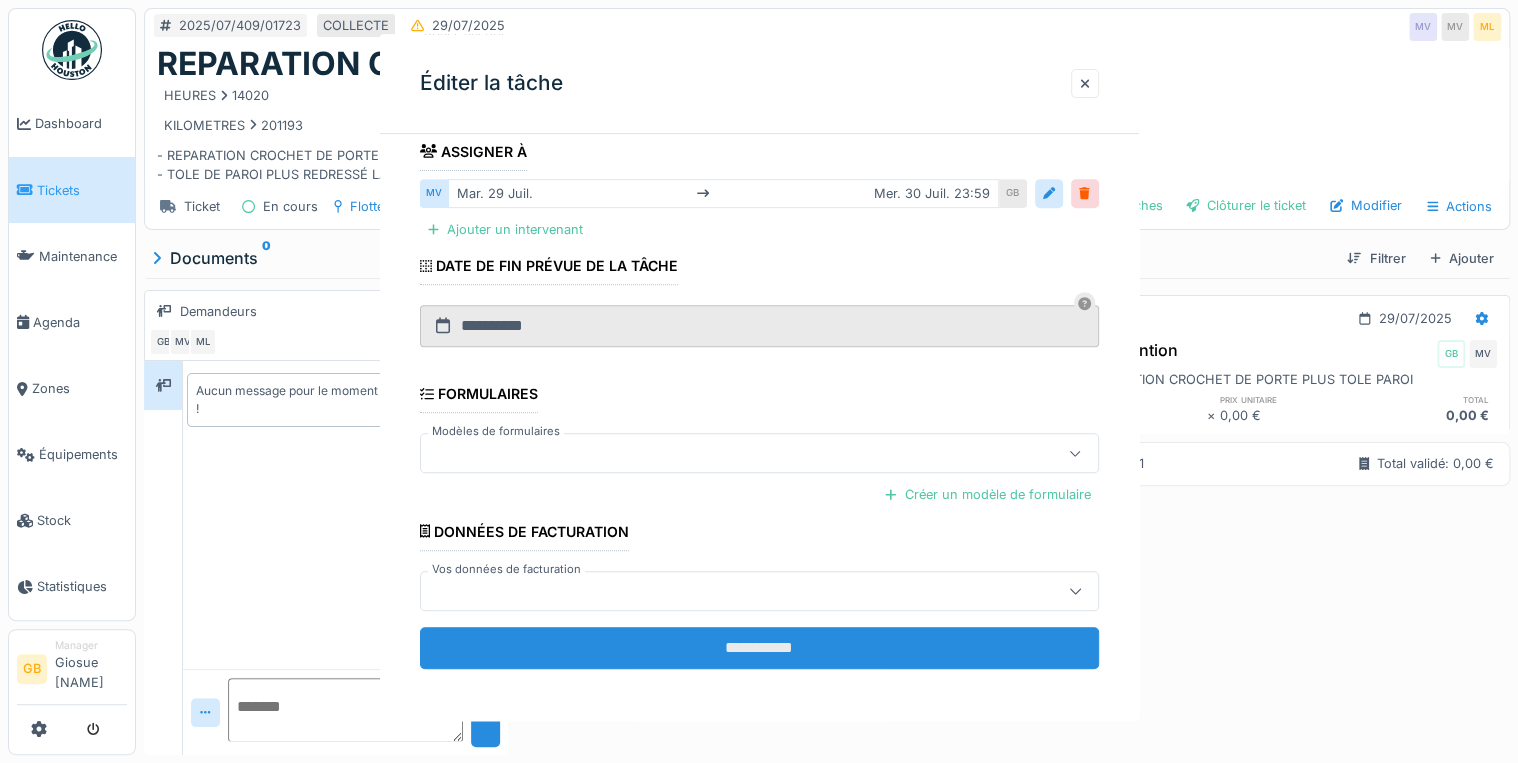 scroll, scrollTop: 0, scrollLeft: 0, axis: both 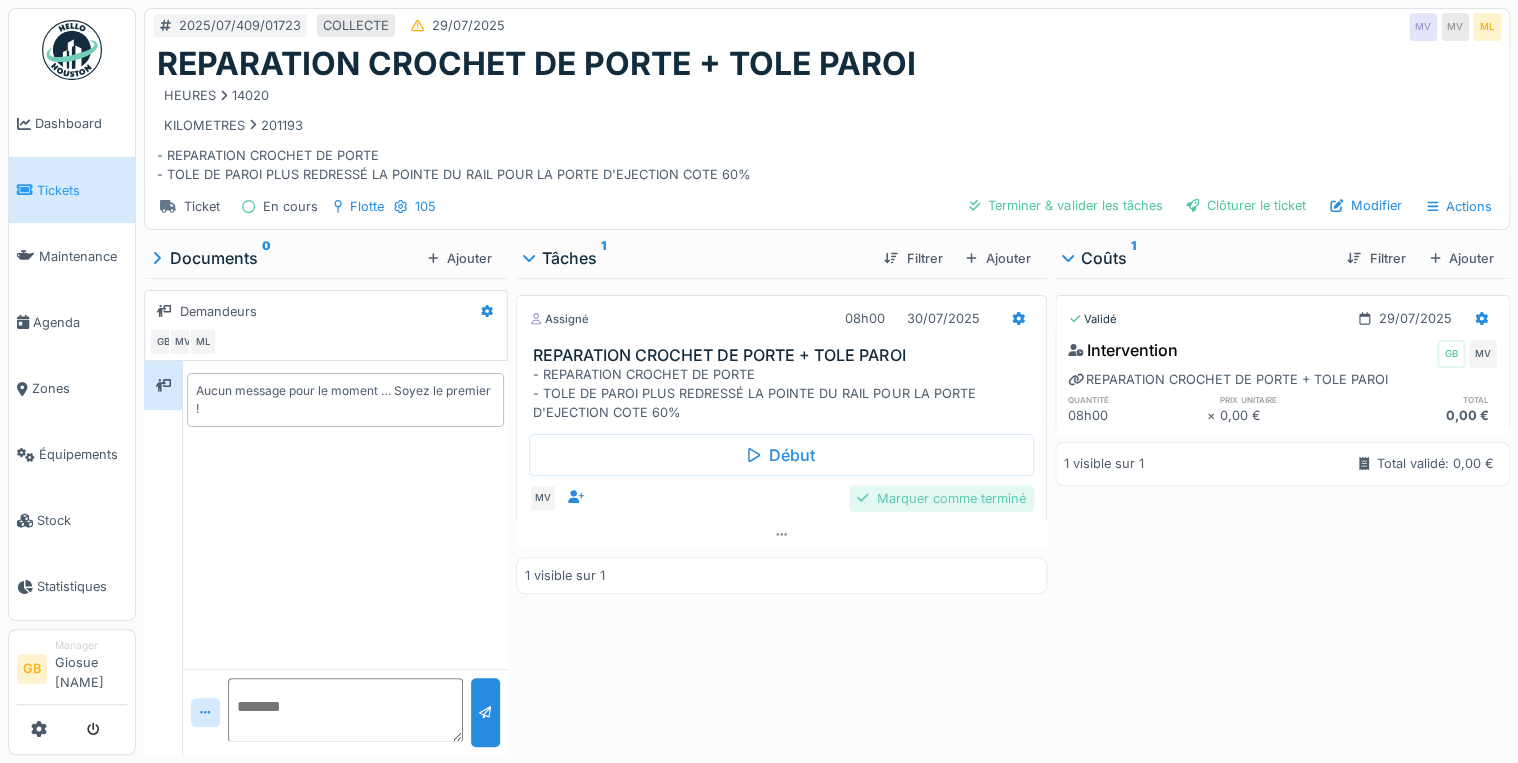 click on "Marquer comme terminé" at bounding box center (941, 498) 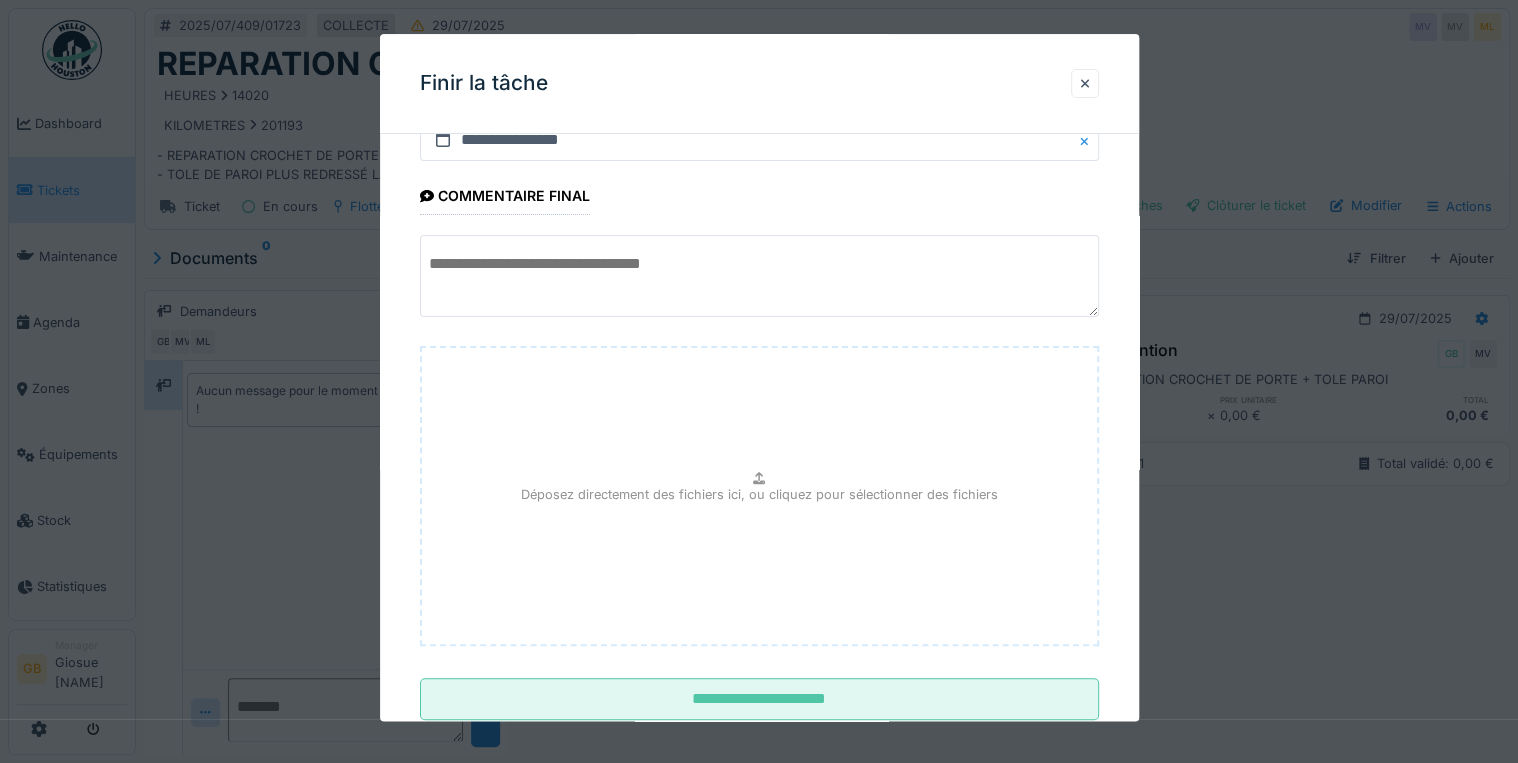 scroll, scrollTop: 126, scrollLeft: 0, axis: vertical 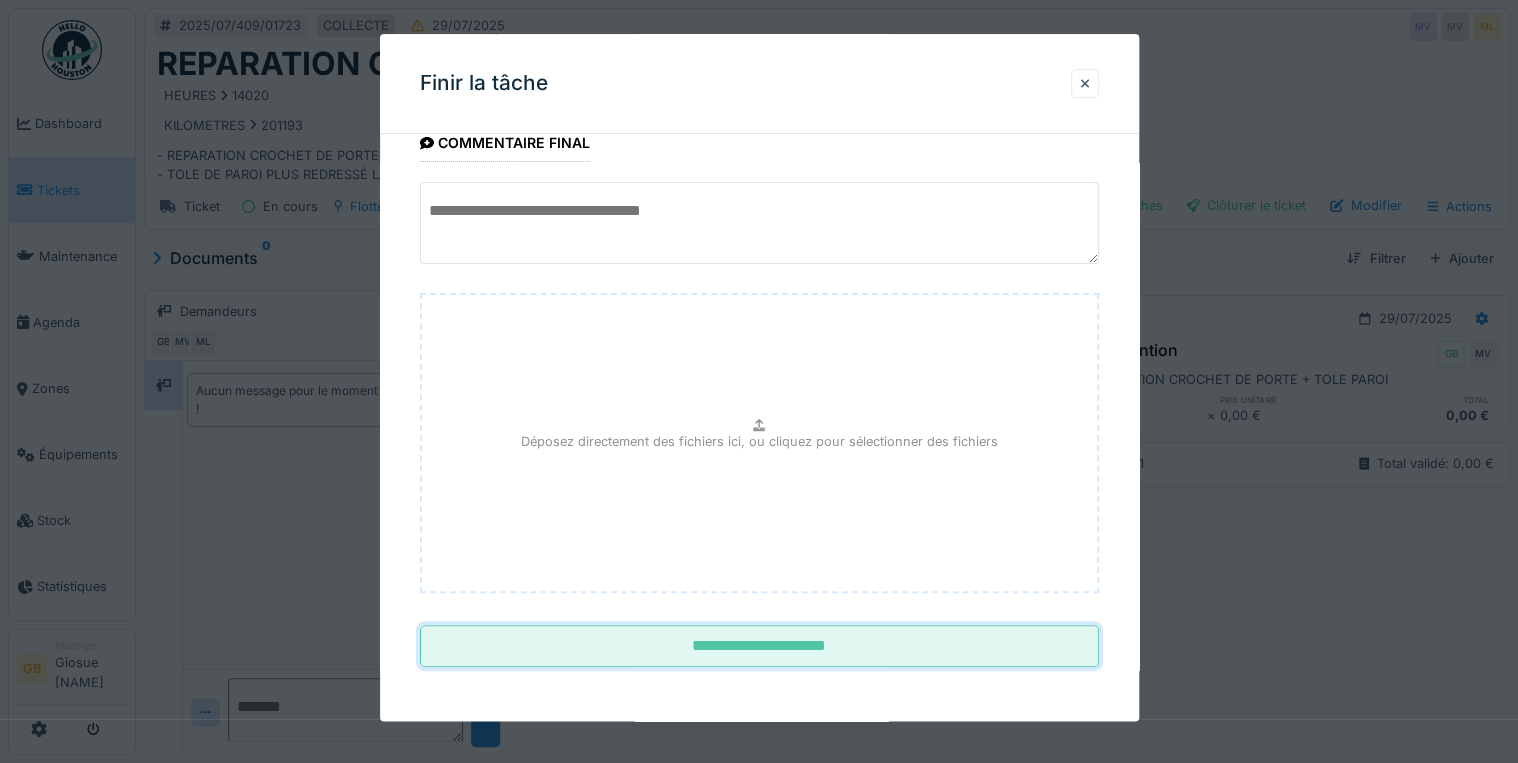 click on "**********" at bounding box center (759, 647) 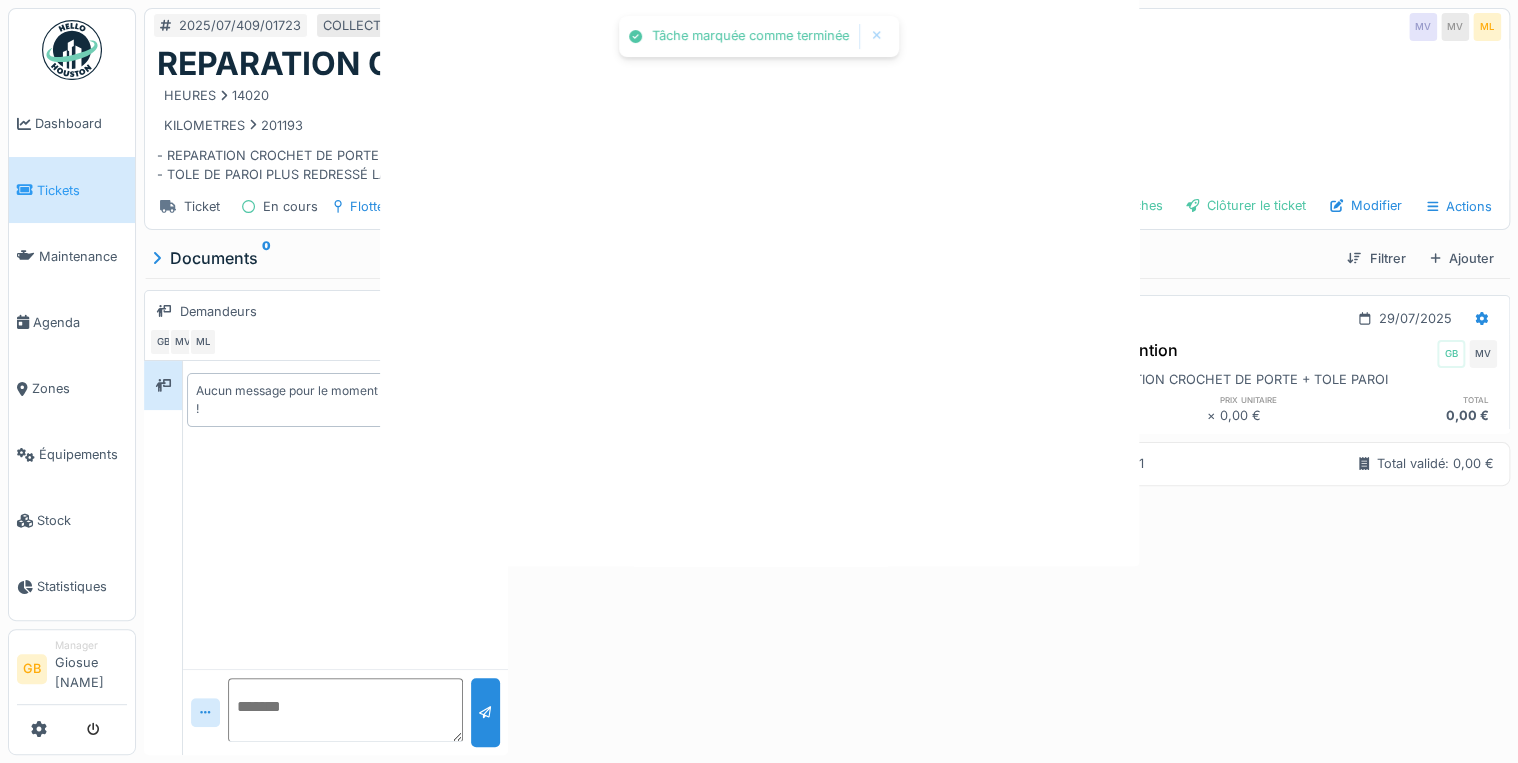 scroll, scrollTop: 0, scrollLeft: 0, axis: both 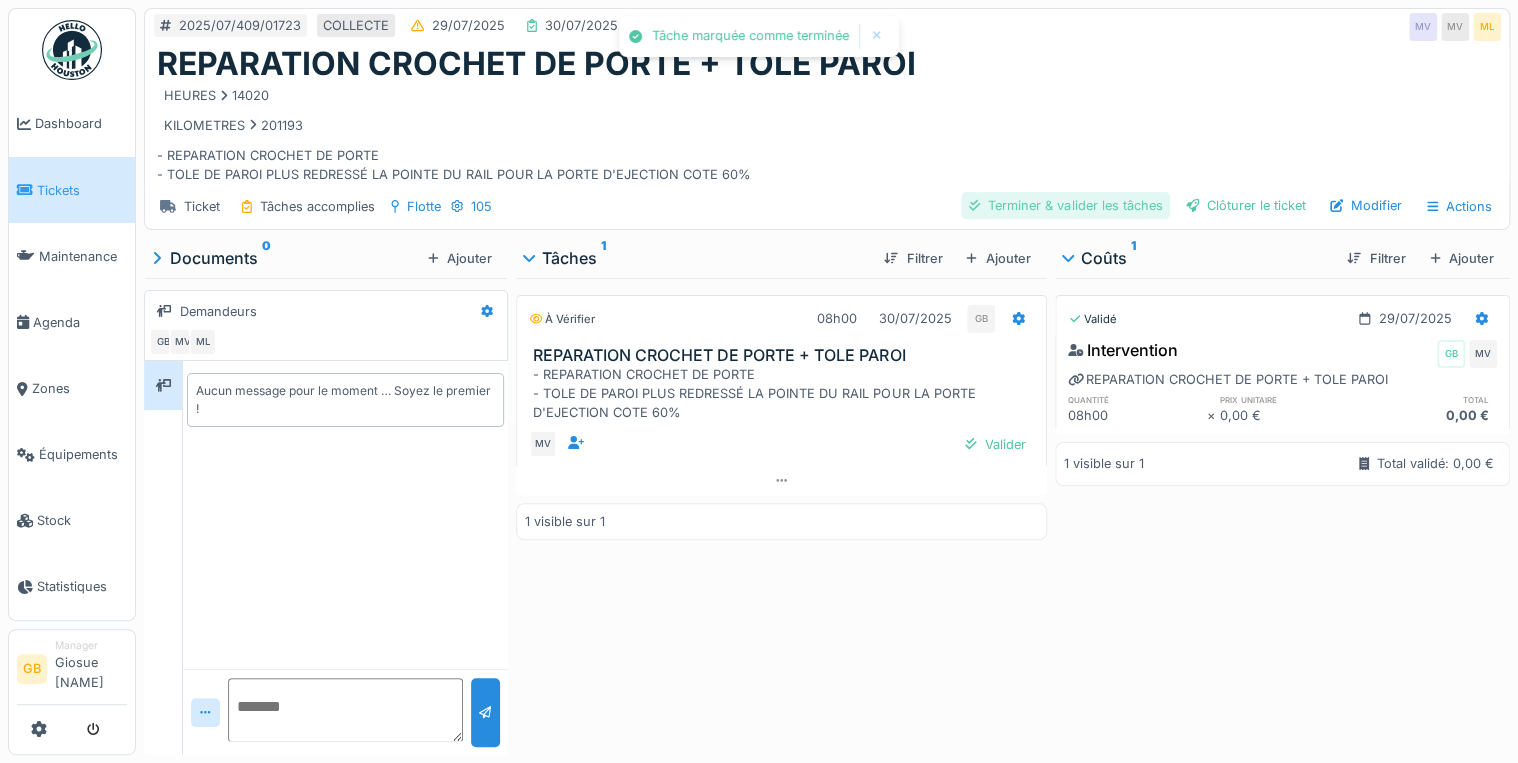 click on "Terminer & valider les tâches" at bounding box center (1065, 205) 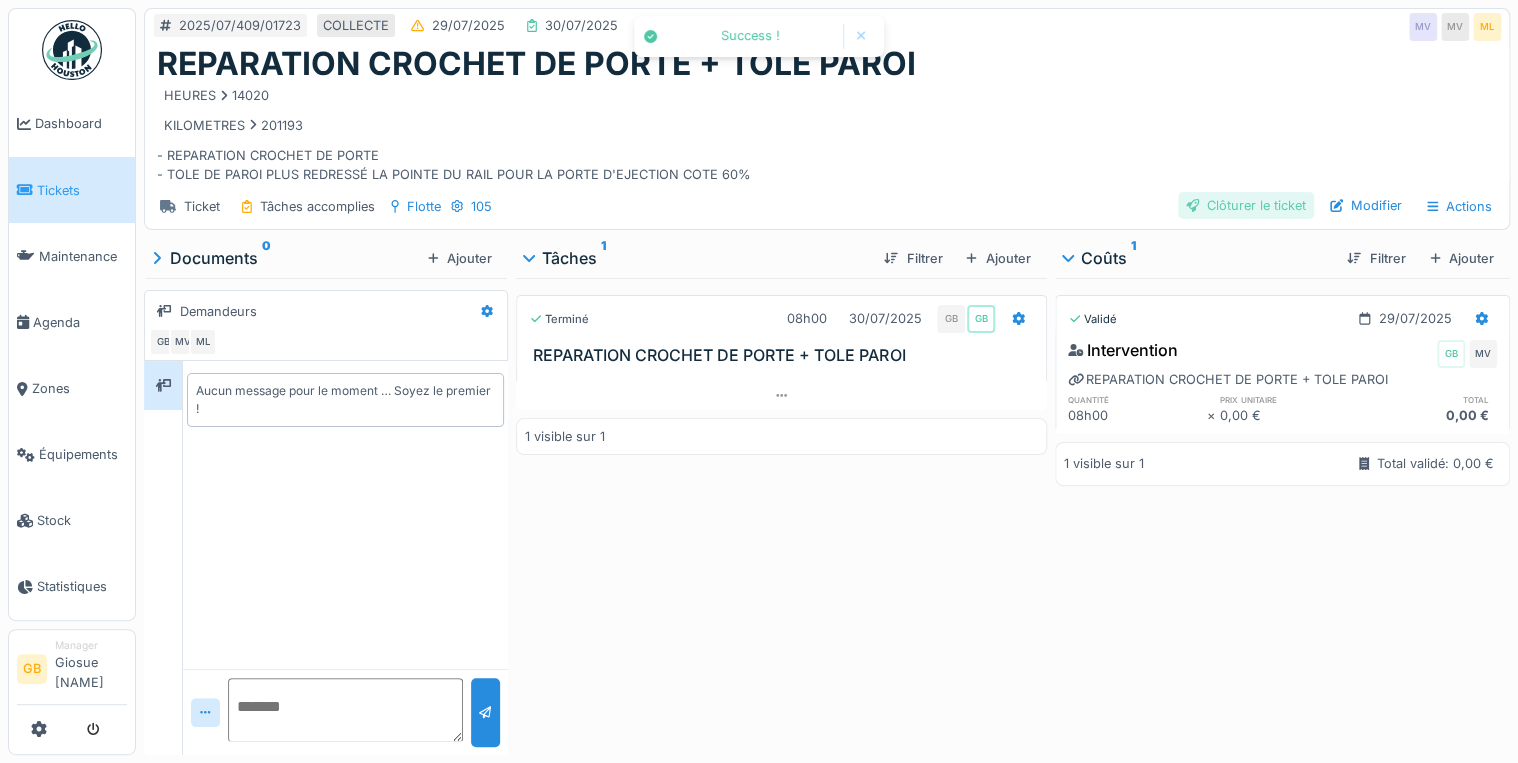click on "Clôturer le ticket" at bounding box center (1246, 205) 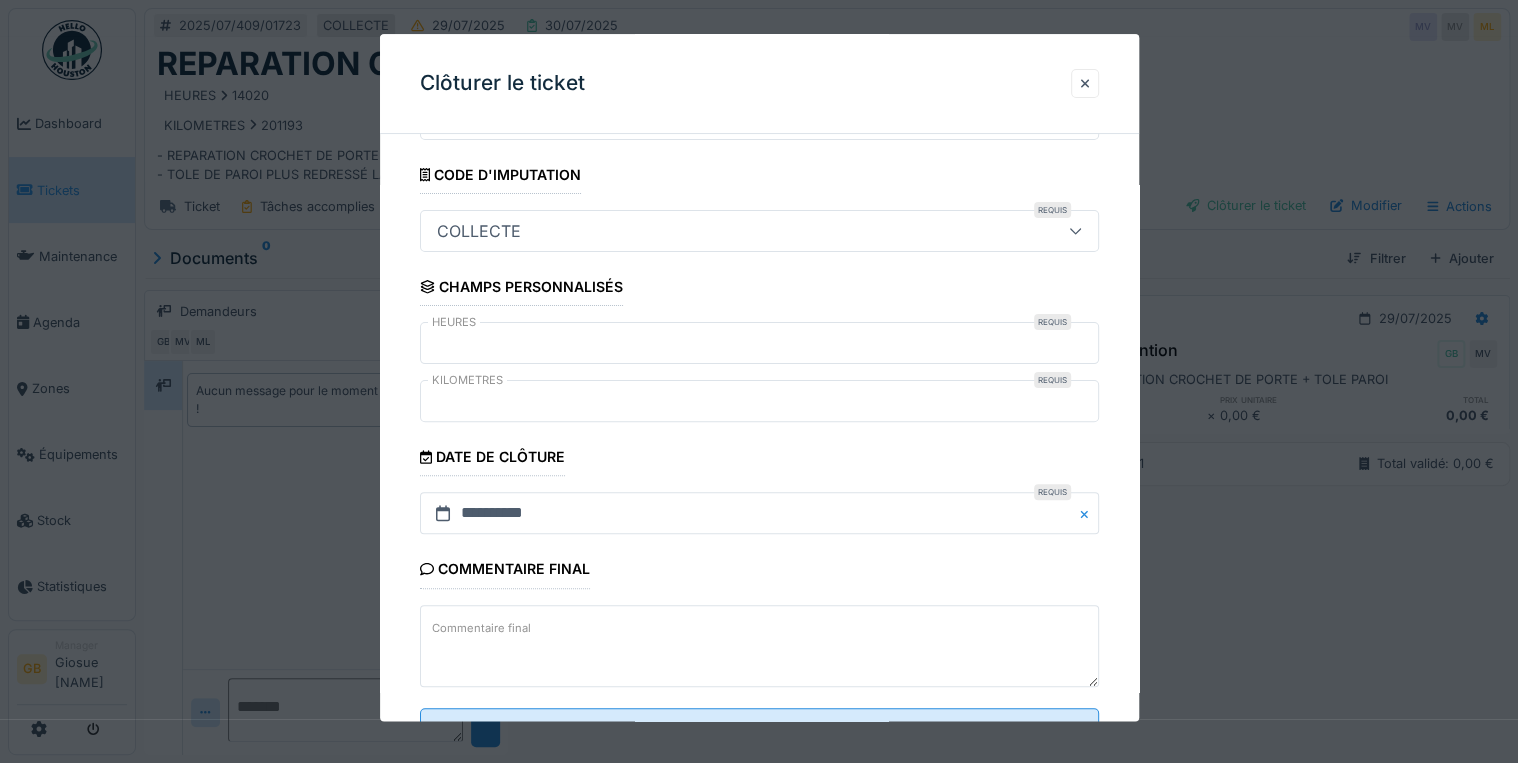 scroll, scrollTop: 184, scrollLeft: 0, axis: vertical 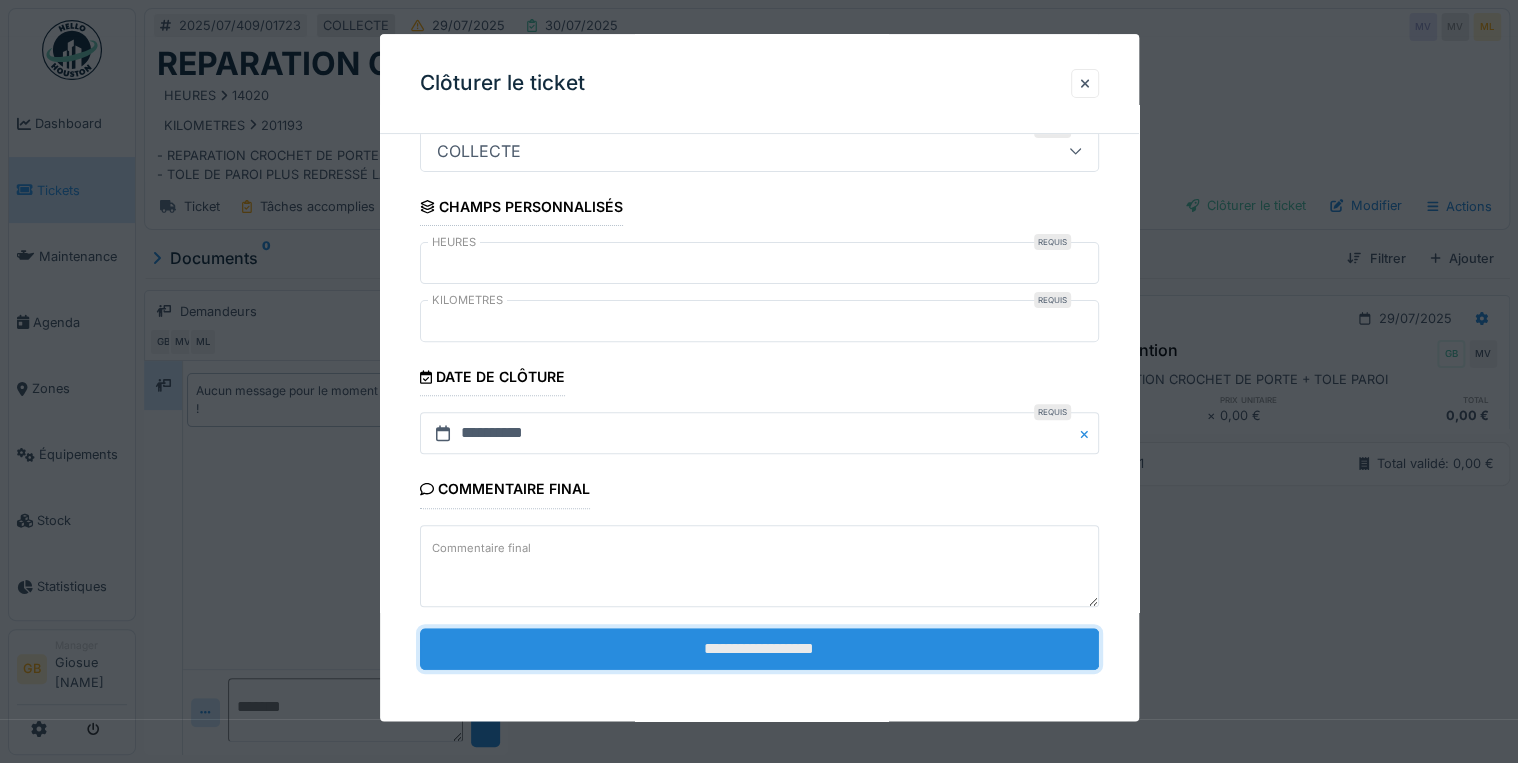 click on "**********" at bounding box center (759, 649) 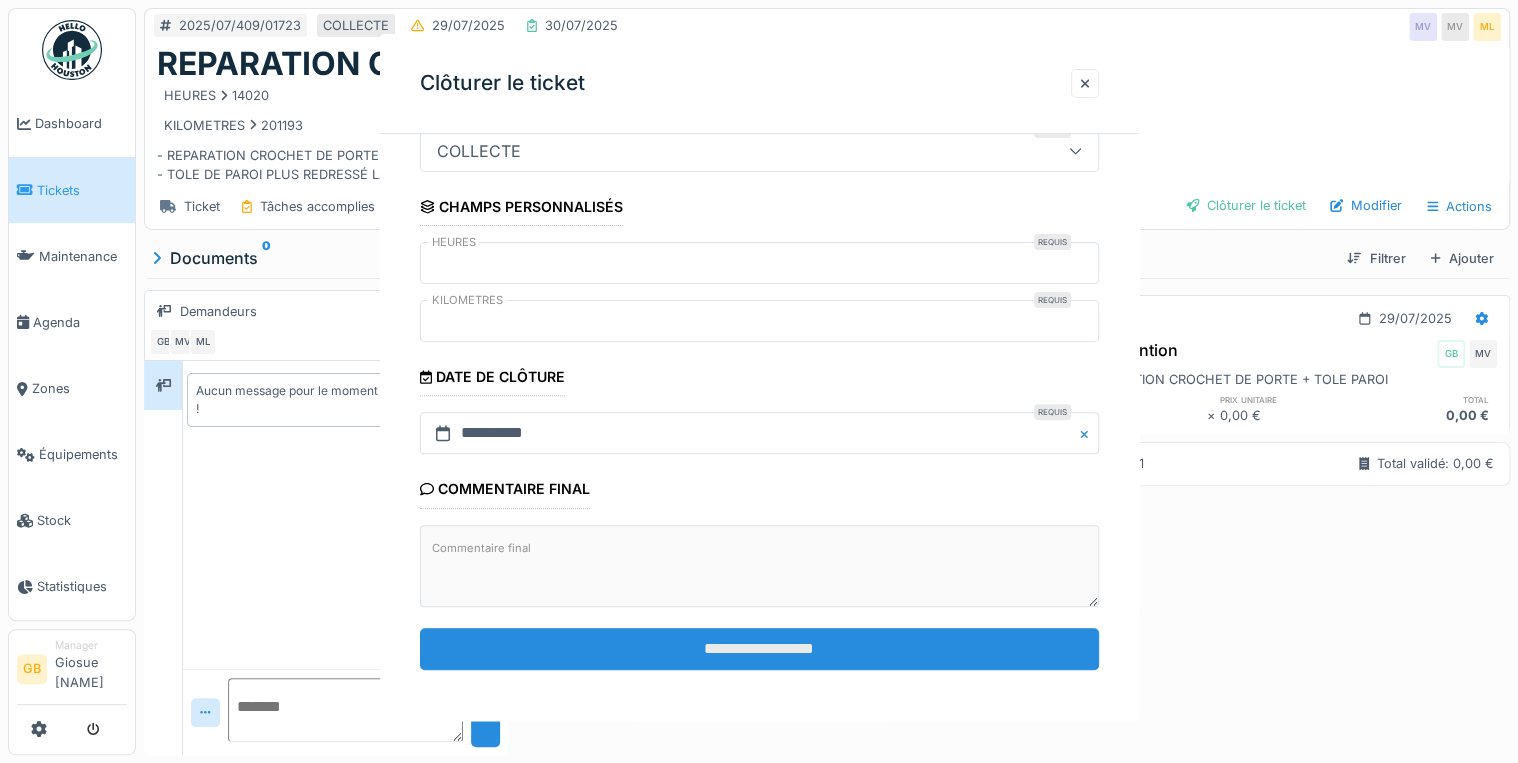 scroll, scrollTop: 0, scrollLeft: 0, axis: both 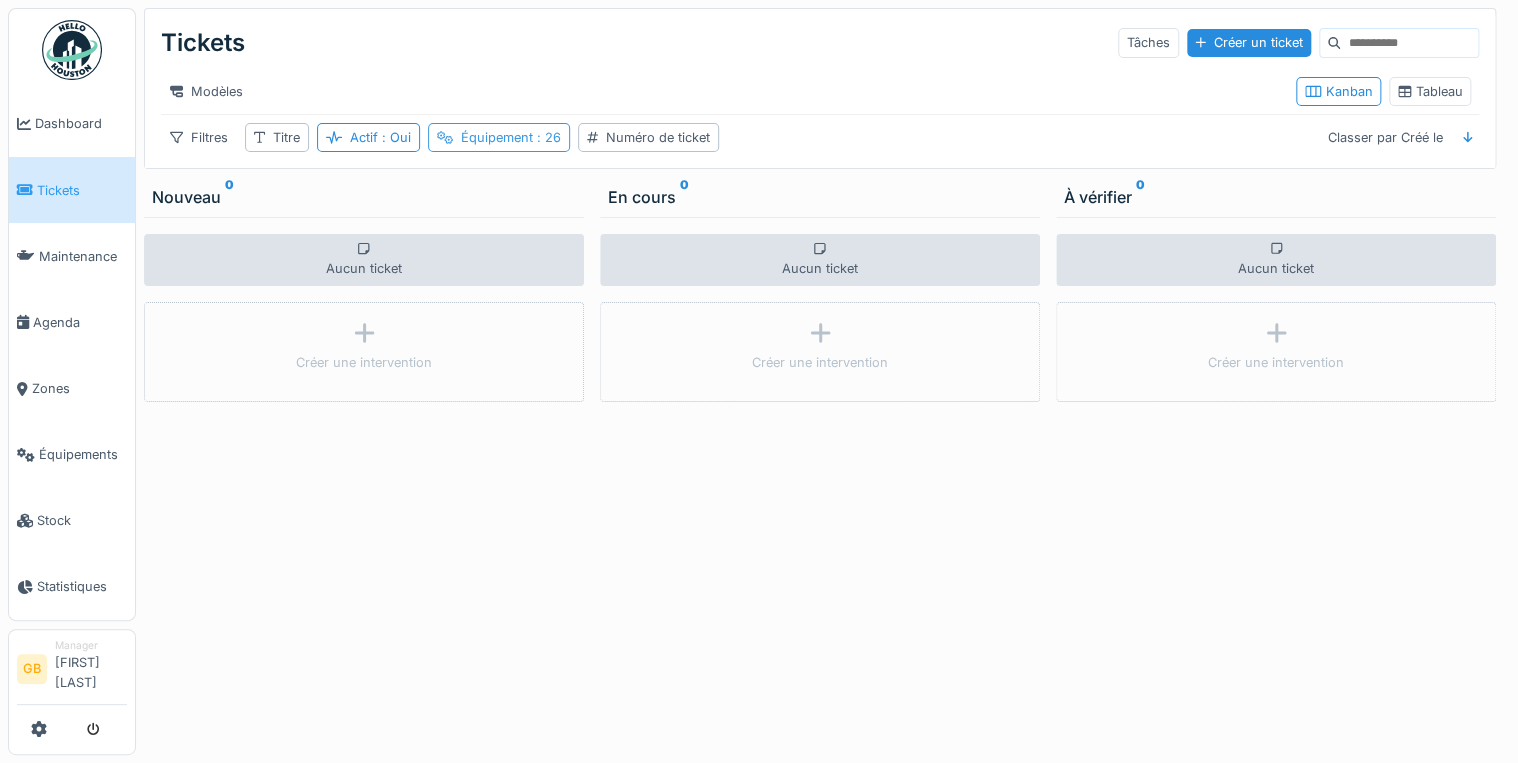 click on "Équipement   :   26" at bounding box center [511, 137] 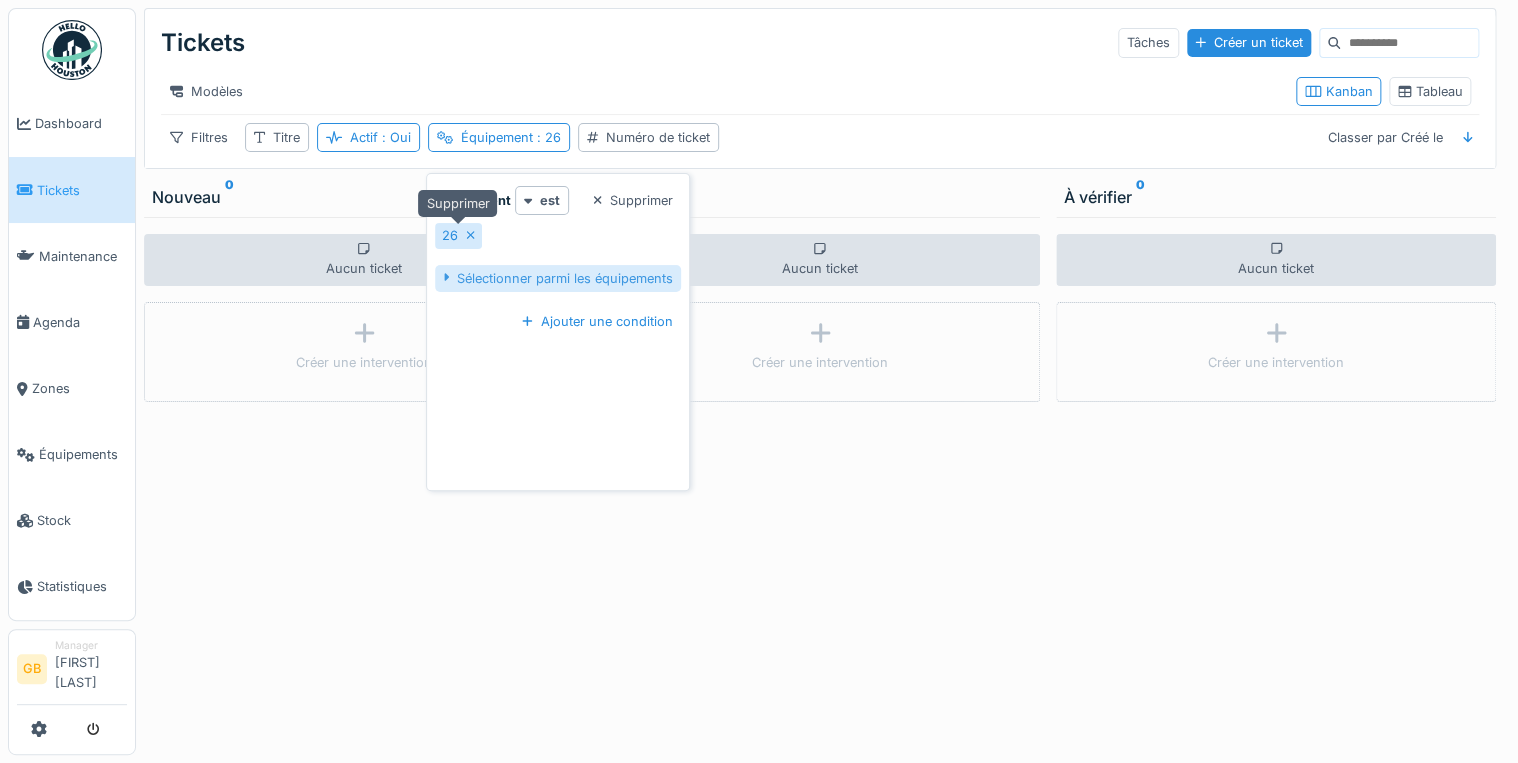 click 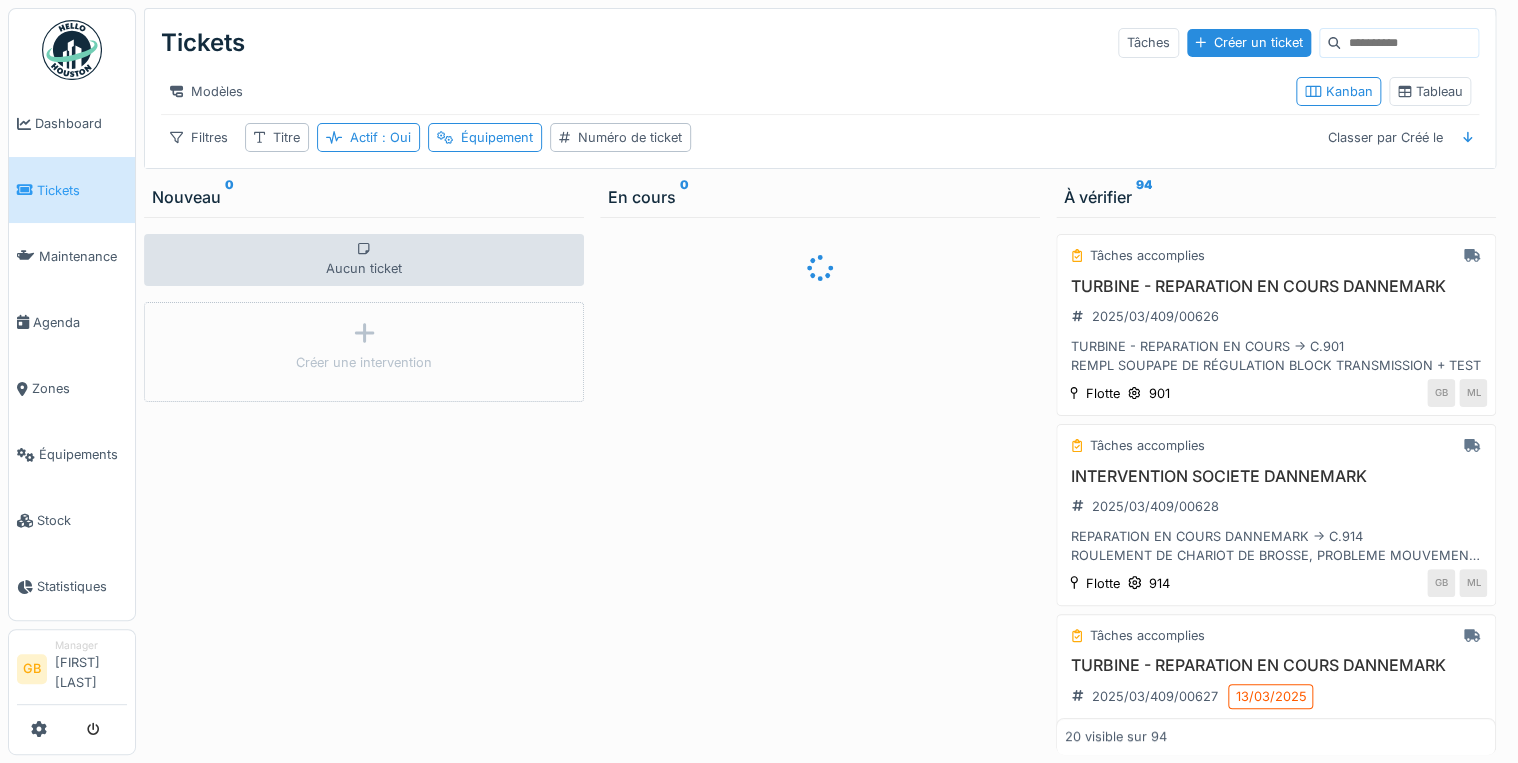 click on "Filtres Titre Actif   :   Oui Équipement Numéro de ticket Classer par Créé le" at bounding box center (820, 137) 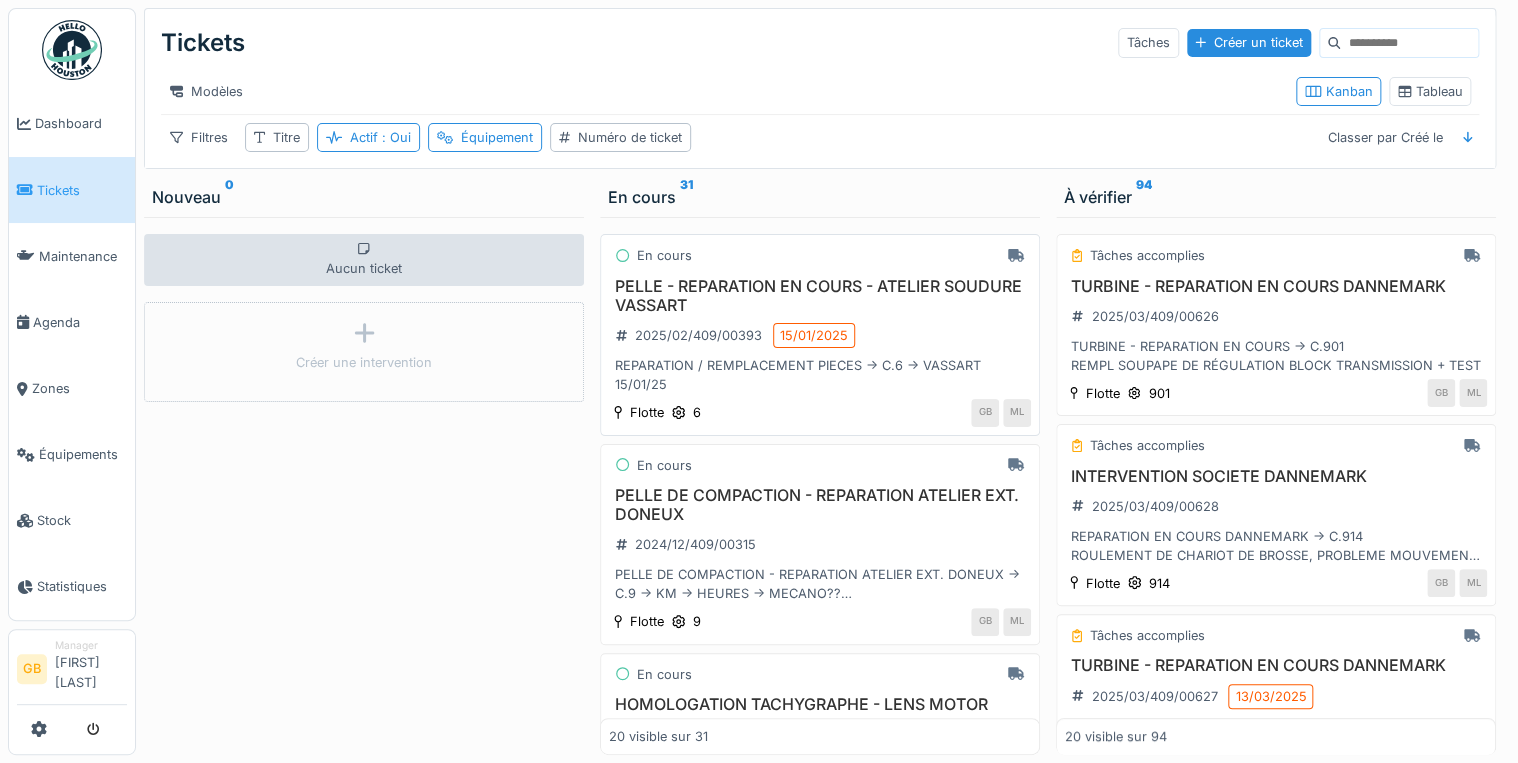 click on "PELLE - REPARATION EN COURS - ATELIER SOUDURE VASSART" at bounding box center [820, 296] 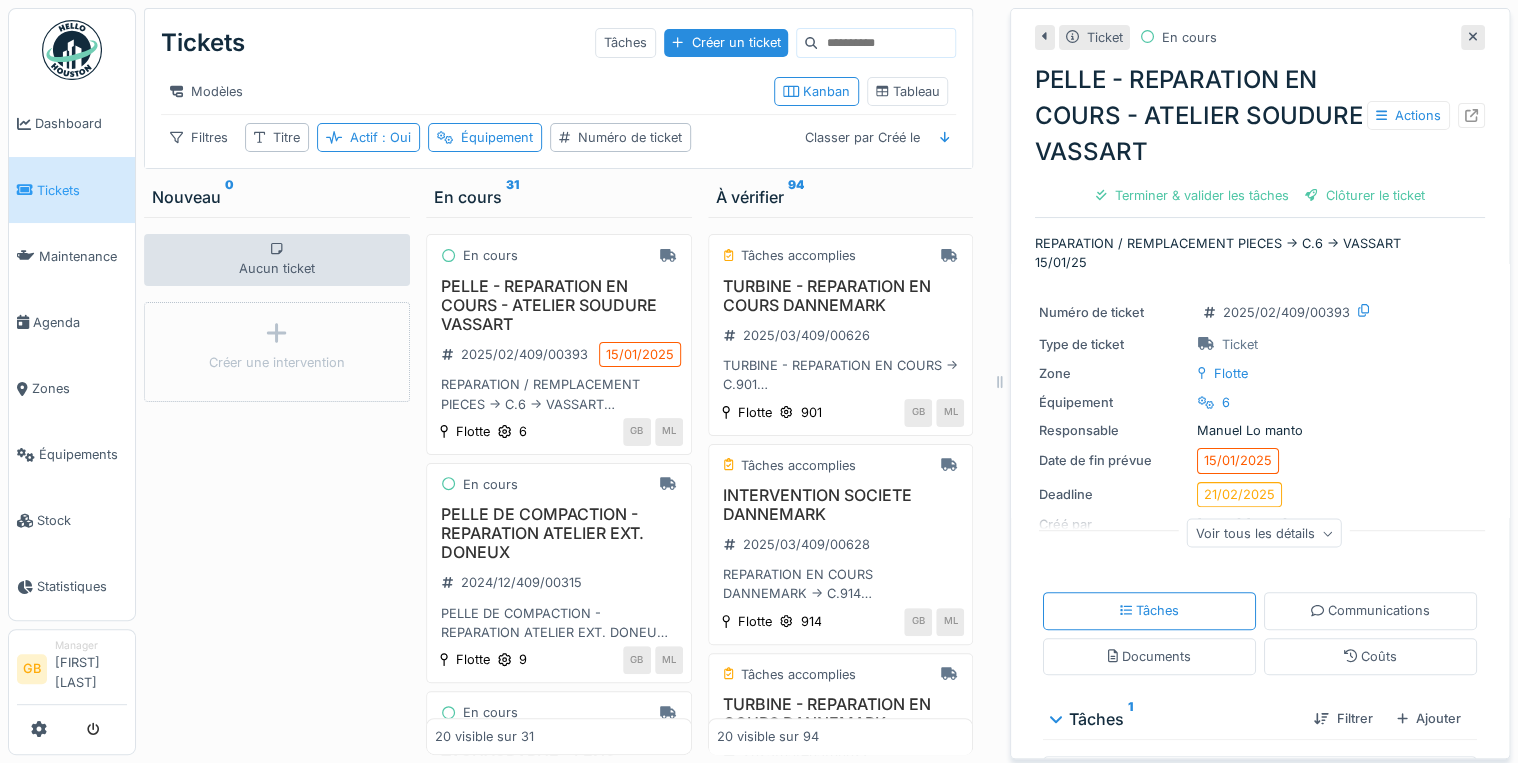 click 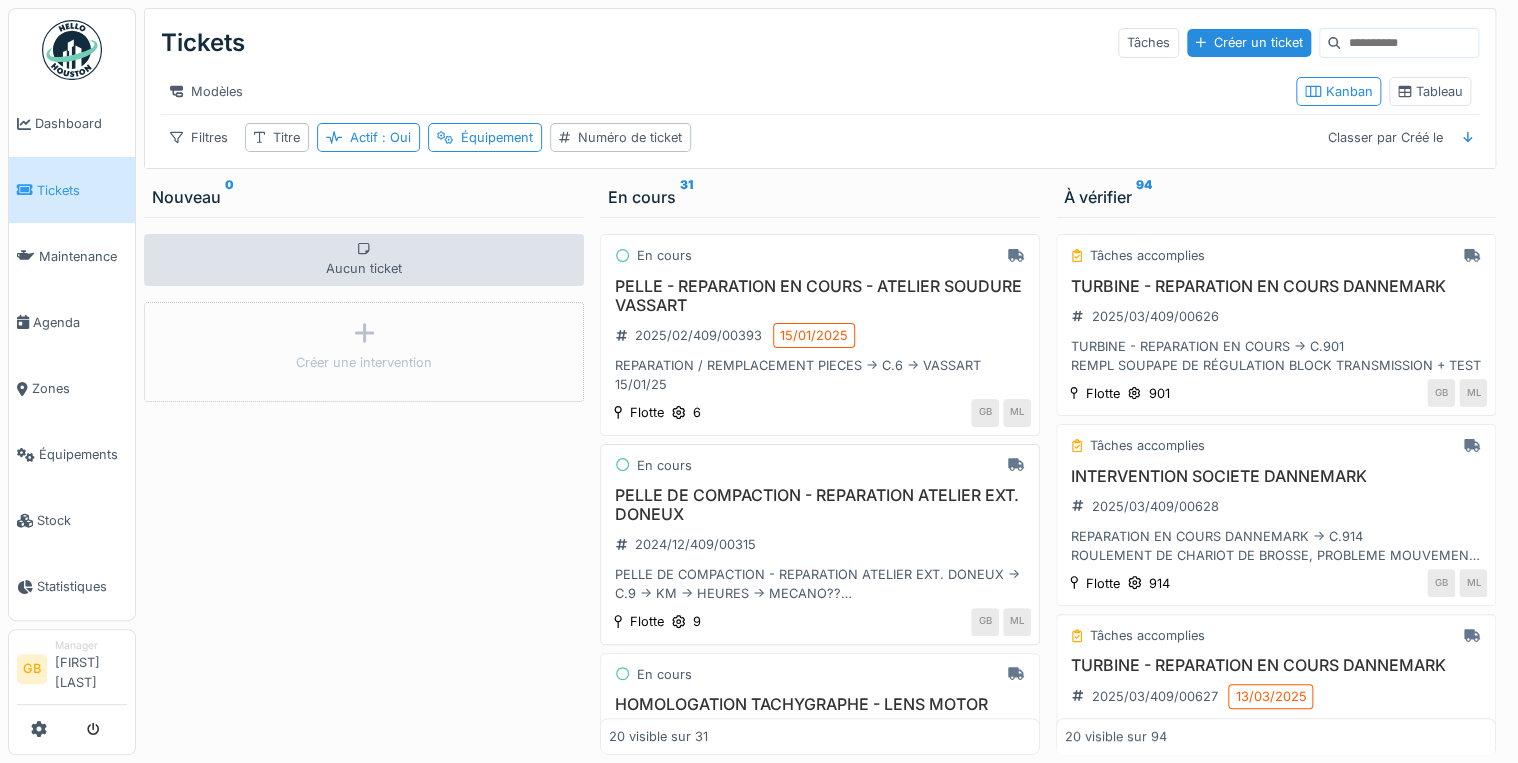scroll, scrollTop: 12, scrollLeft: 0, axis: vertical 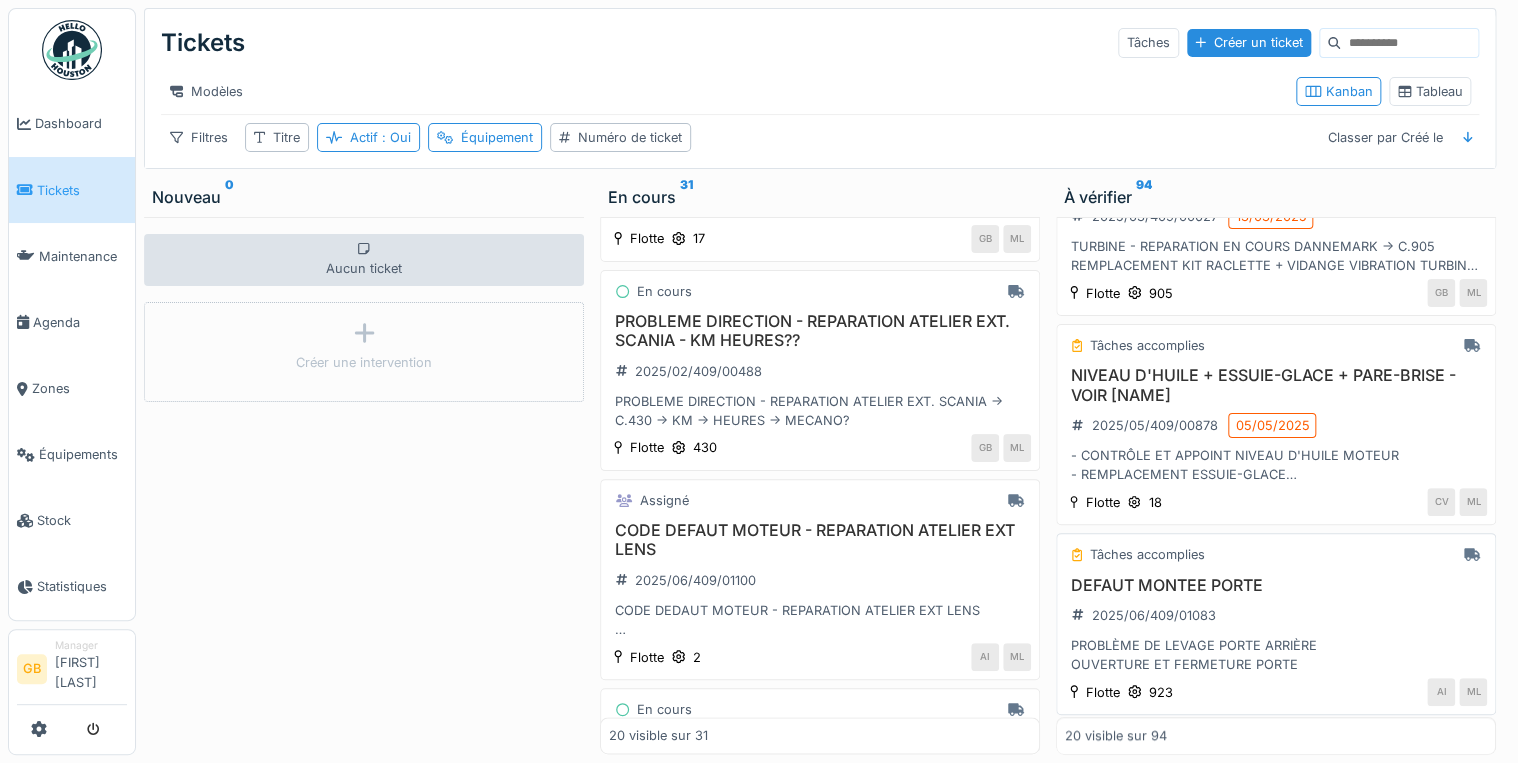 click on "DEFAUT MONTEE PORTE" at bounding box center (1276, 585) 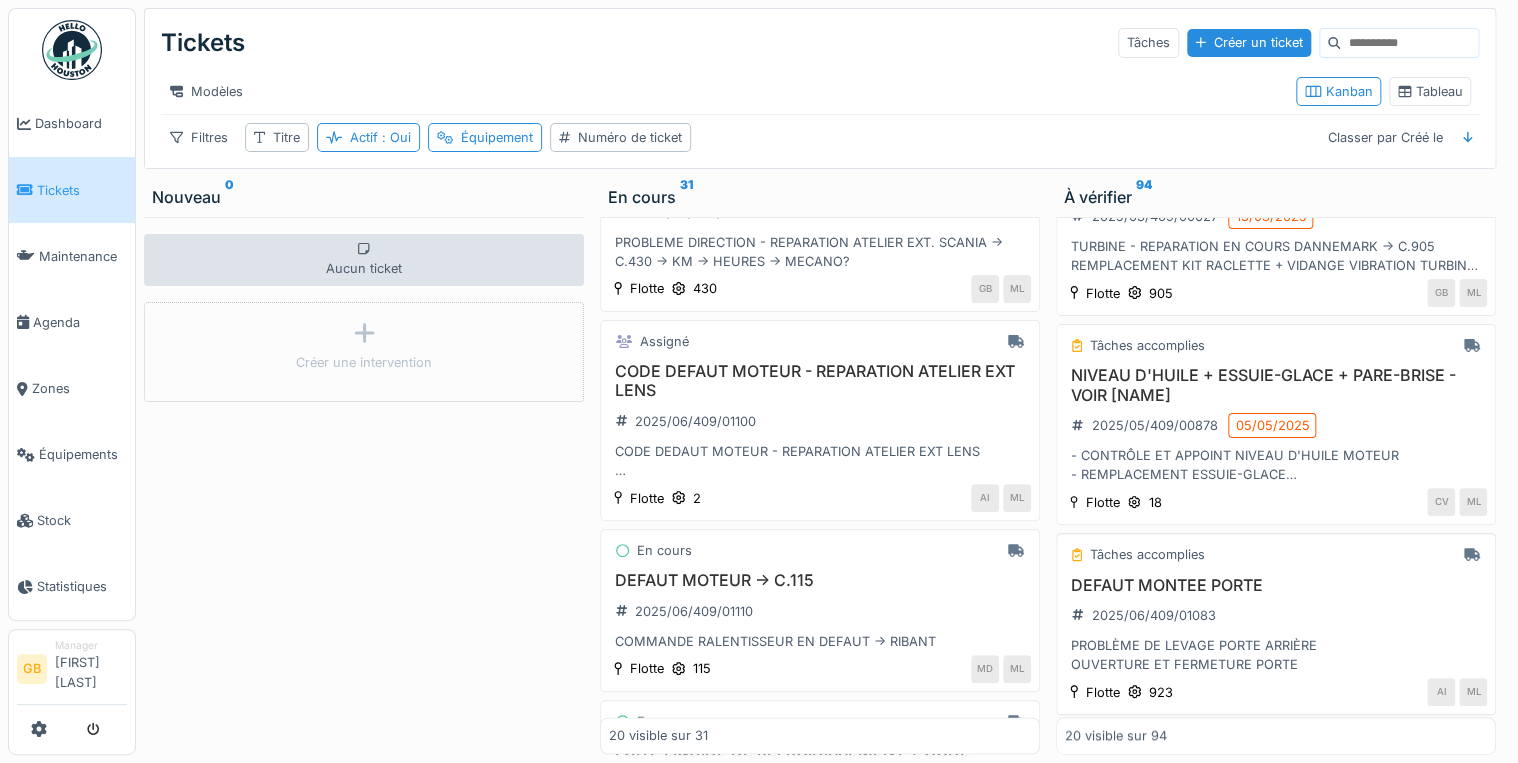 scroll, scrollTop: 537, scrollLeft: 0, axis: vertical 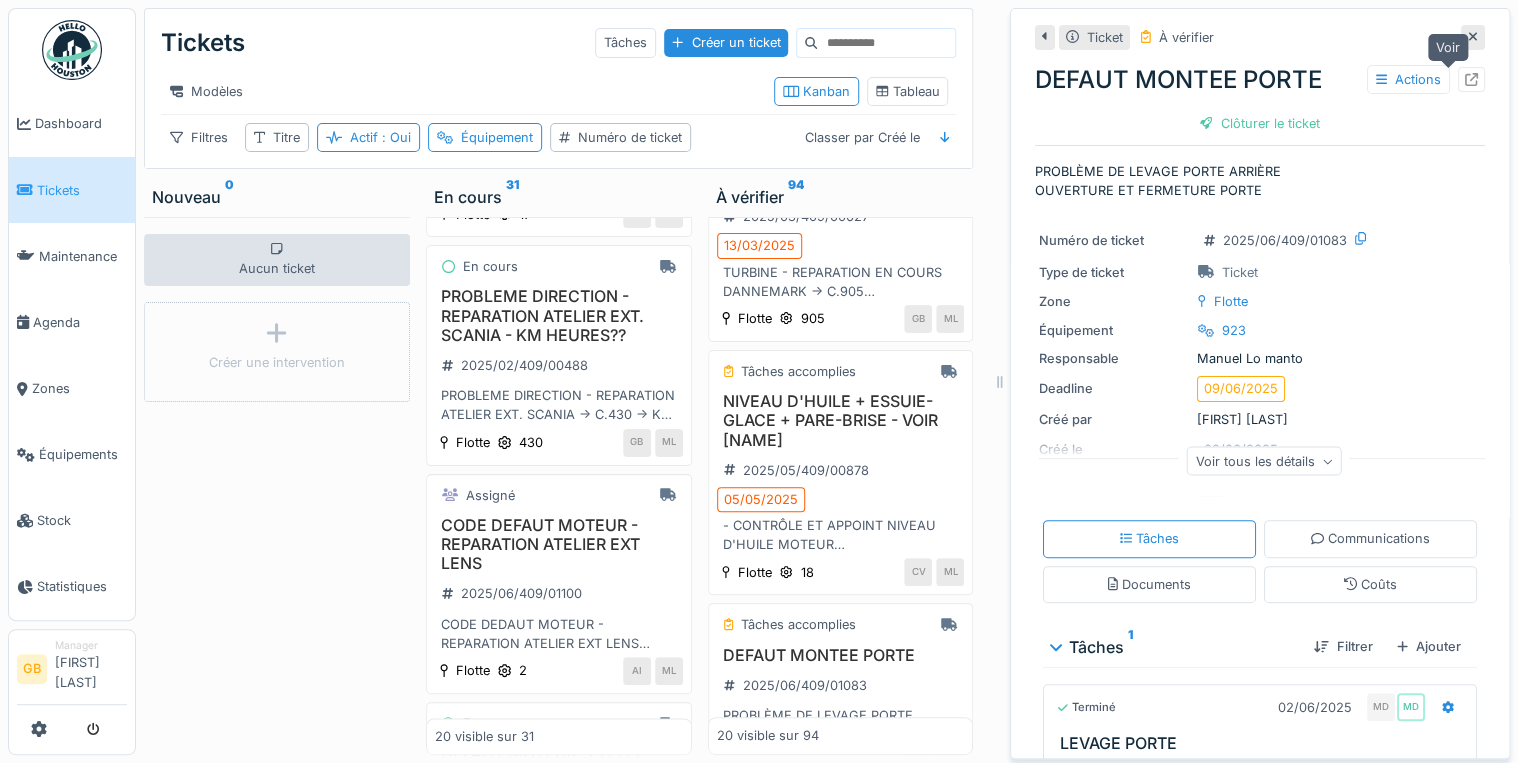 click 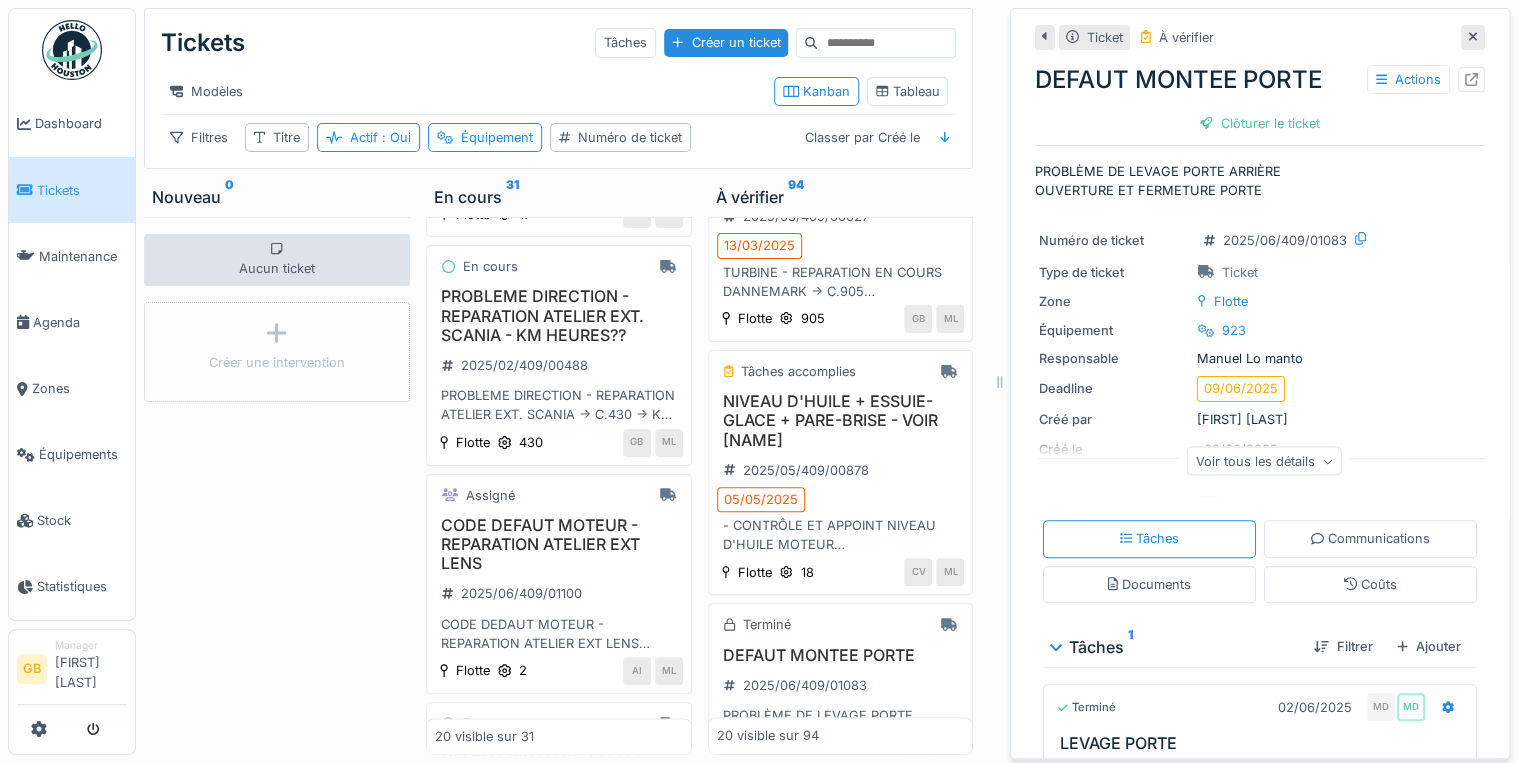 click at bounding box center (1473, 37) 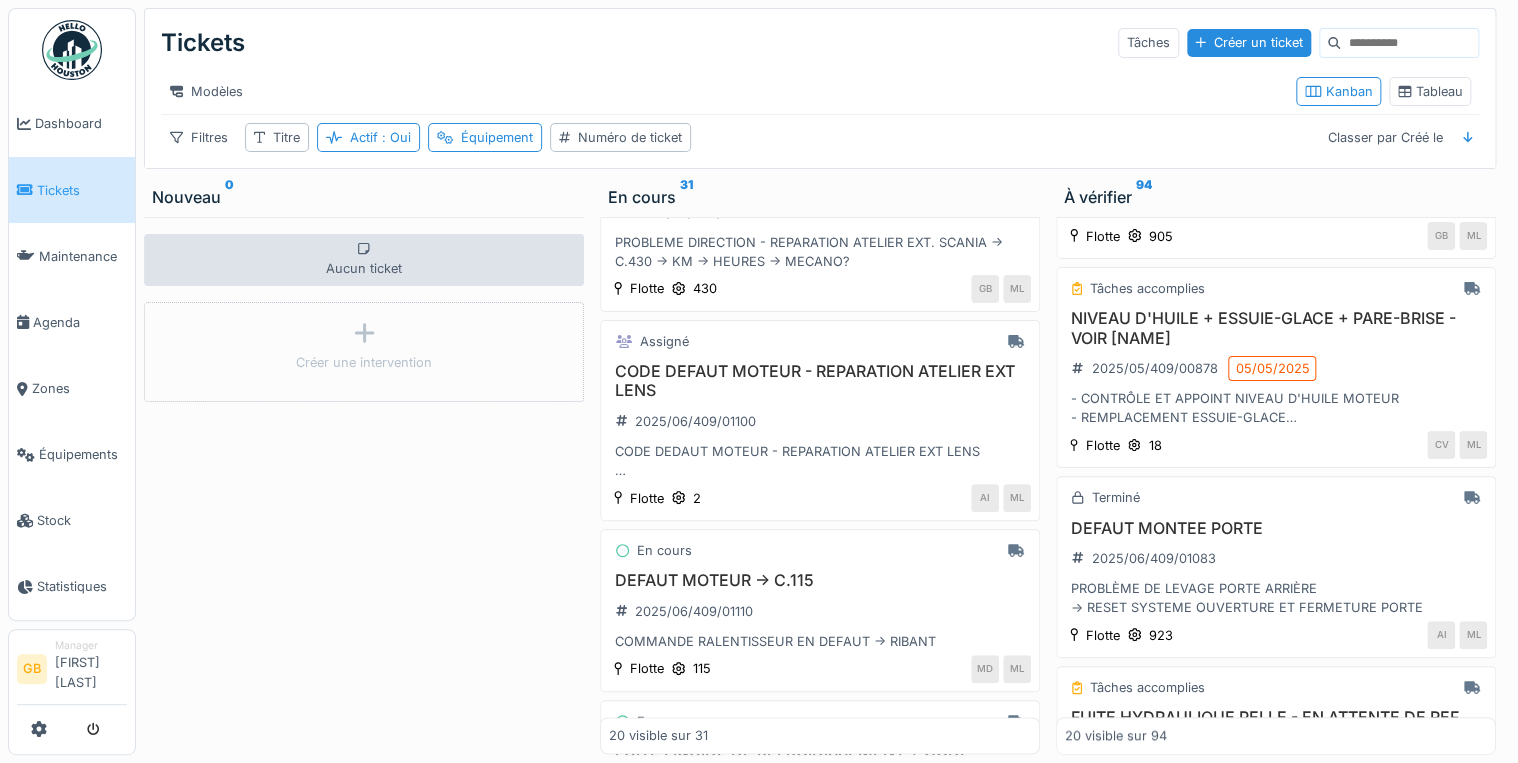 scroll, scrollTop: 1200, scrollLeft: 0, axis: vertical 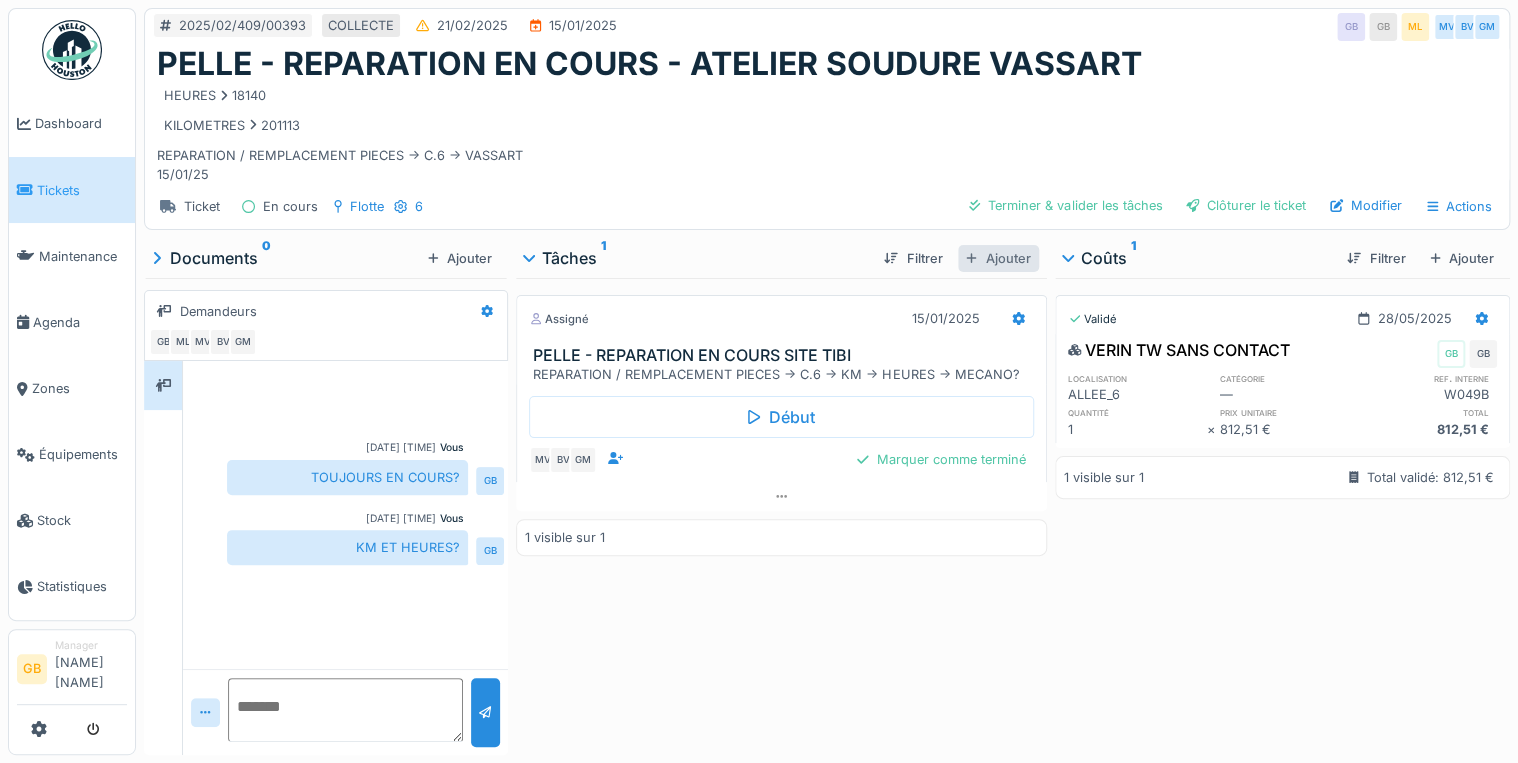 click on "Ajouter" at bounding box center (998, 258) 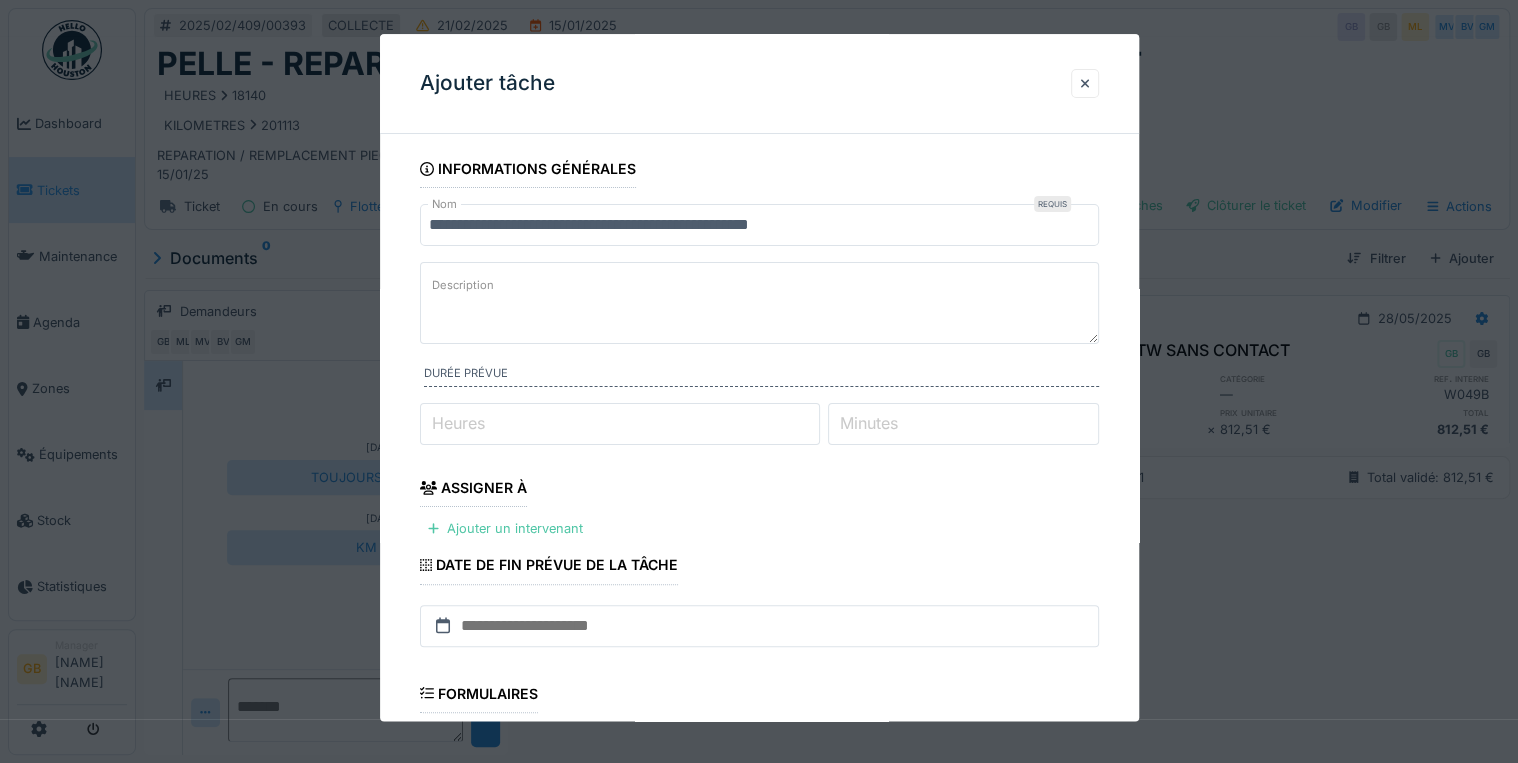click on "Description" at bounding box center (759, 303) 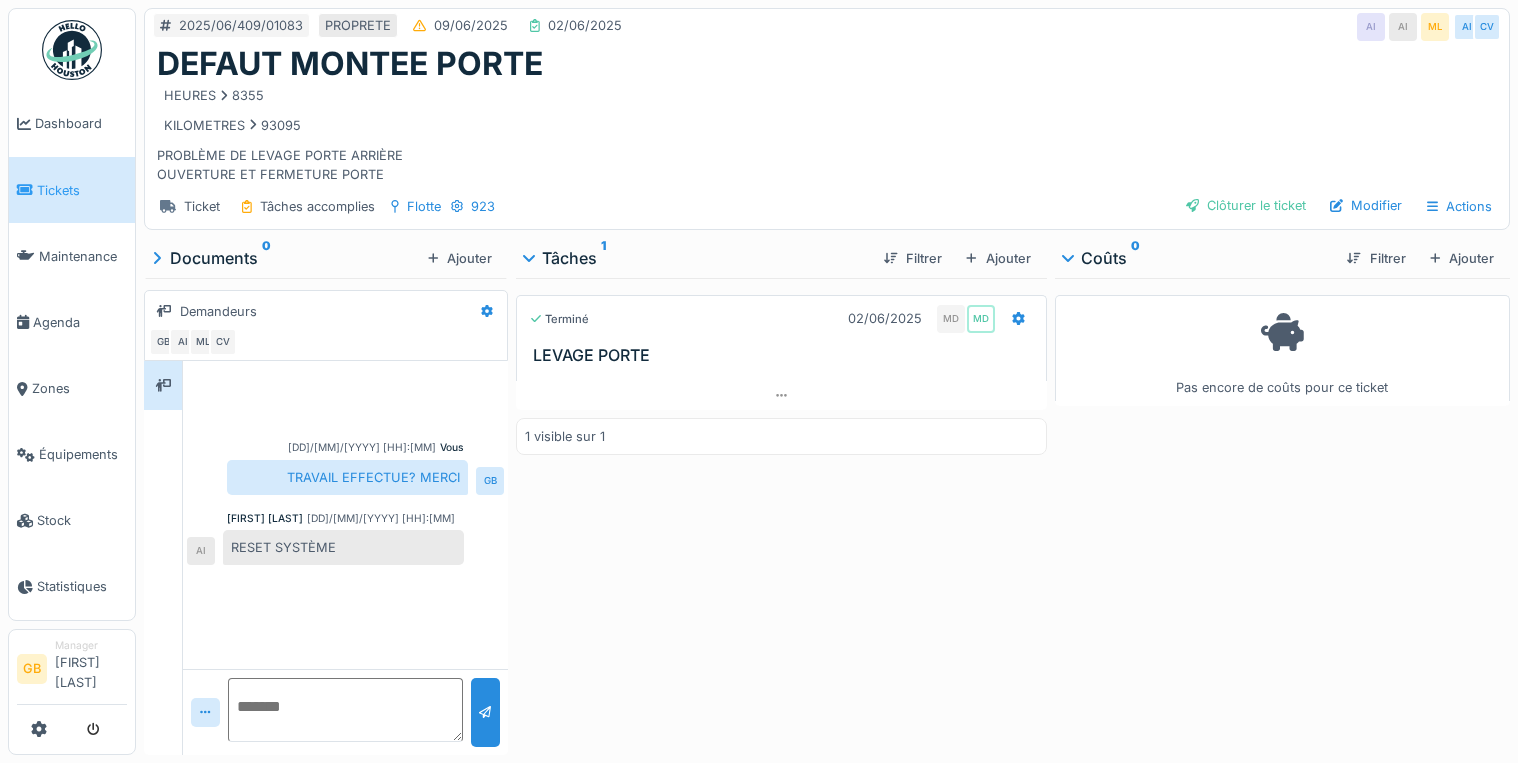 scroll, scrollTop: 0, scrollLeft: 0, axis: both 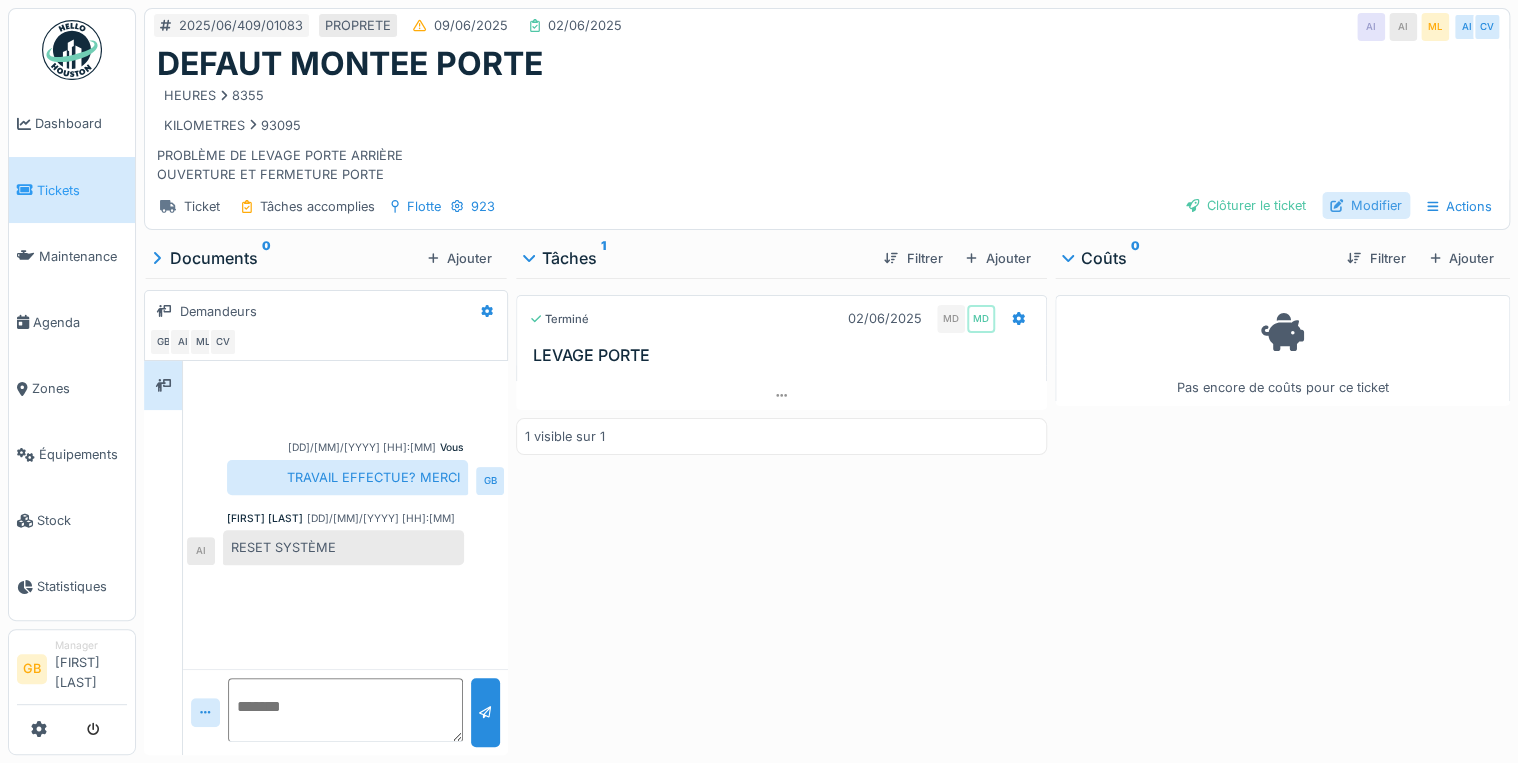 click on "Modifier" at bounding box center [1366, 205] 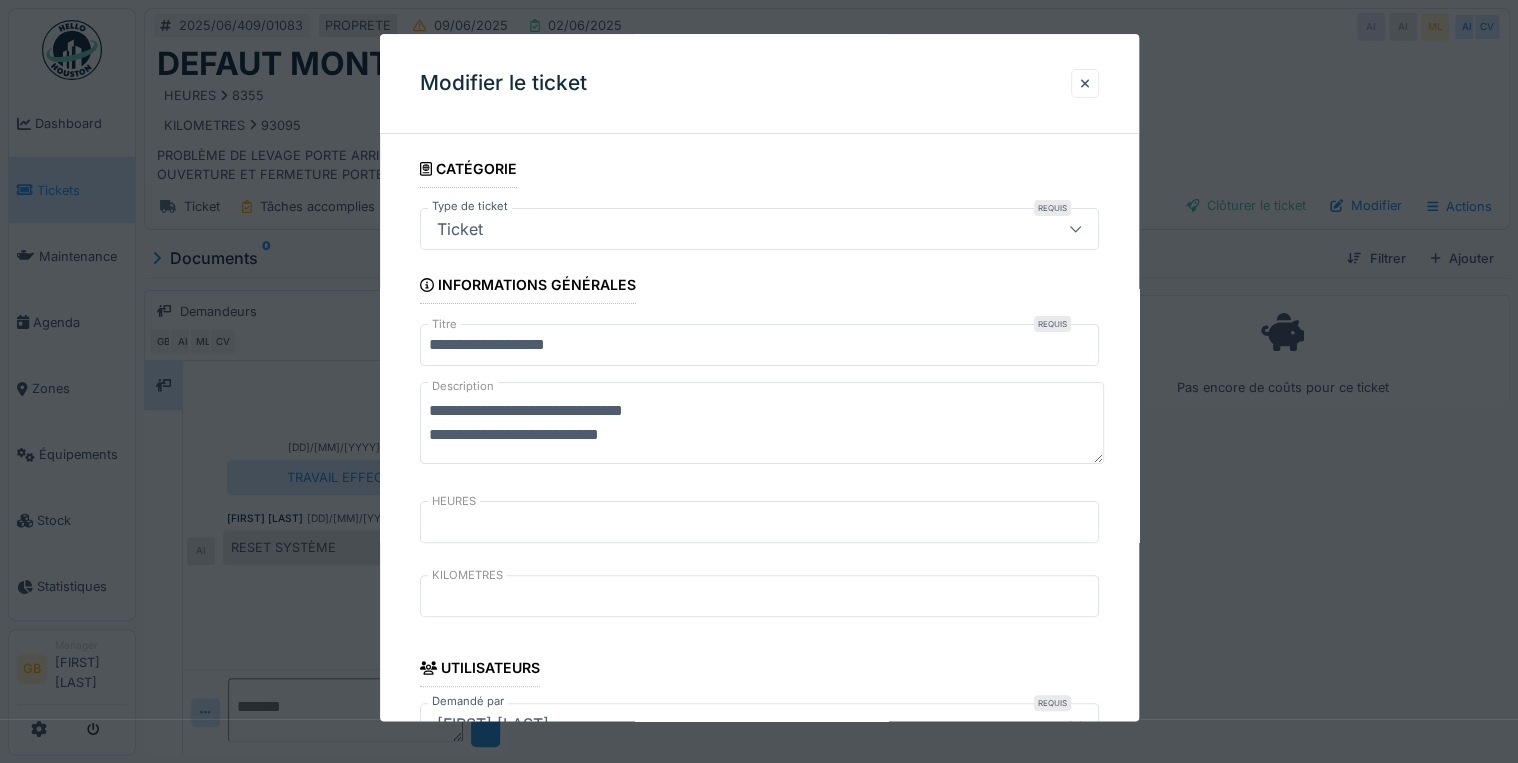 click on "**********" at bounding box center (762, 424) 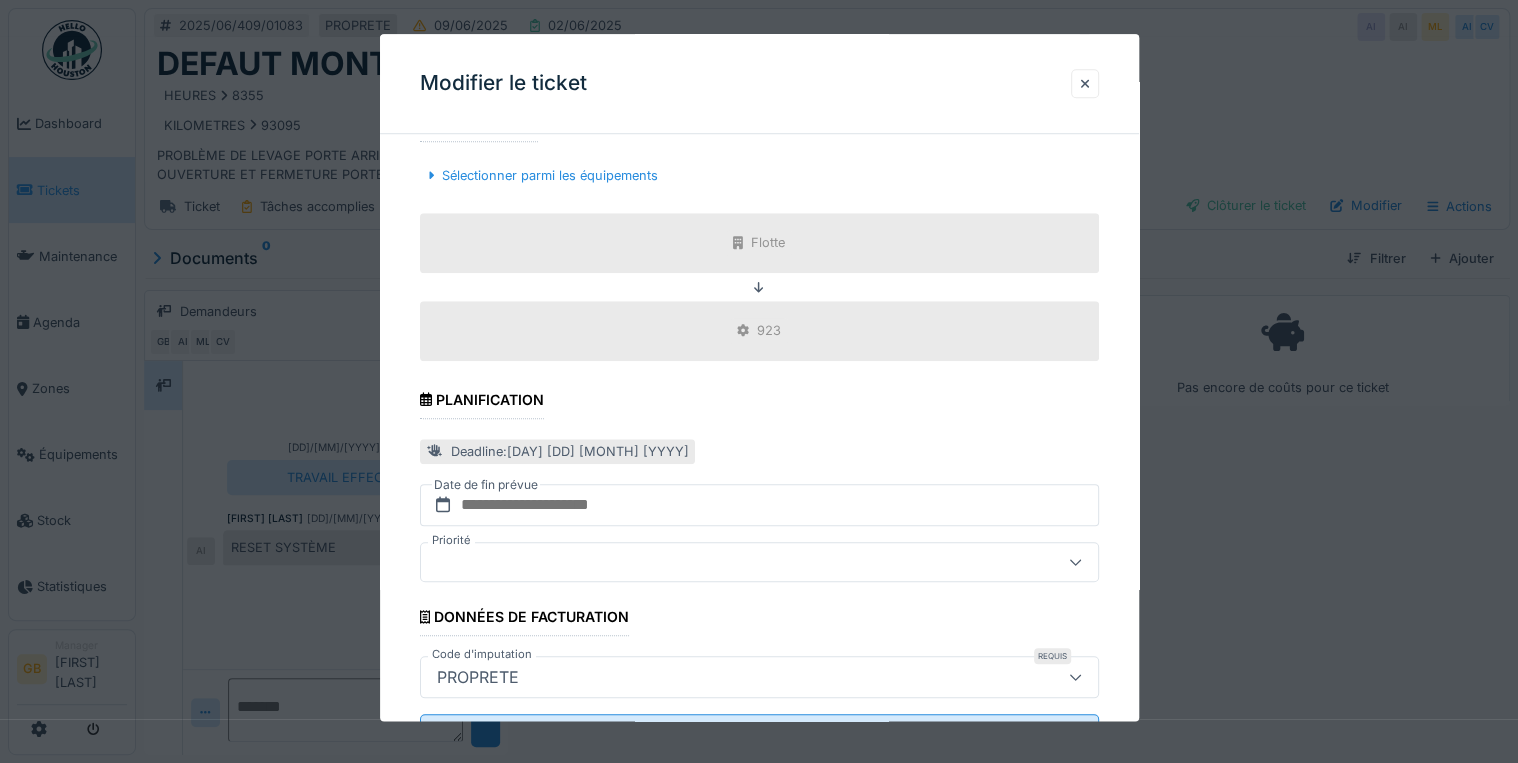 scroll, scrollTop: 798, scrollLeft: 0, axis: vertical 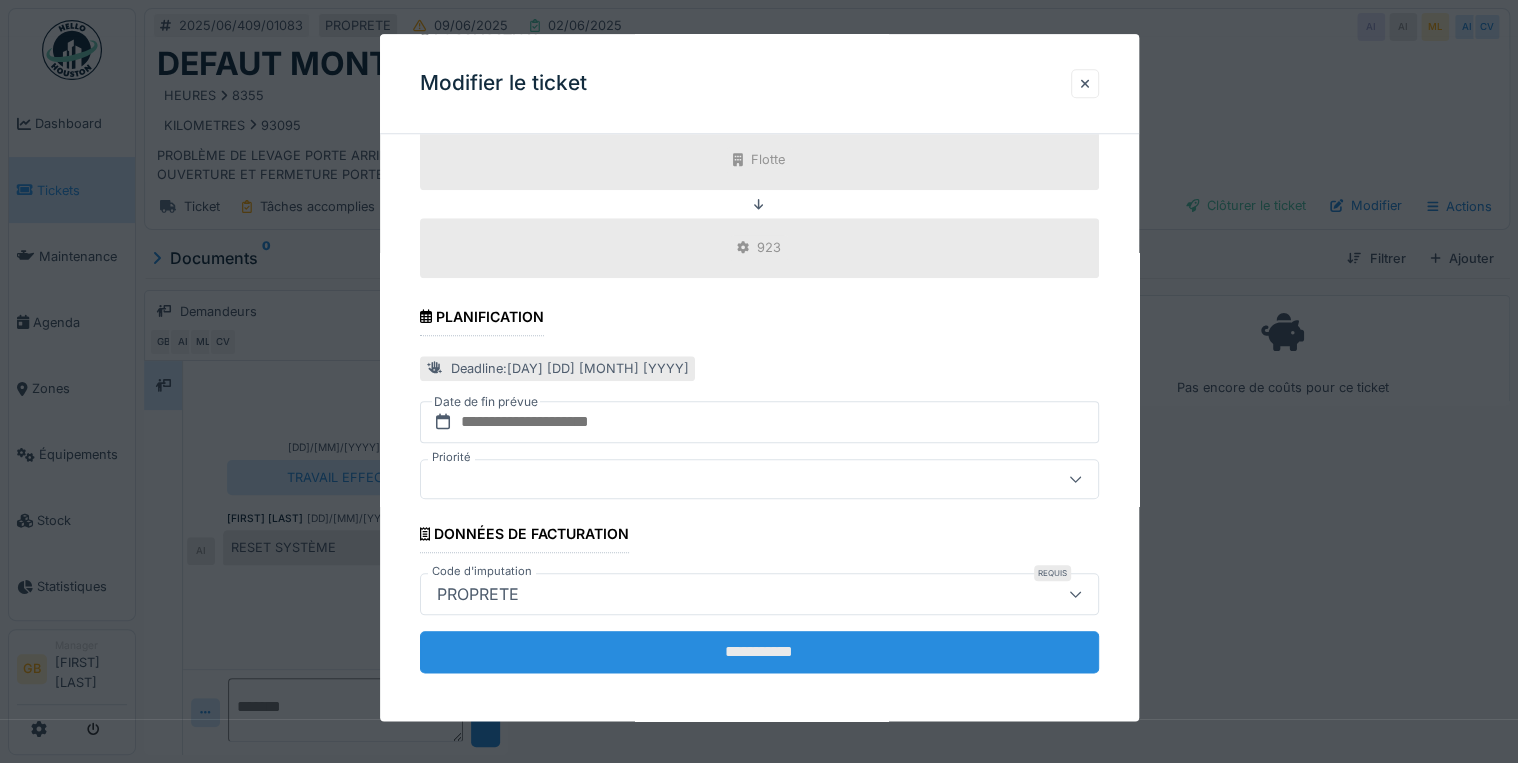 type on "**********" 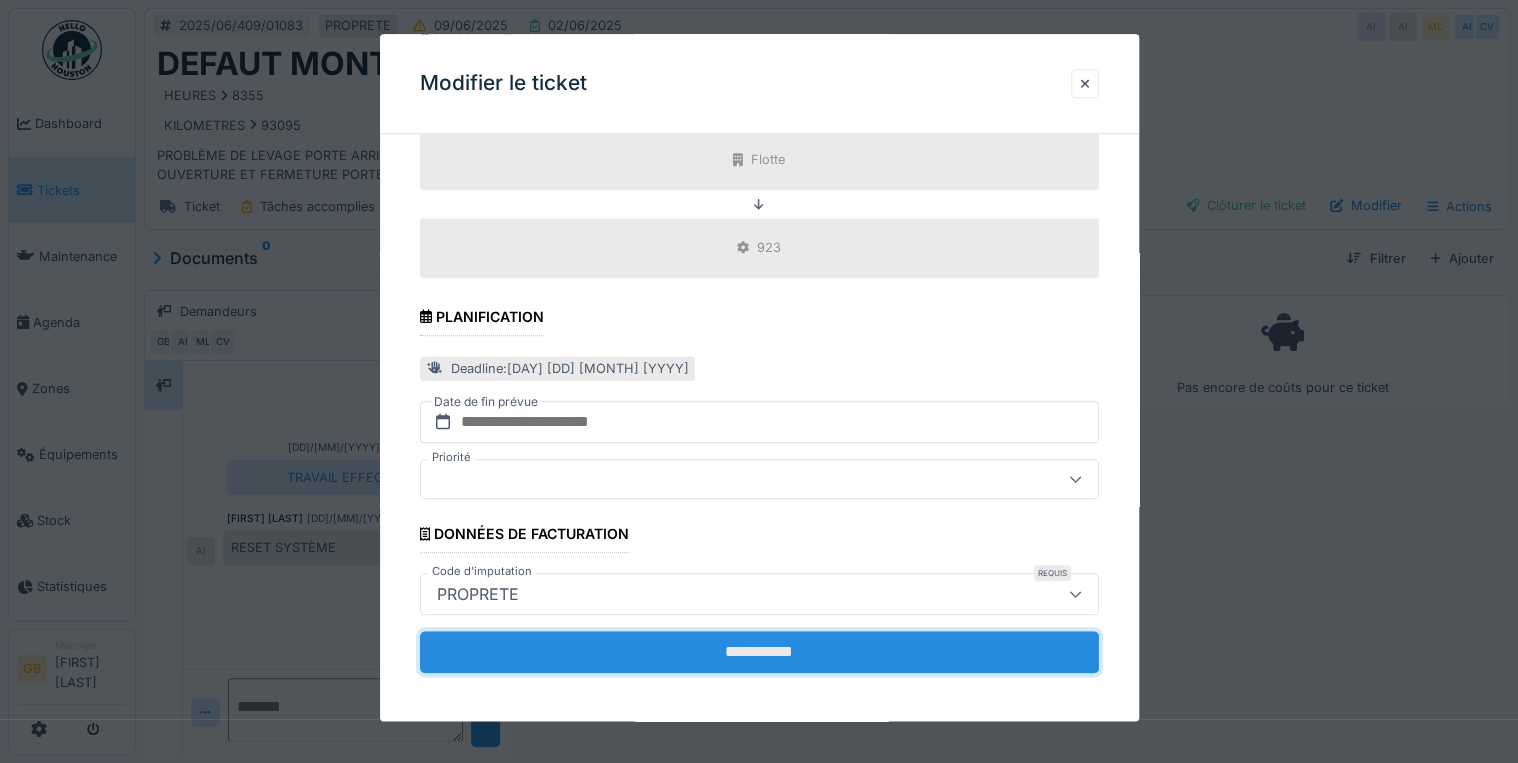 click on "**********" at bounding box center (759, 652) 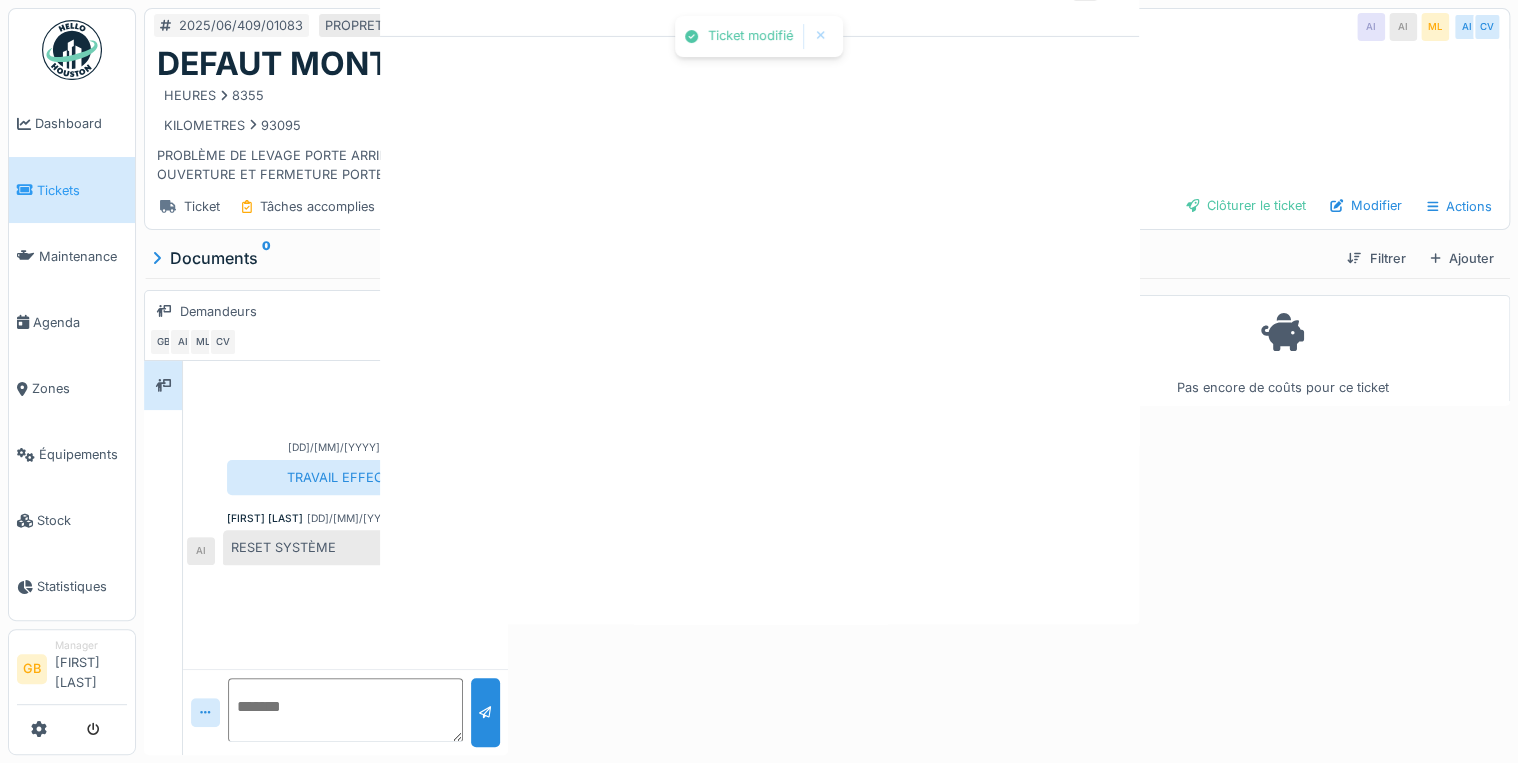 scroll, scrollTop: 0, scrollLeft: 0, axis: both 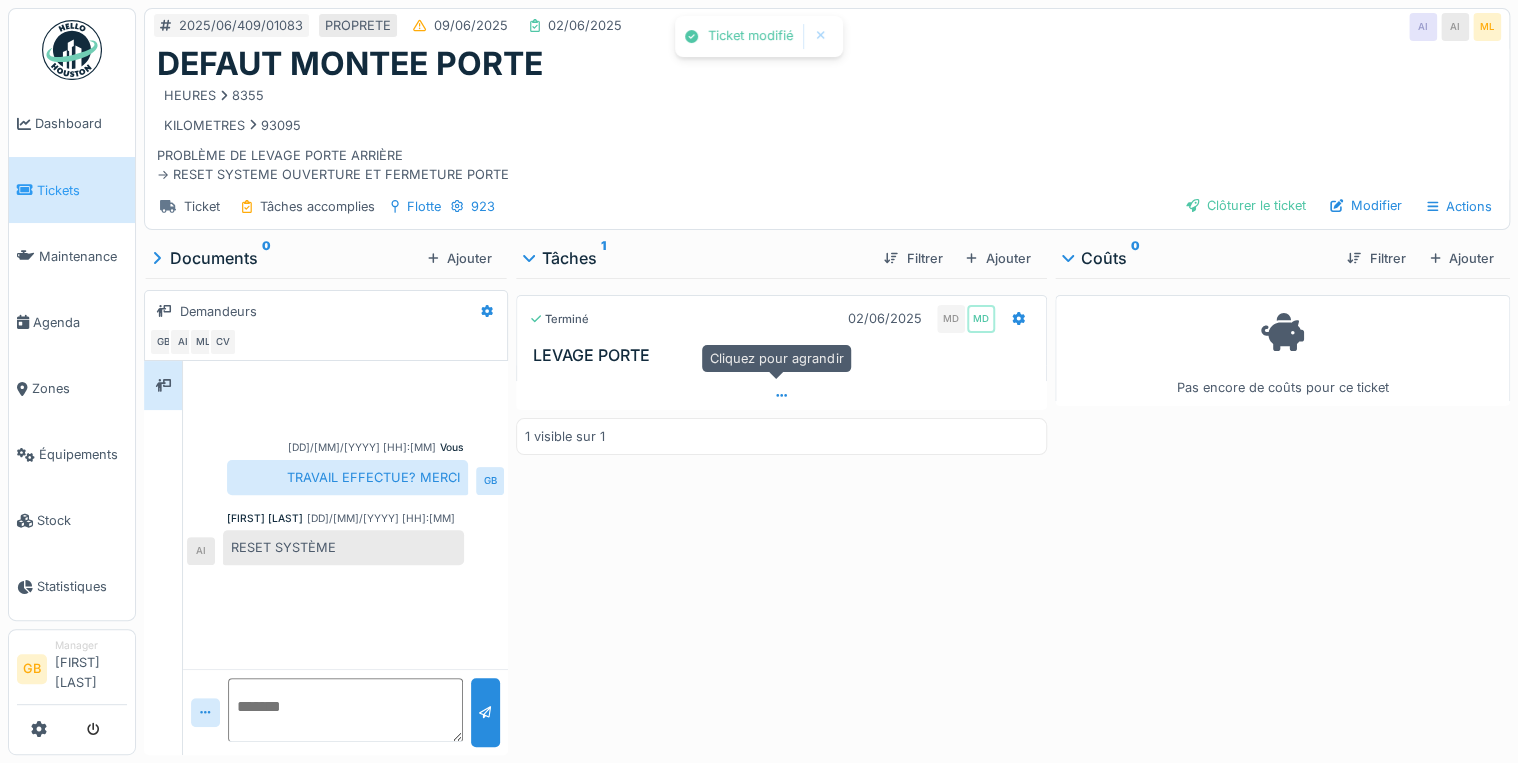 click at bounding box center (781, 395) 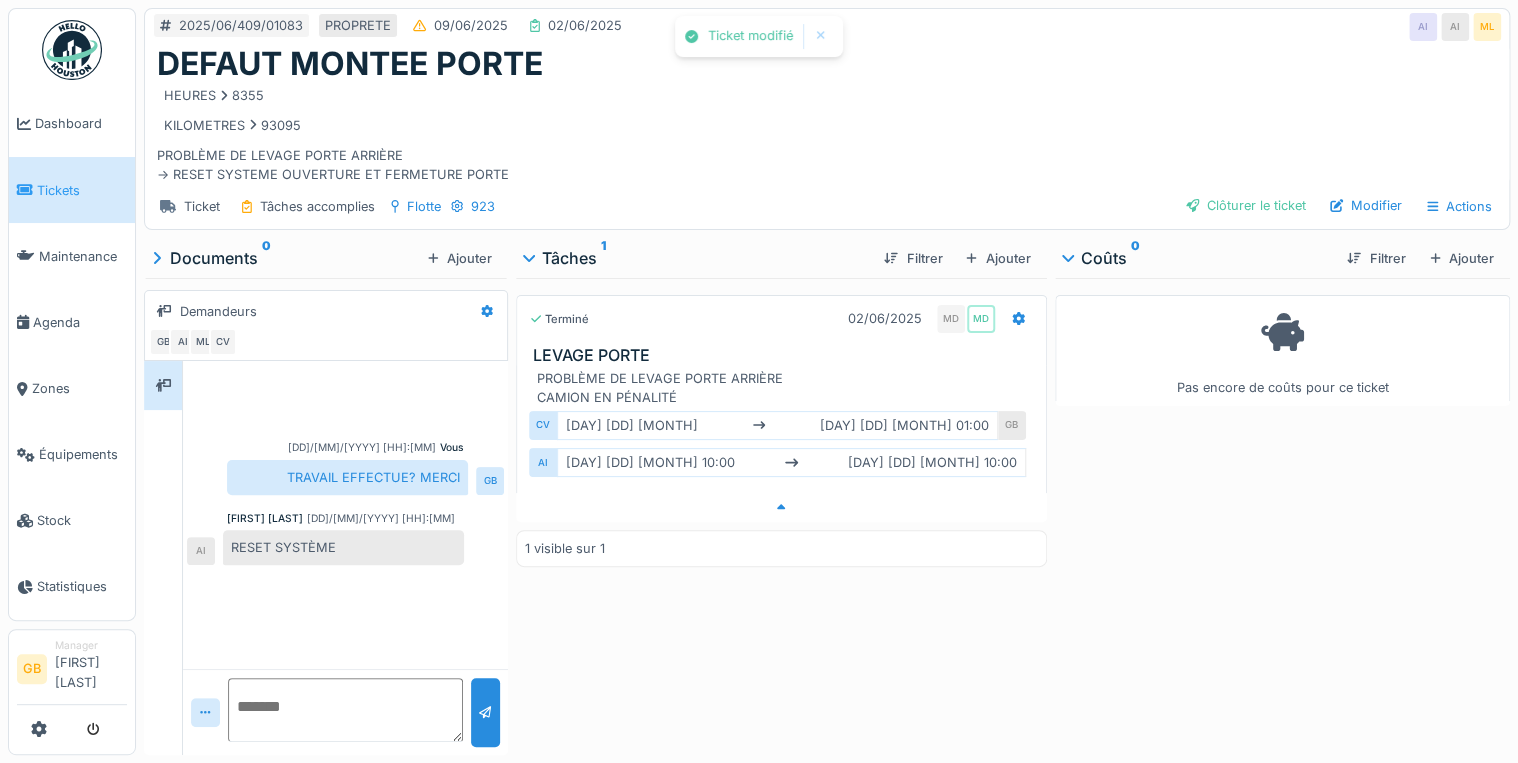scroll, scrollTop: 12, scrollLeft: 0, axis: vertical 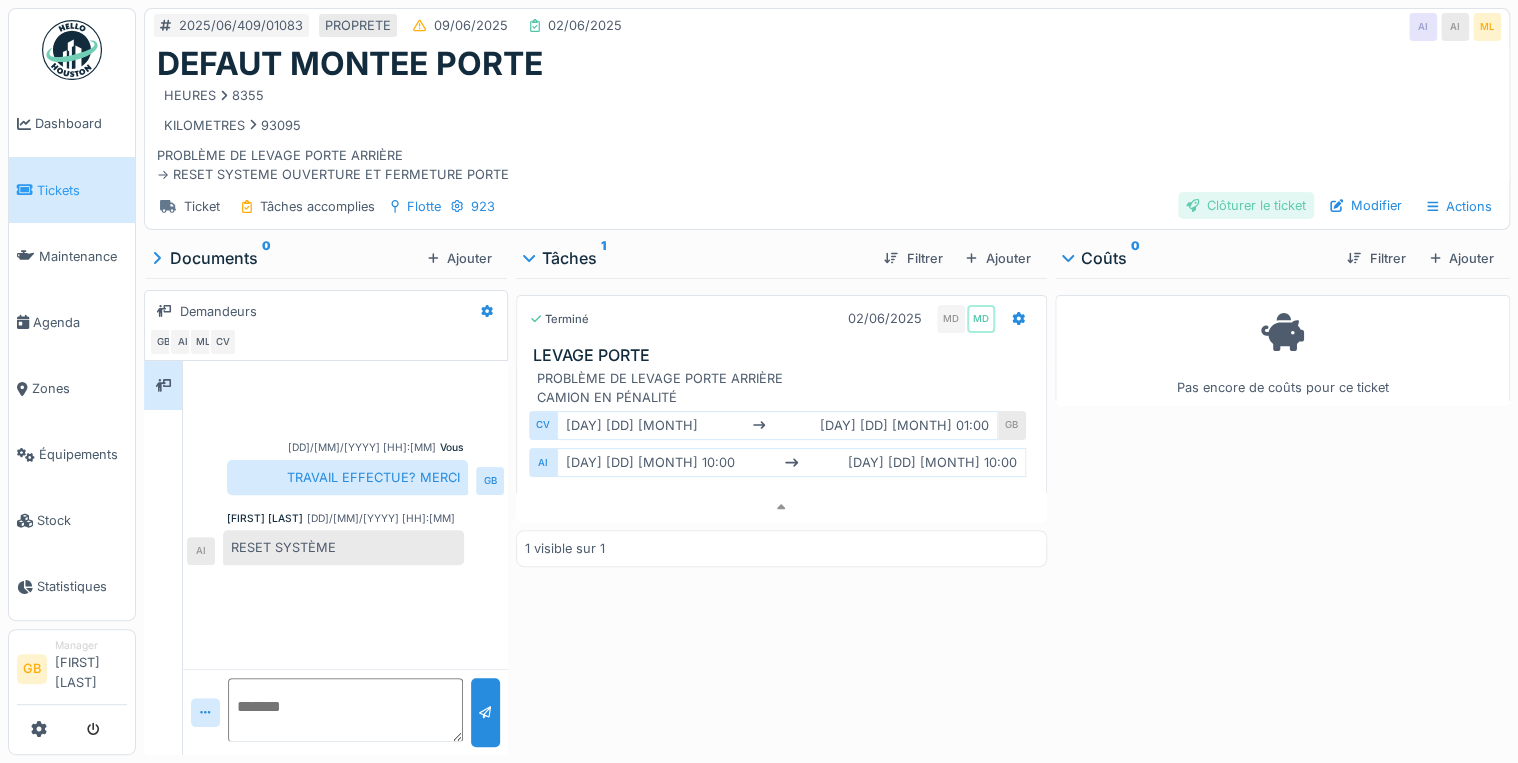 click on "Clôturer le ticket" at bounding box center [1246, 205] 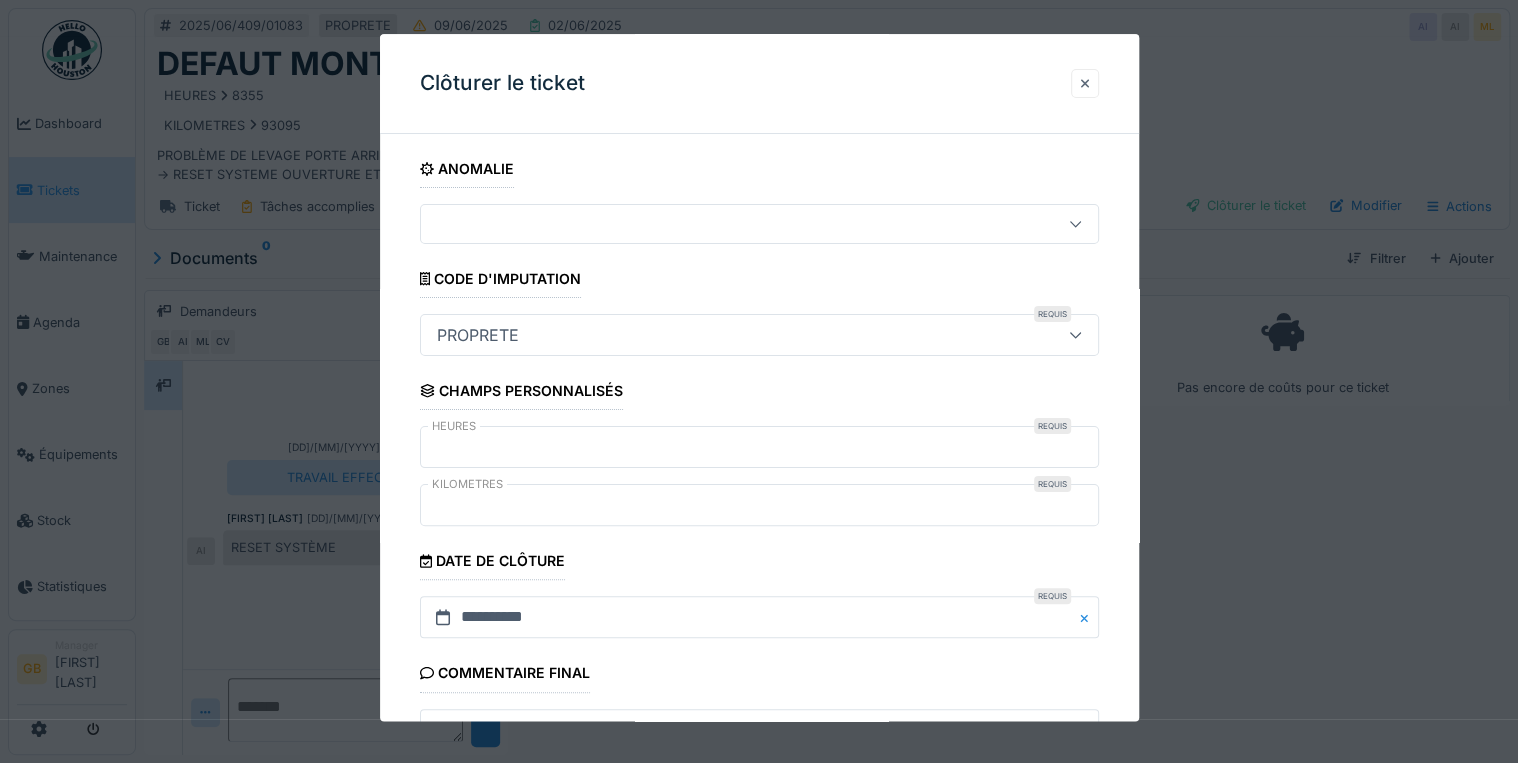 click at bounding box center (1085, 83) 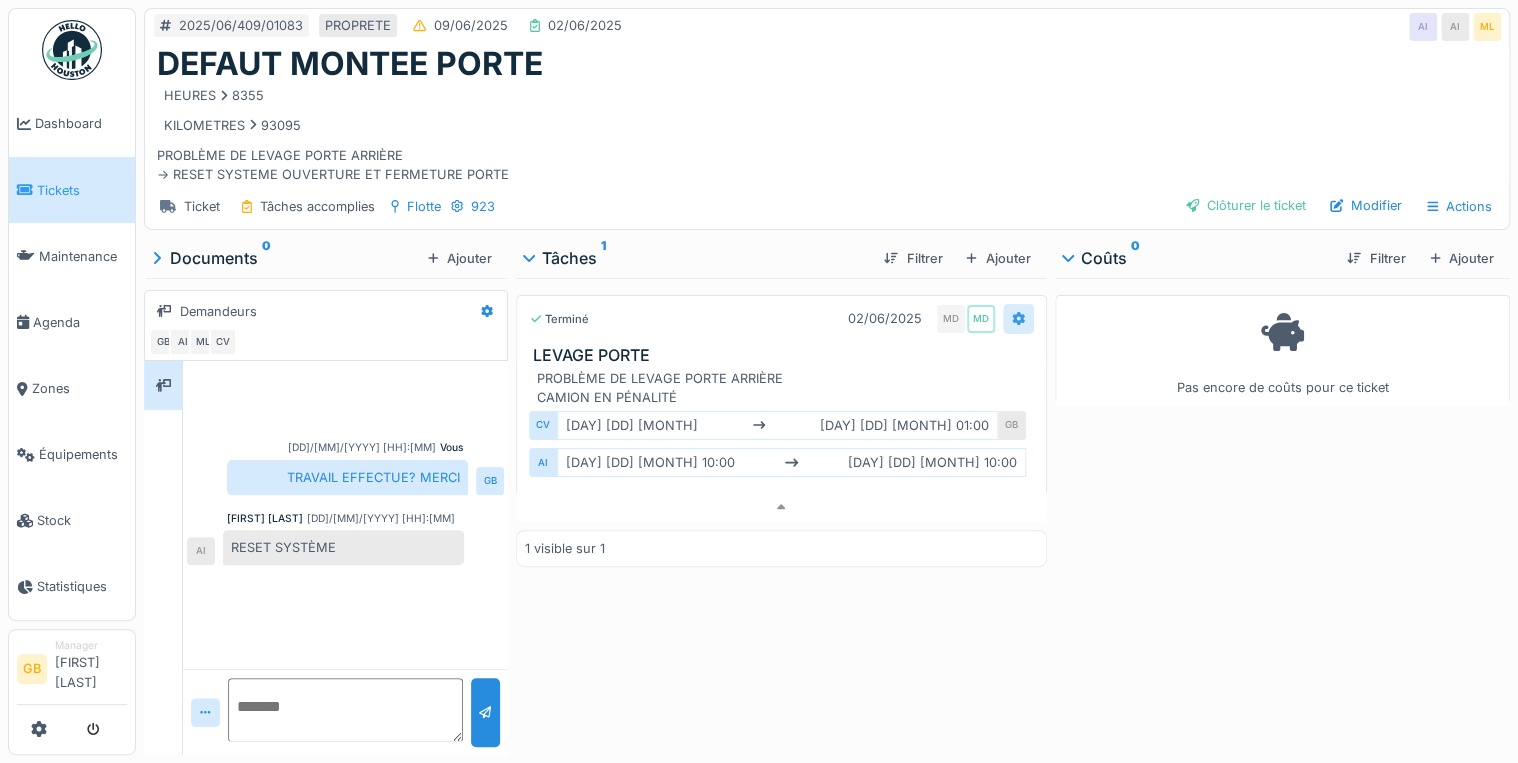click 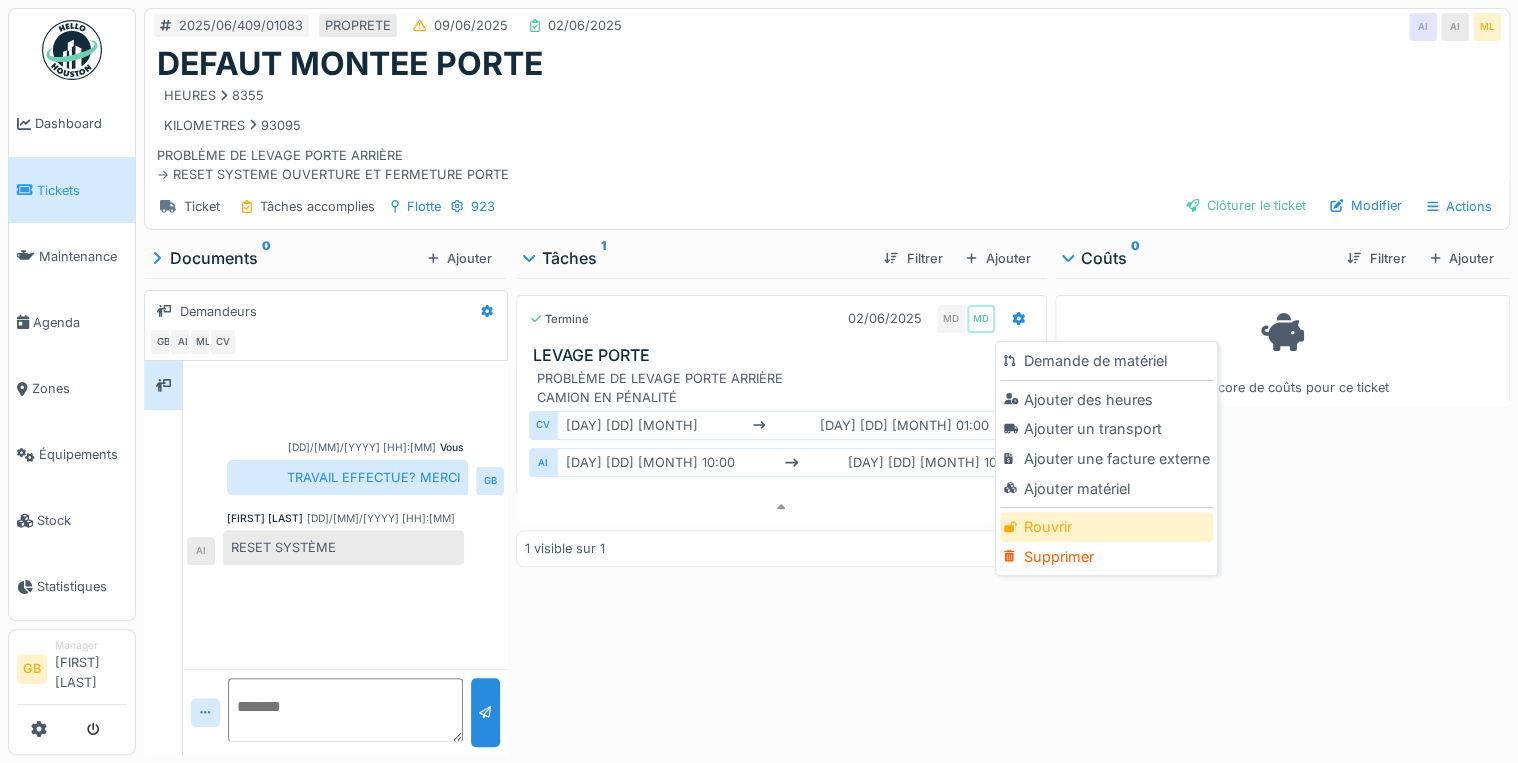 click on "Rouvrir" at bounding box center (1106, 527) 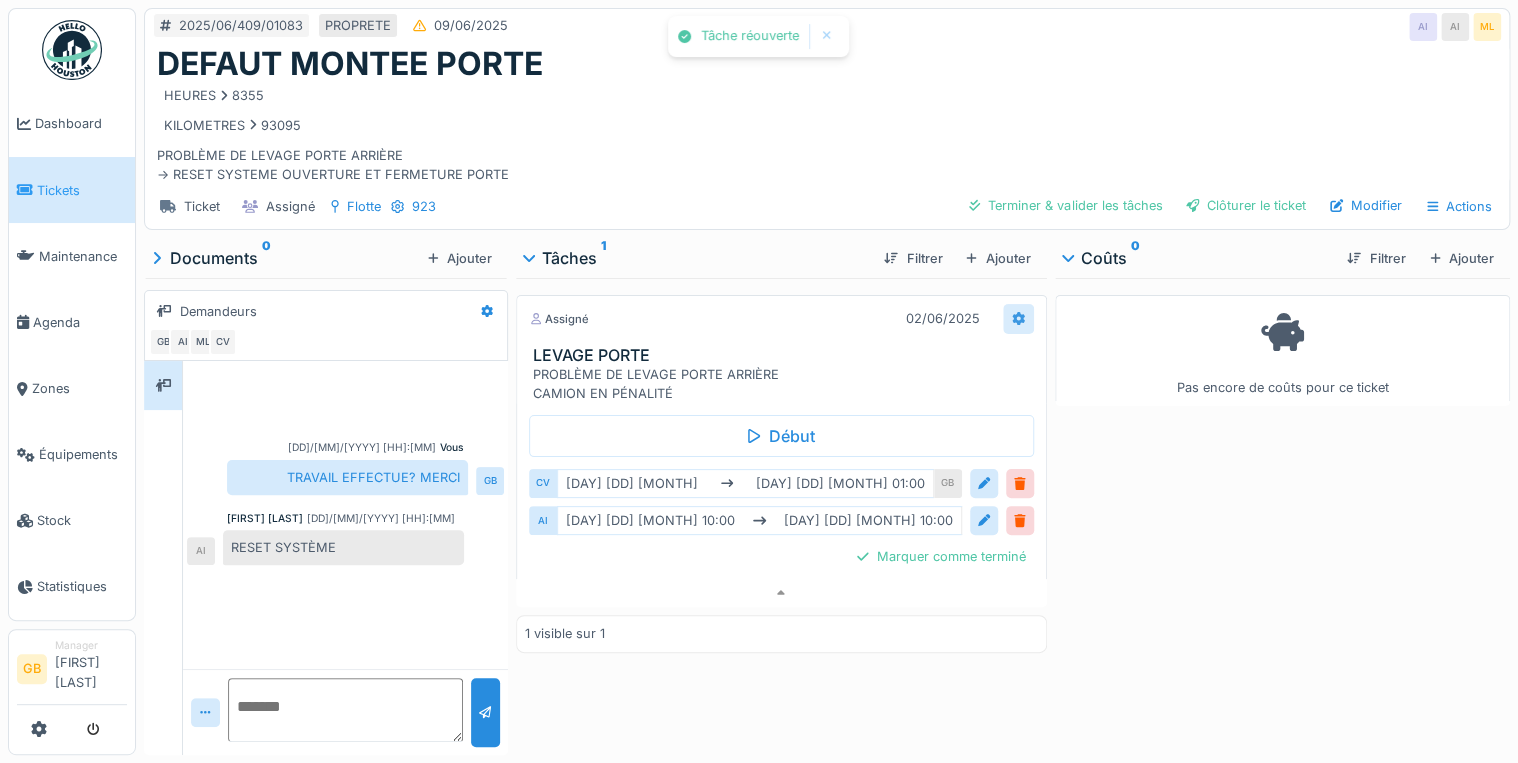 click at bounding box center (1018, 318) 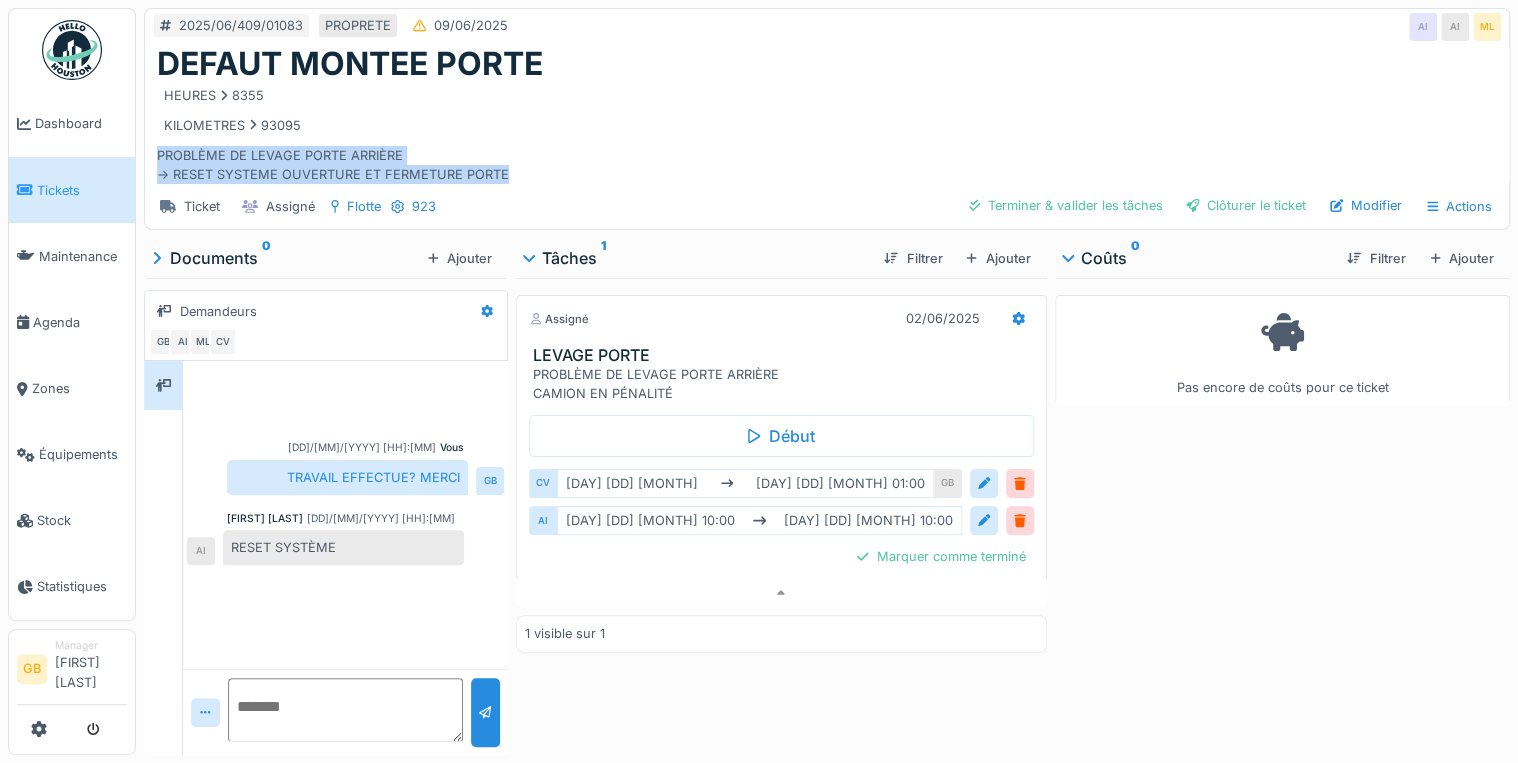 drag, startPoint x: 524, startPoint y: 167, endPoint x: 152, endPoint y: 132, distance: 373.64288 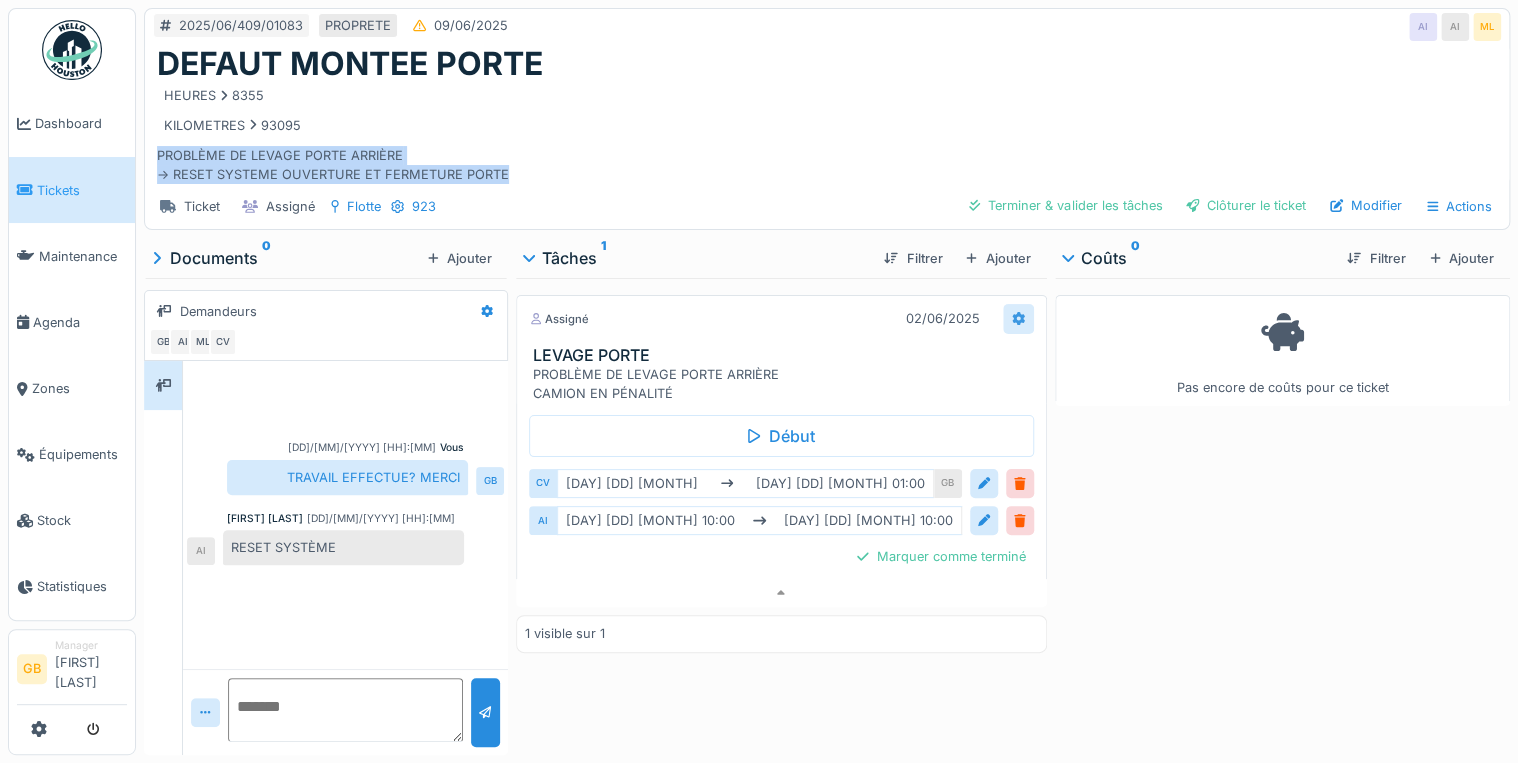 click 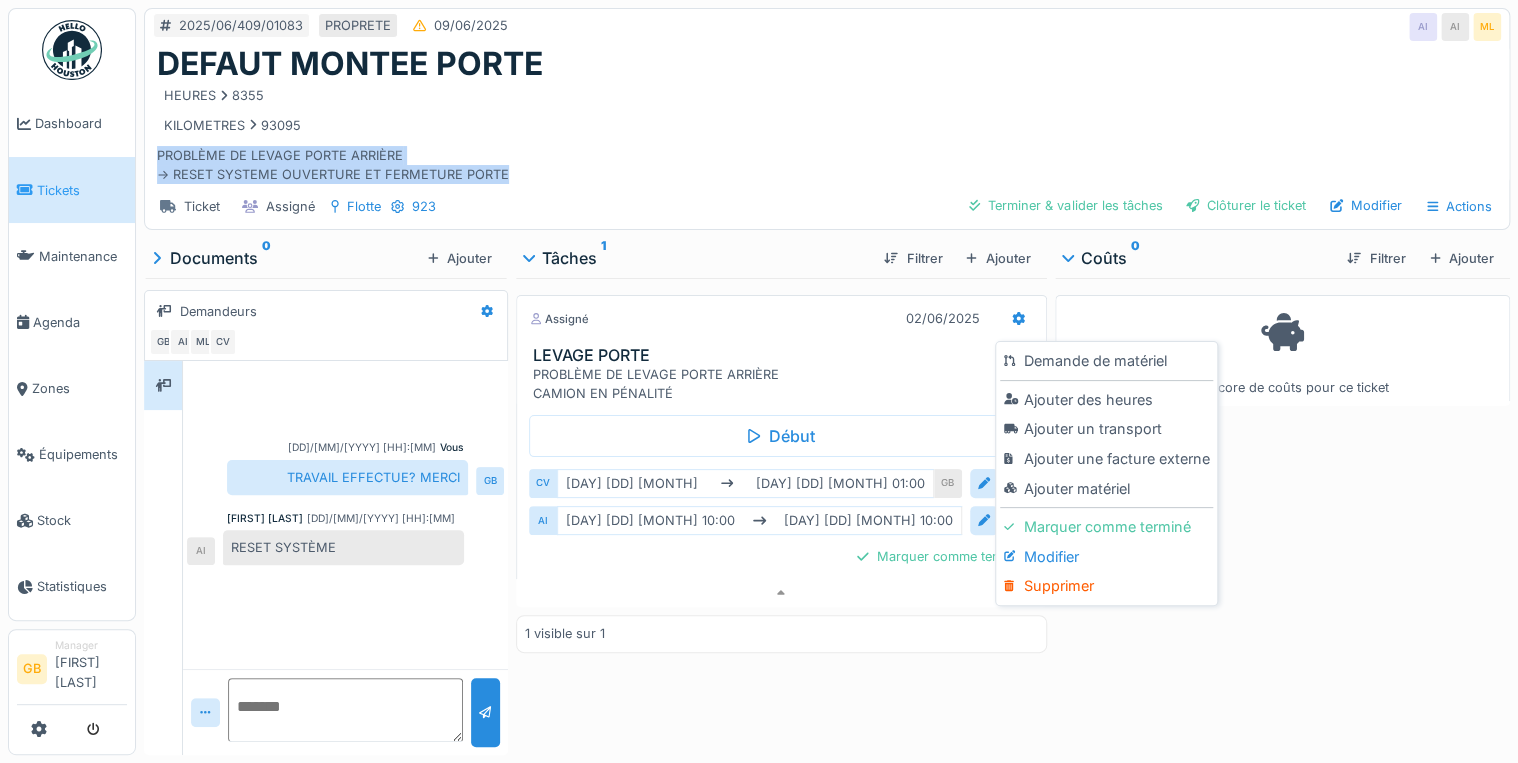 click on "Modifier" at bounding box center (1106, 557) 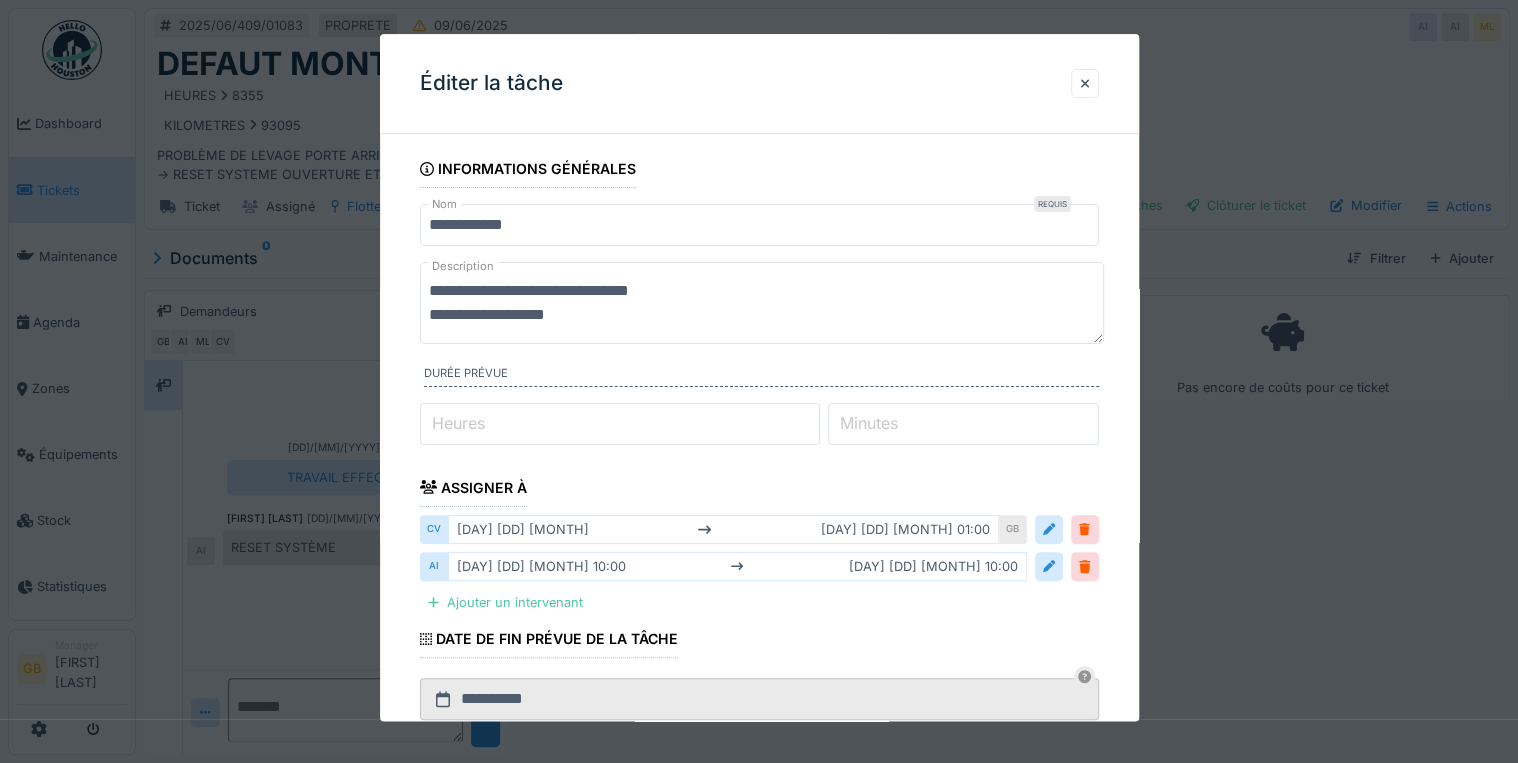 click on "**********" at bounding box center (762, 303) 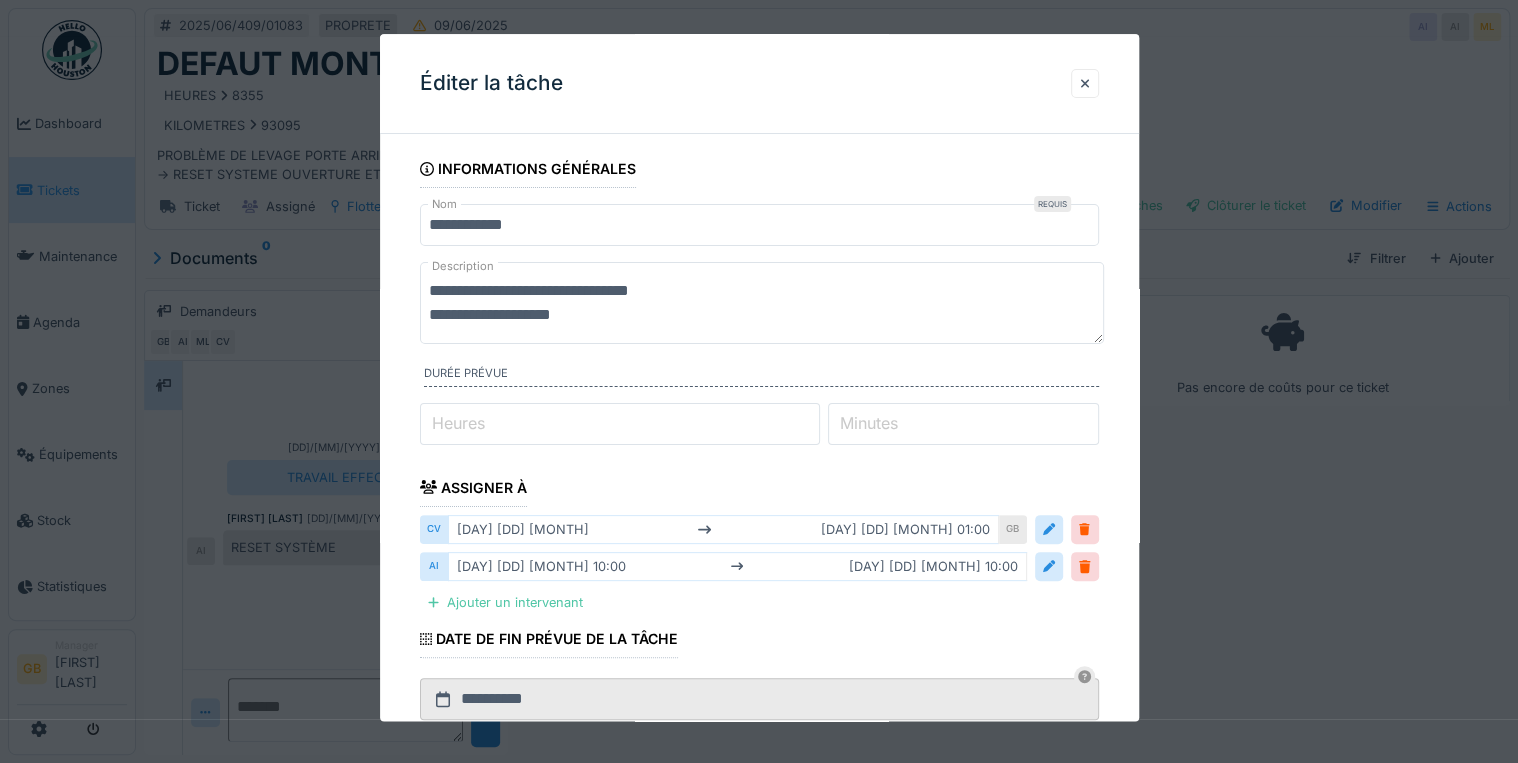 scroll, scrollTop: 0, scrollLeft: 0, axis: both 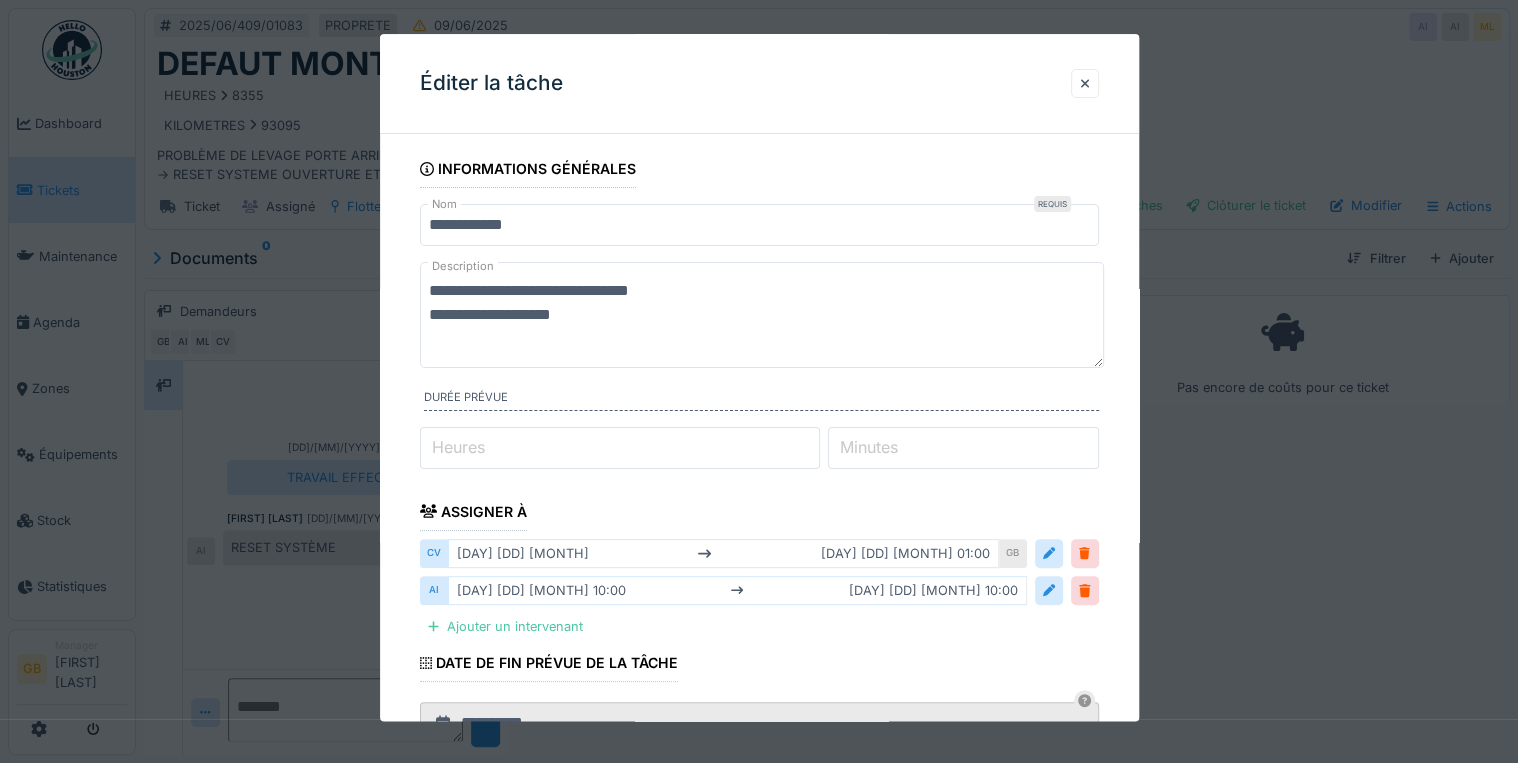 paste on "**********" 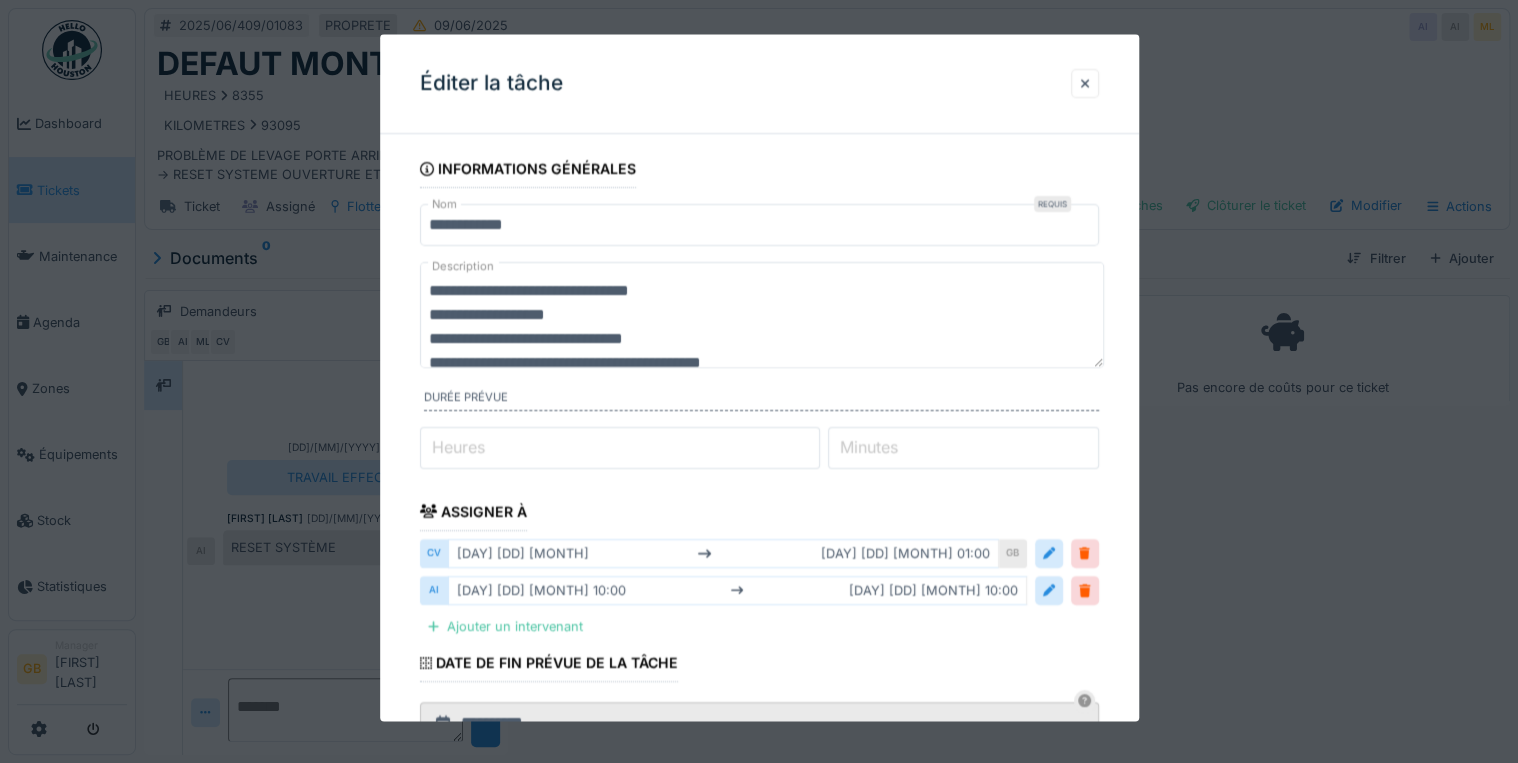 scroll, scrollTop: 0, scrollLeft: 0, axis: both 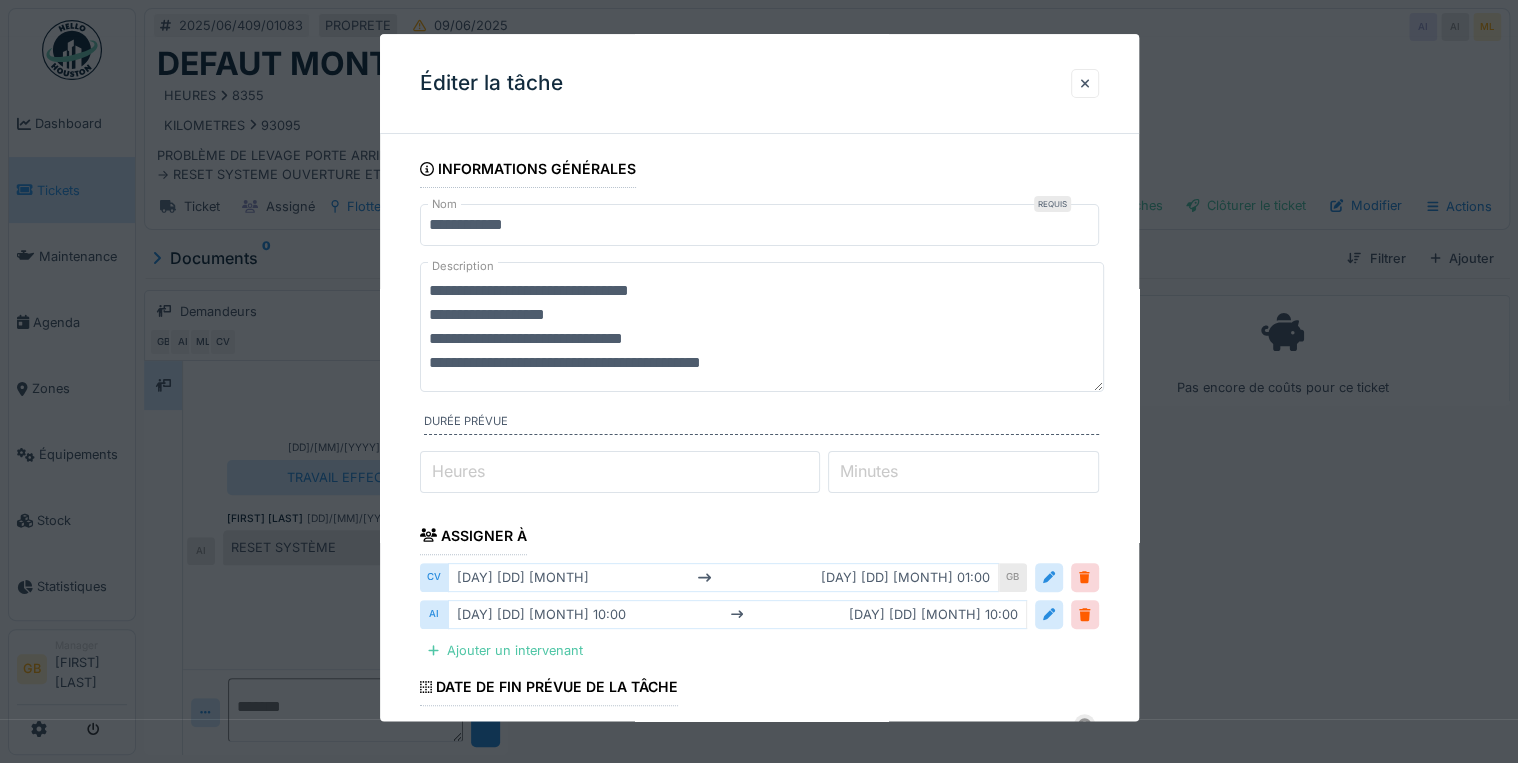 drag, startPoint x: 641, startPoint y: 332, endPoint x: 380, endPoint y: 333, distance: 261.00192 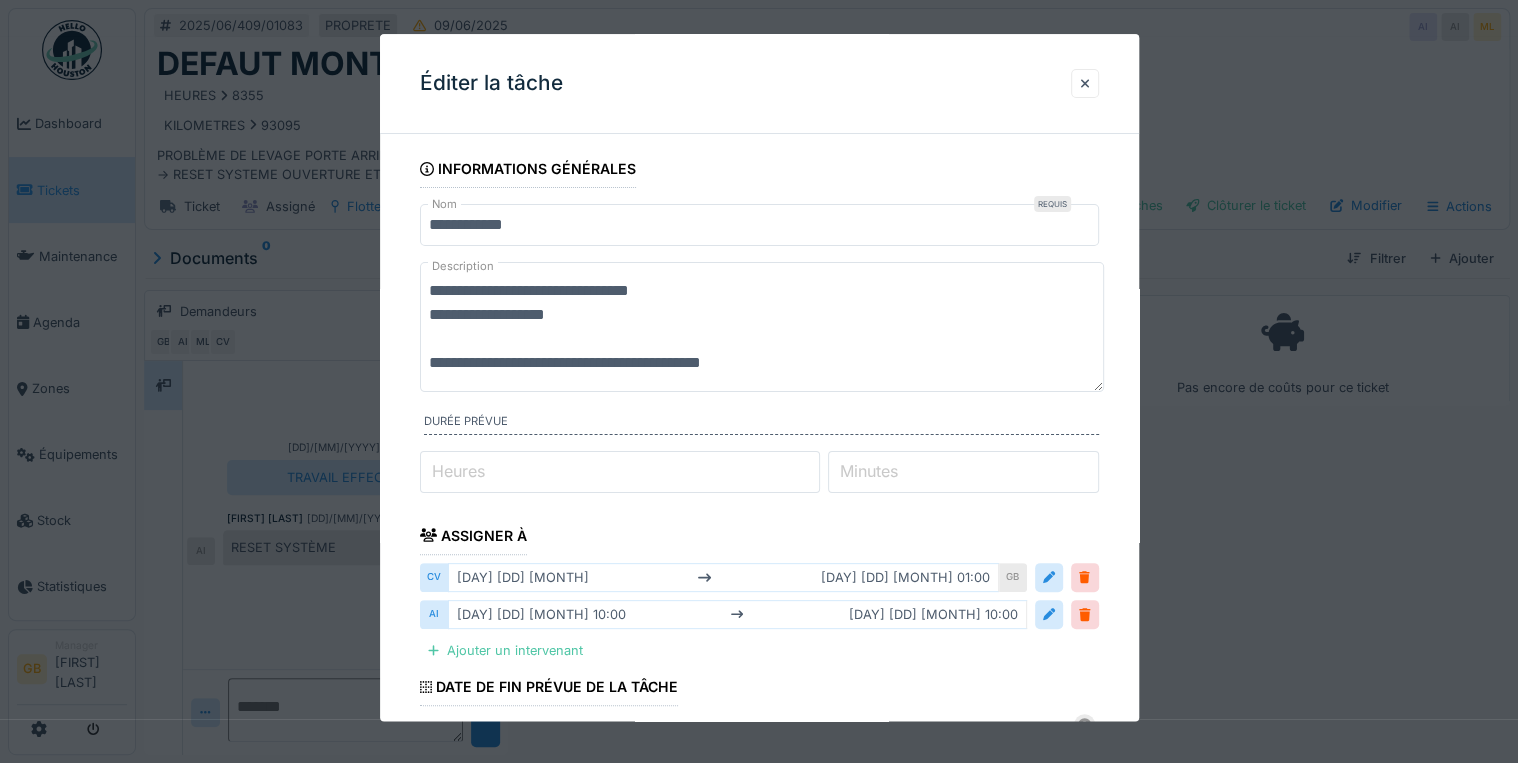 scroll, scrollTop: 420, scrollLeft: 0, axis: vertical 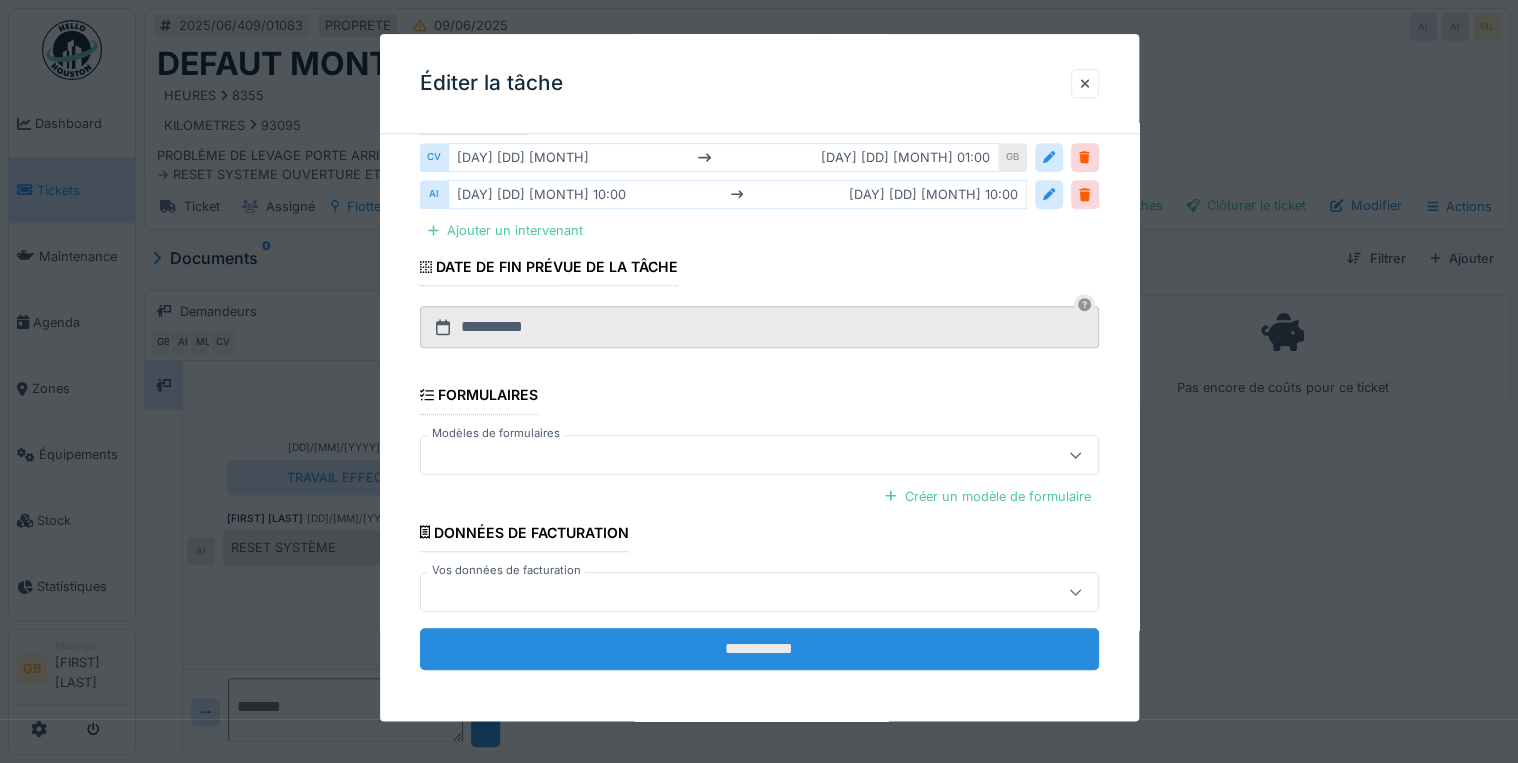 type on "**********" 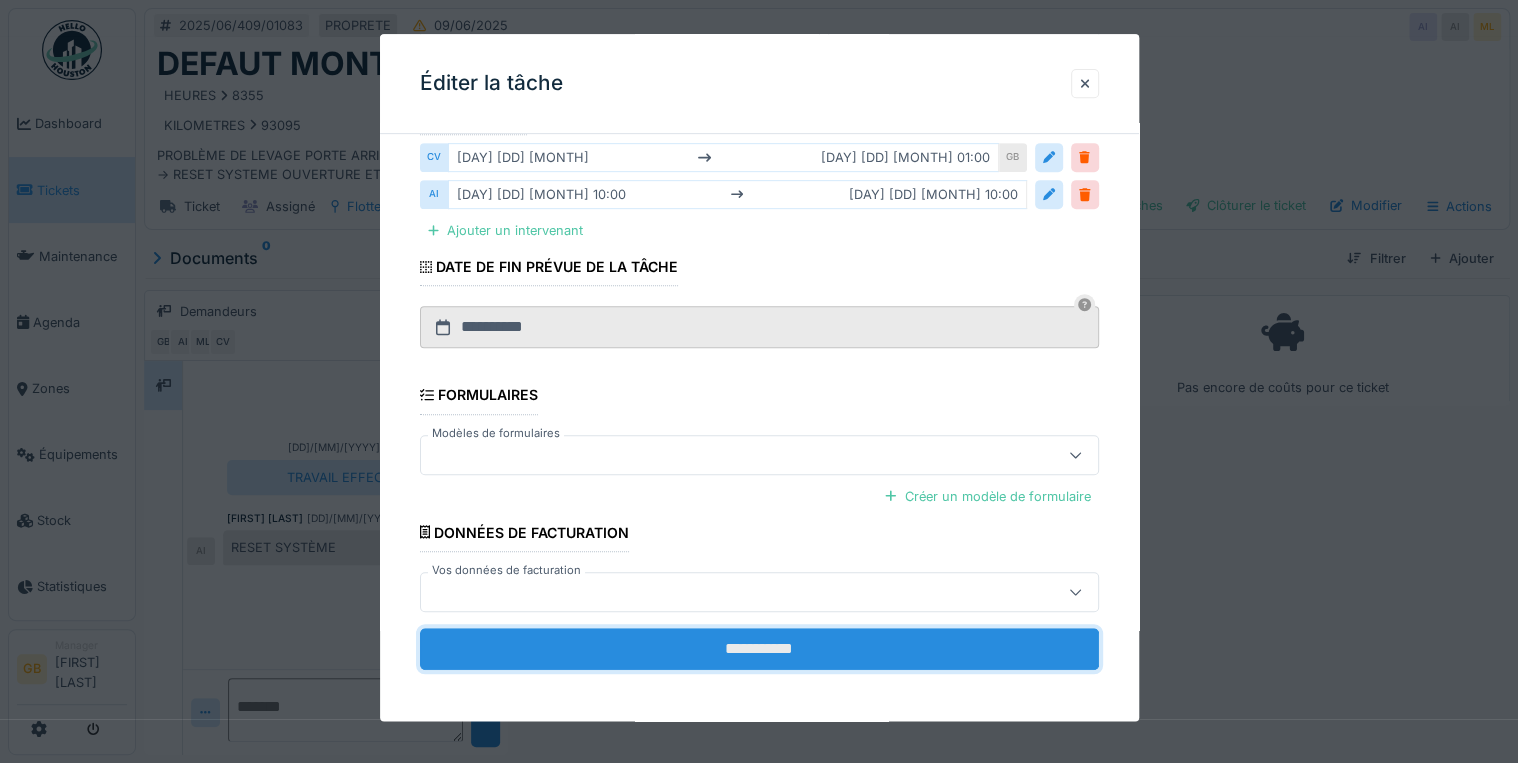 click on "**********" at bounding box center (759, 649) 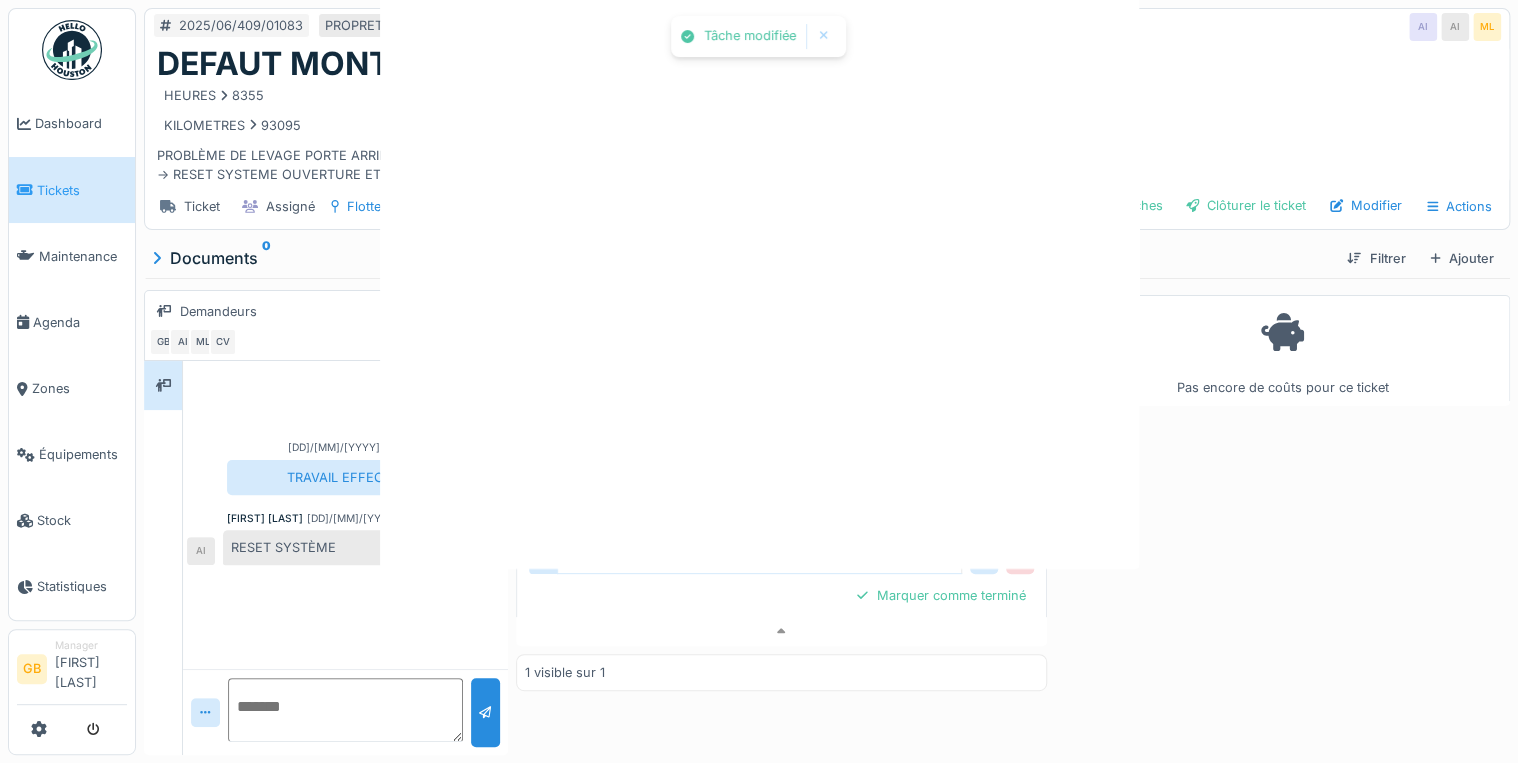 scroll, scrollTop: 0, scrollLeft: 0, axis: both 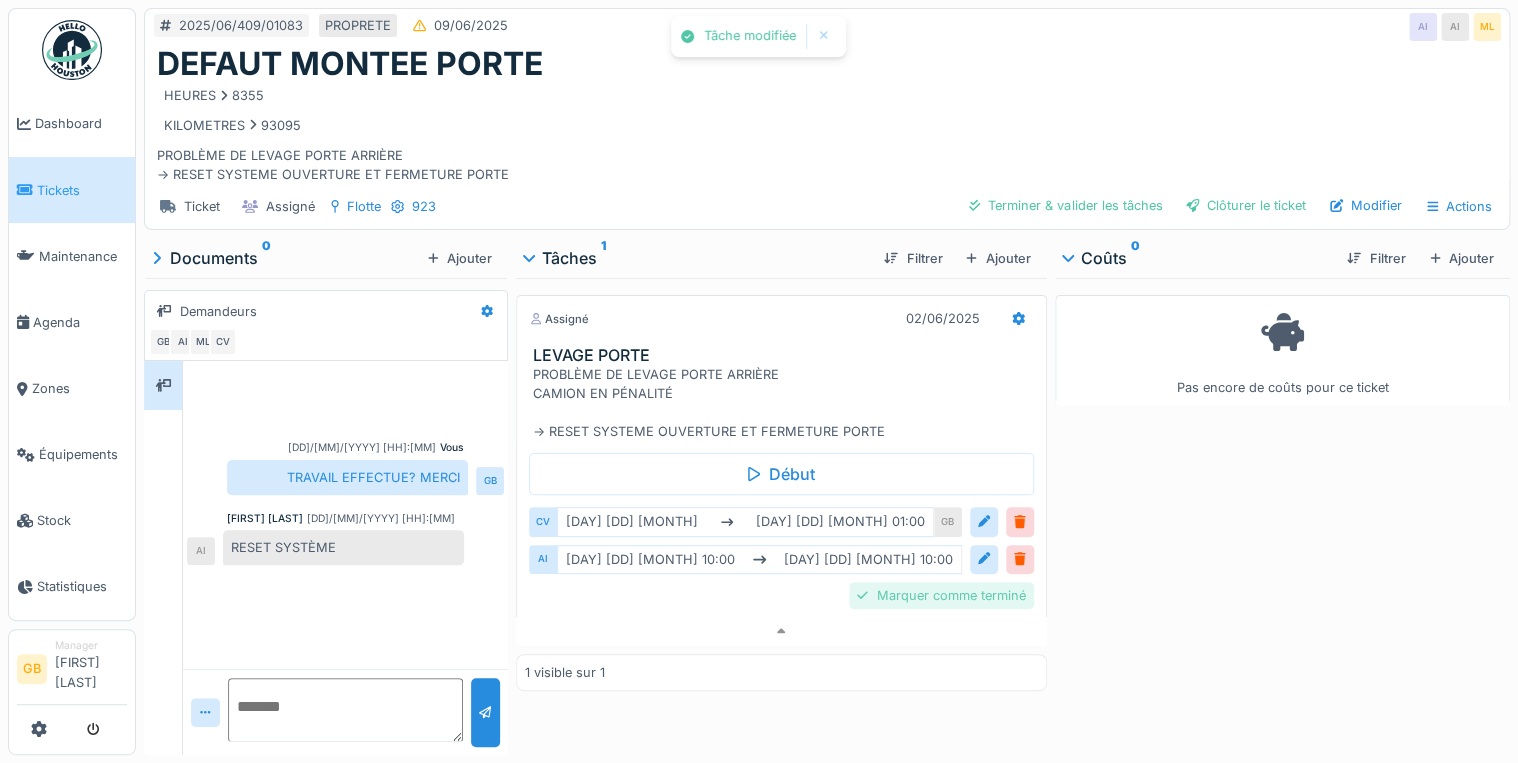 click on "Marquer comme terminé" at bounding box center [941, 595] 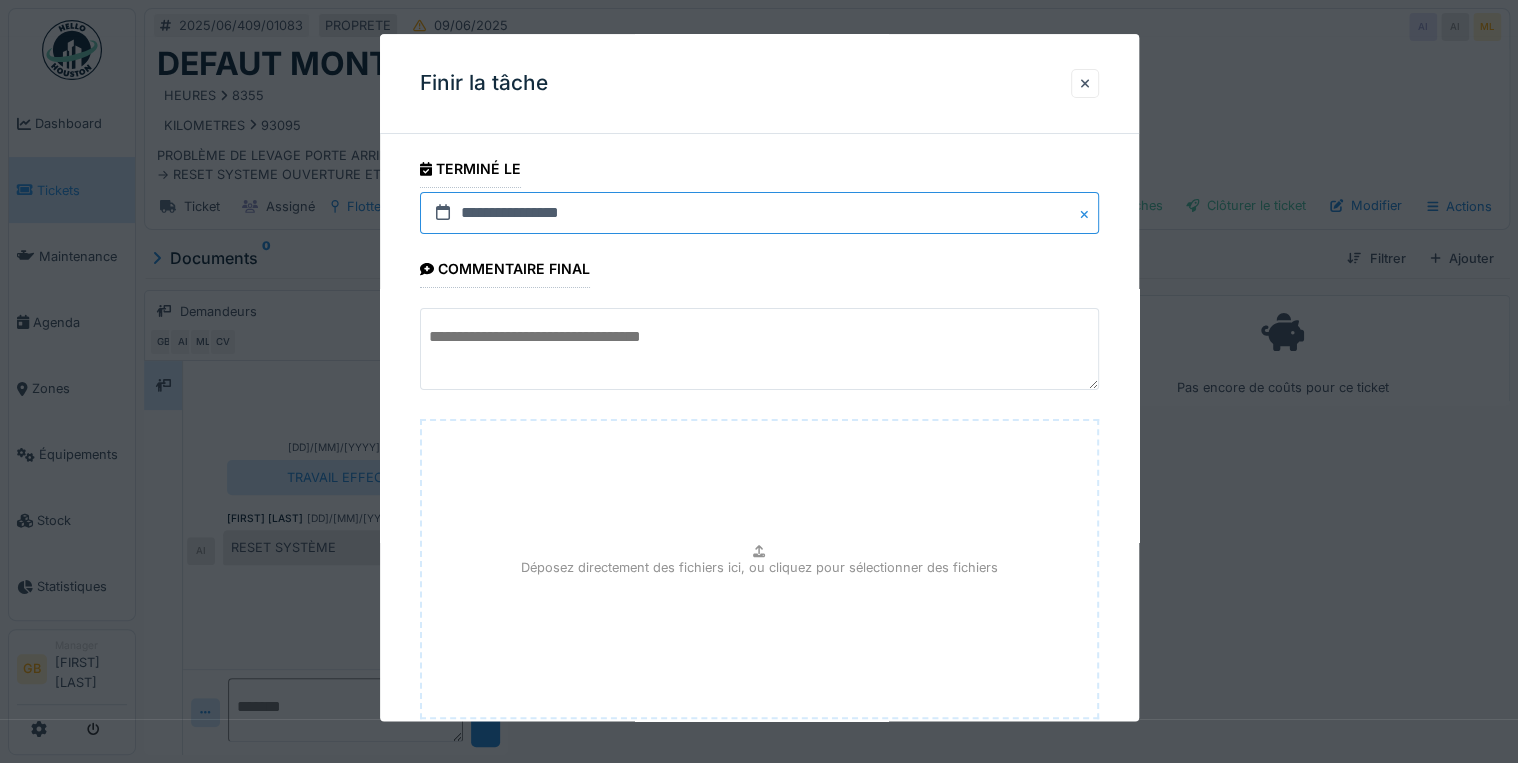 click on "**********" at bounding box center (759, 213) 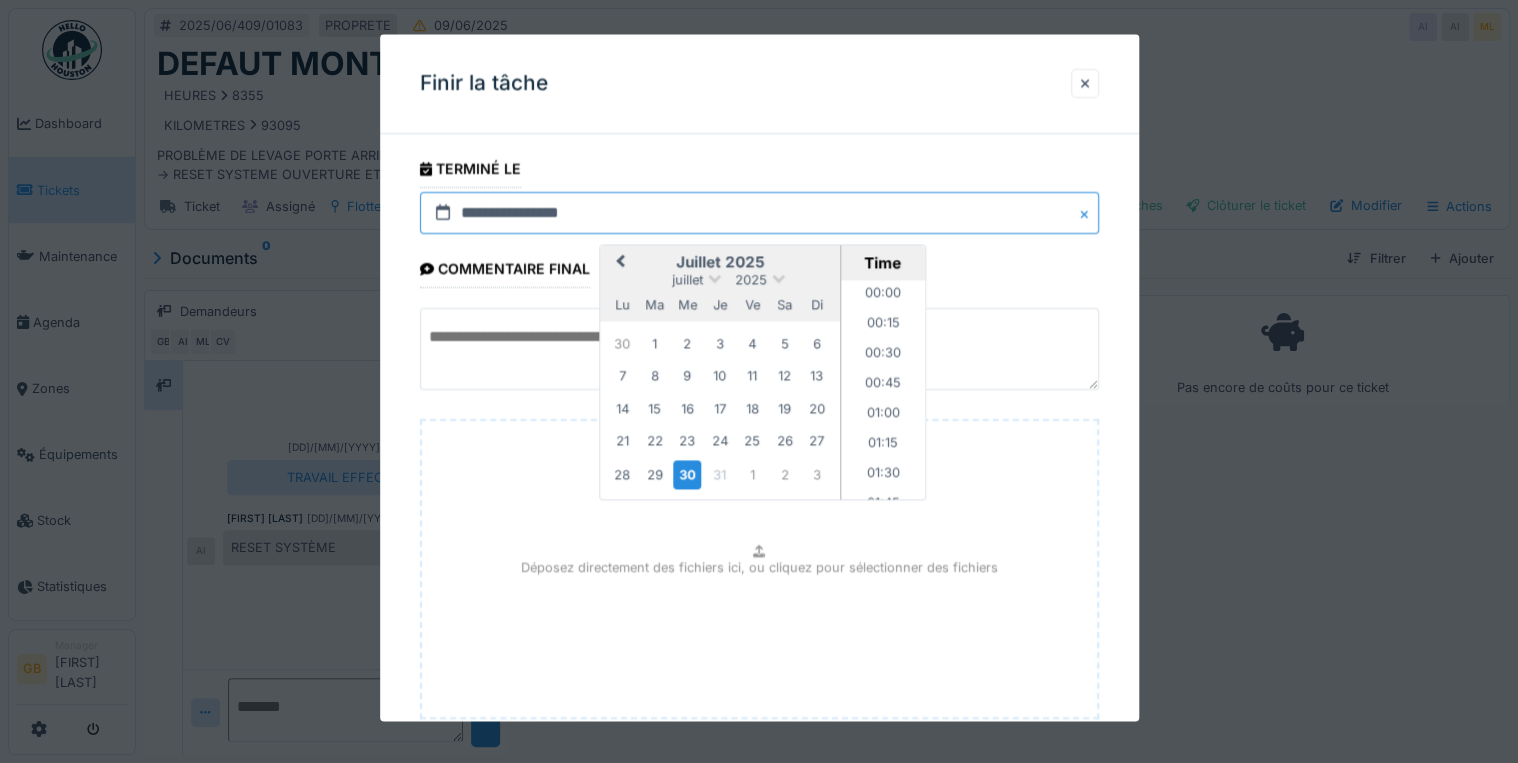 scroll, scrollTop: 1435, scrollLeft: 0, axis: vertical 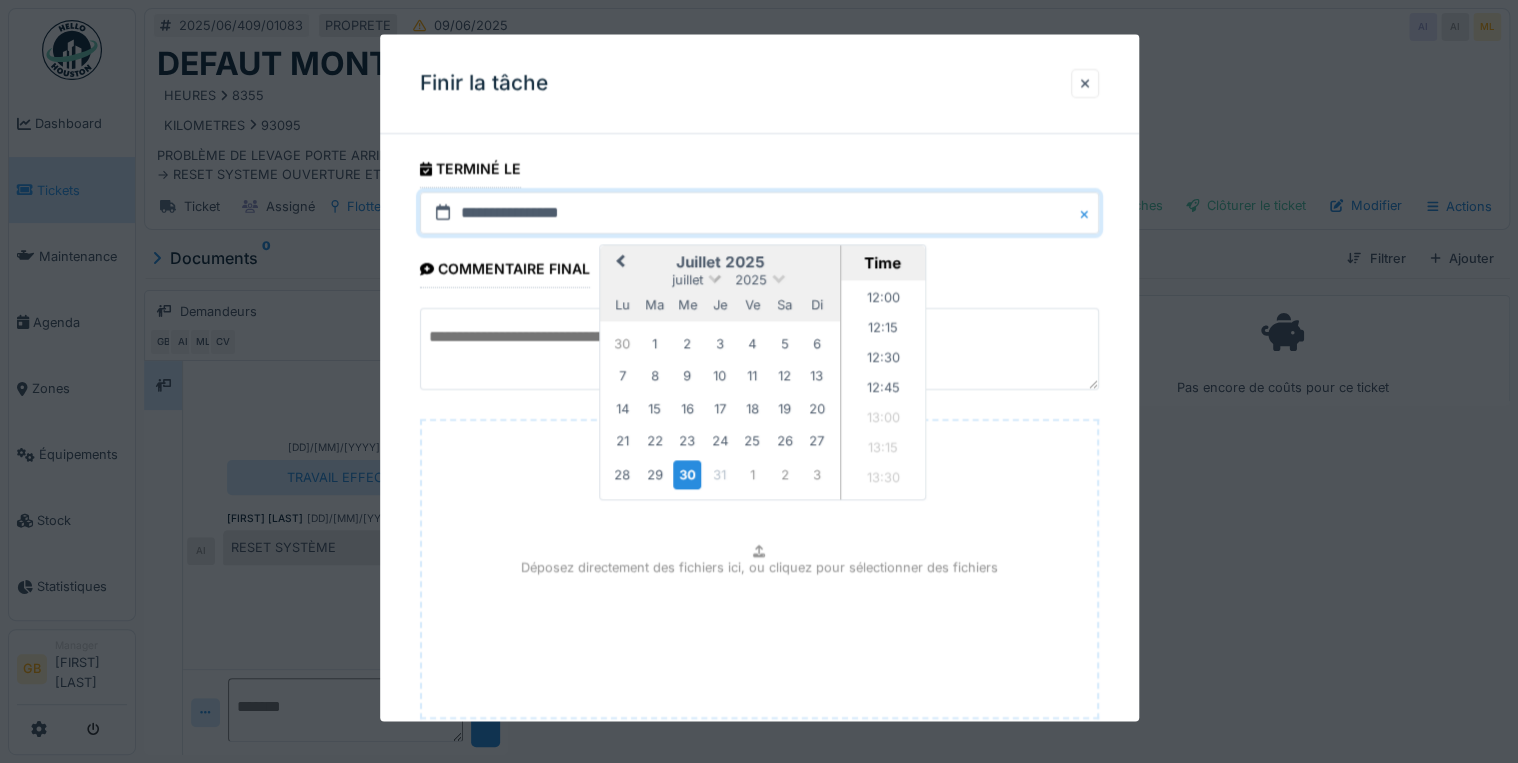 click on "juillet" at bounding box center [687, 280] 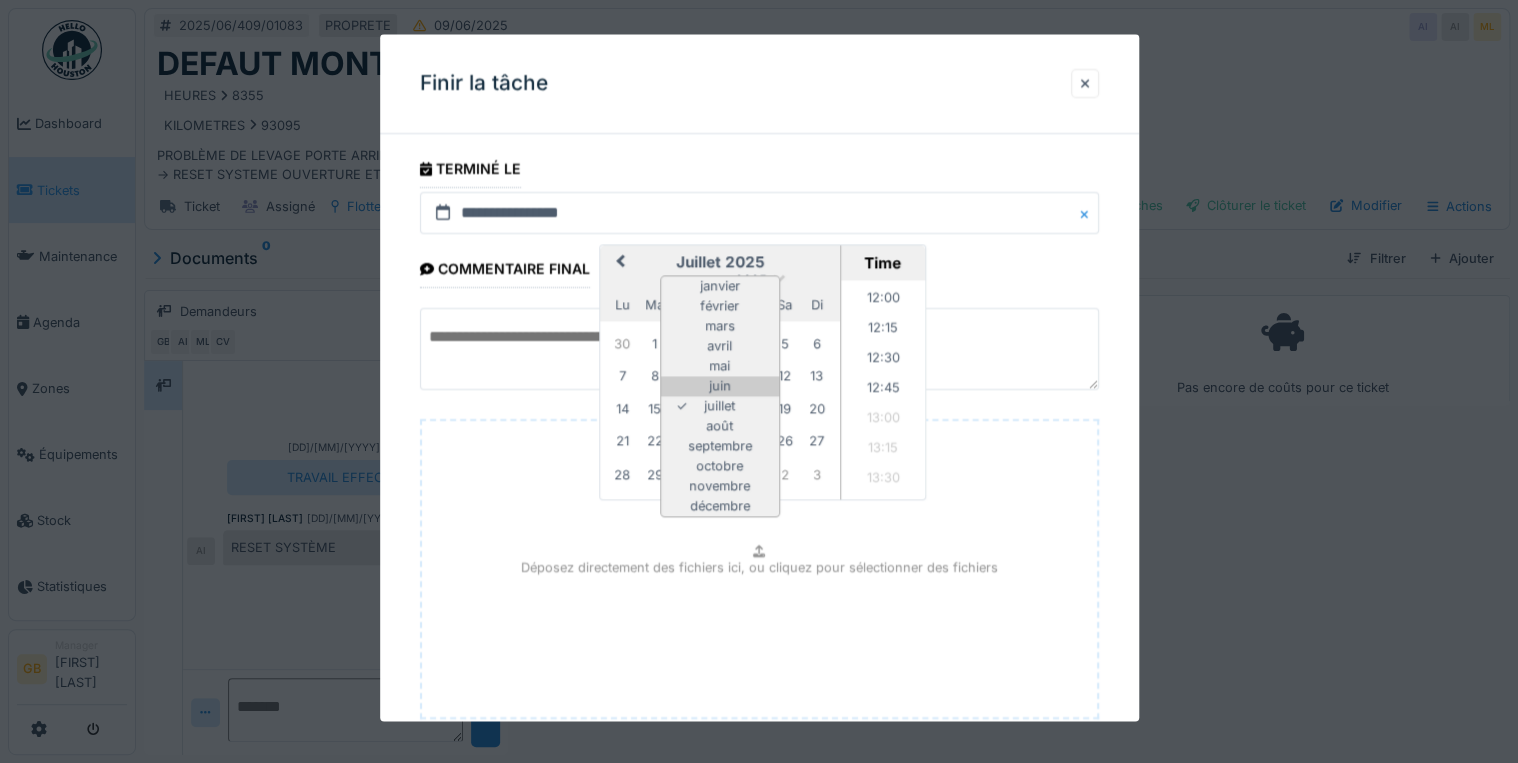 click on "juin" at bounding box center (720, 387) 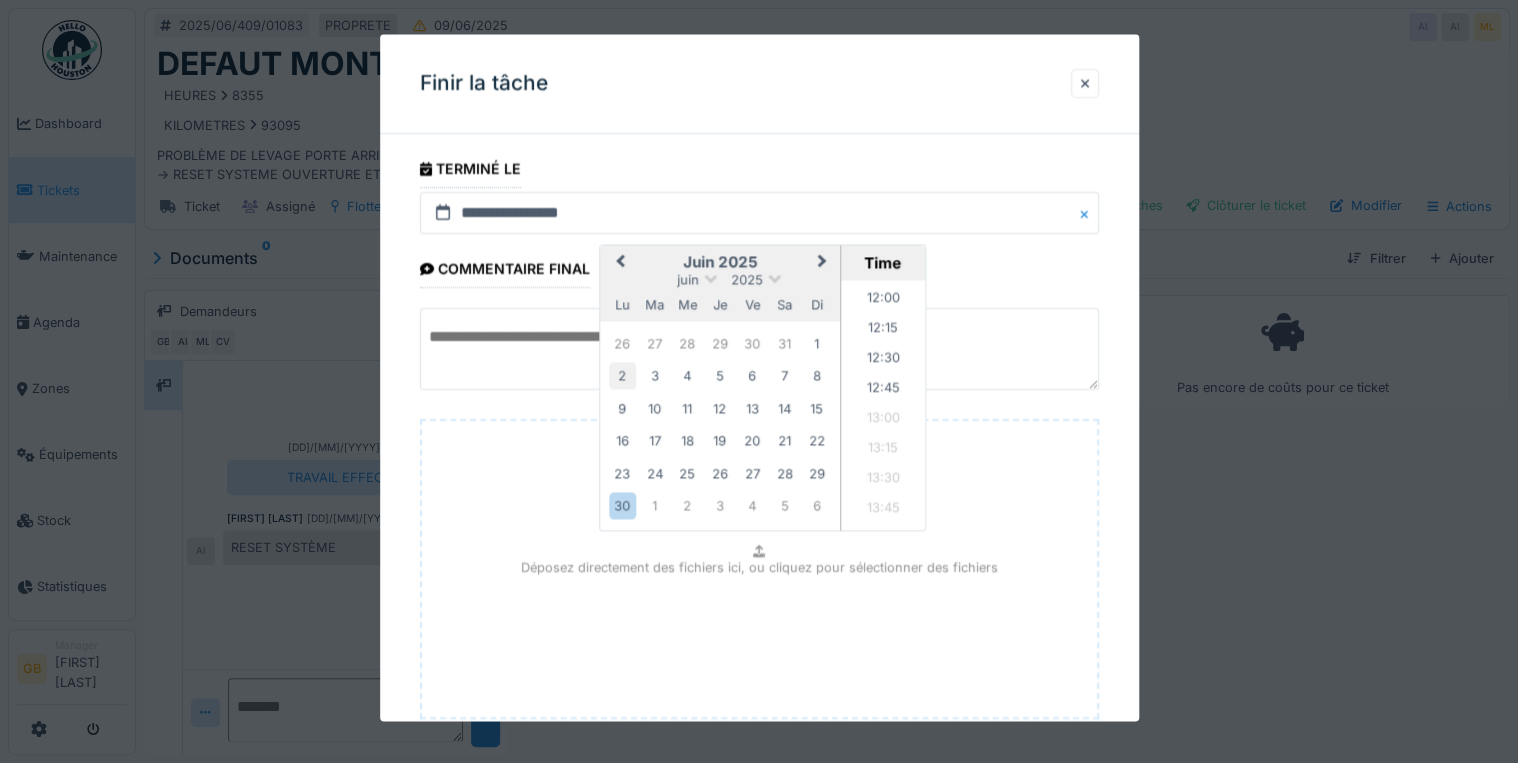 click on "2" at bounding box center (622, 376) 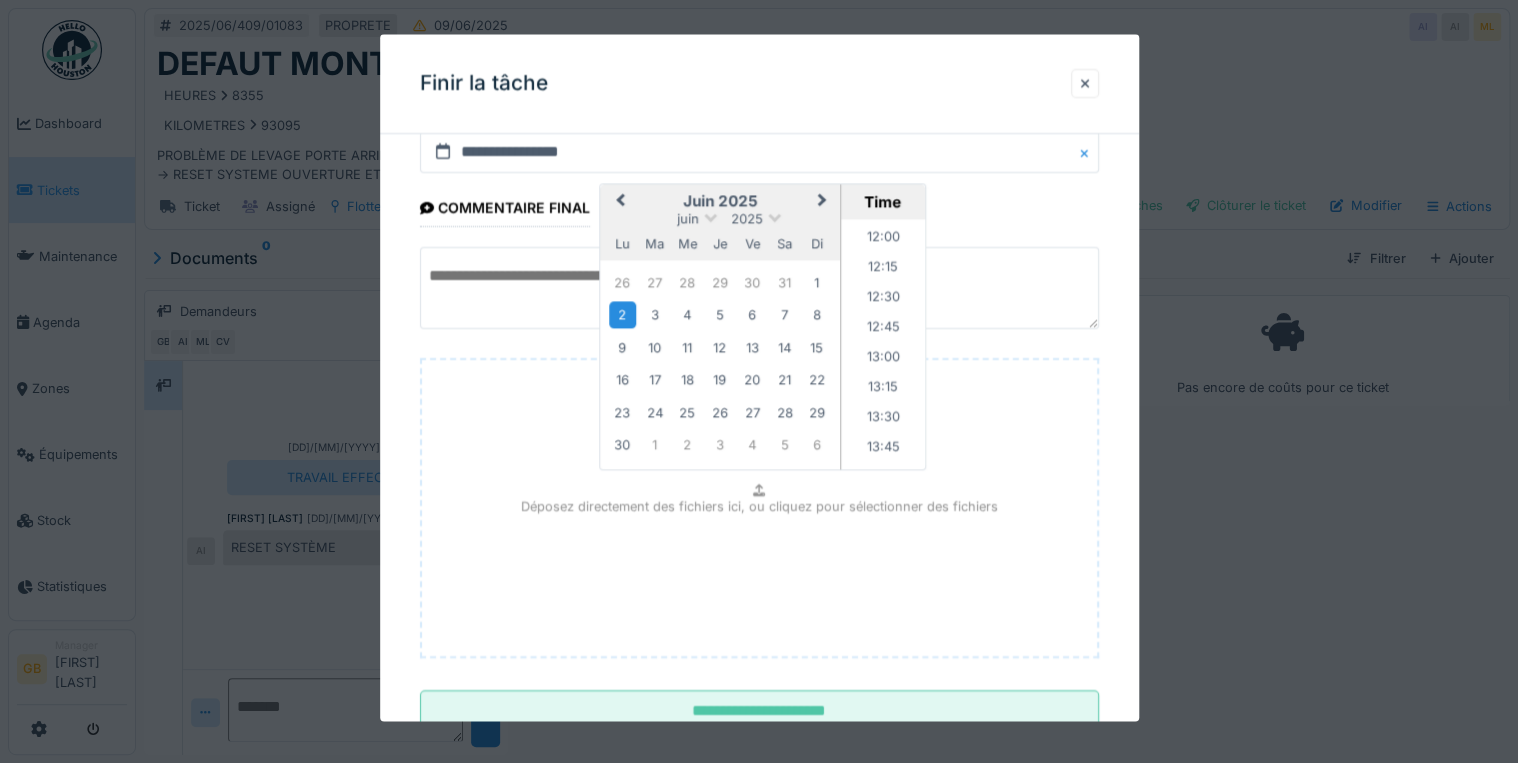scroll, scrollTop: 126, scrollLeft: 0, axis: vertical 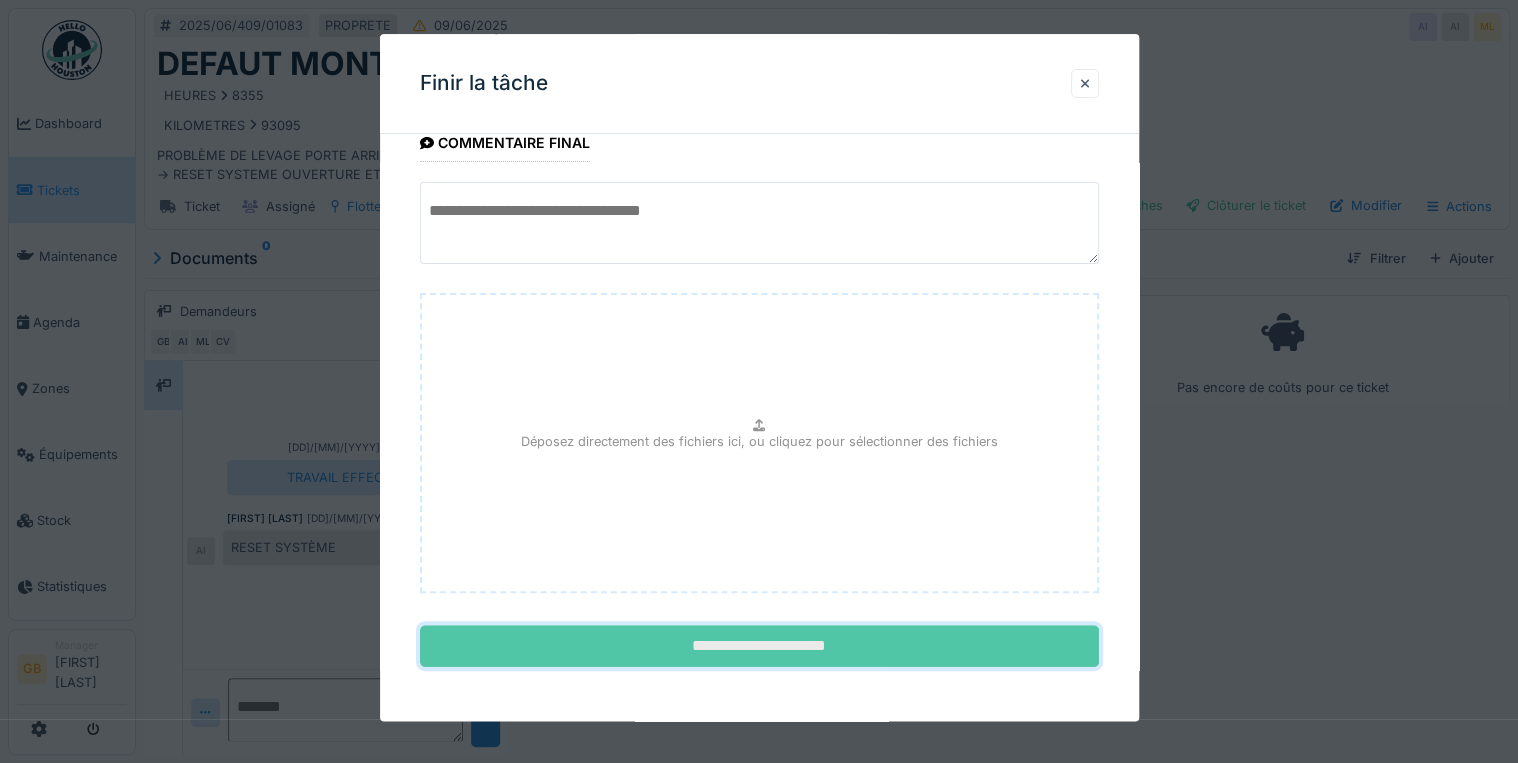 click on "**********" at bounding box center [759, 647] 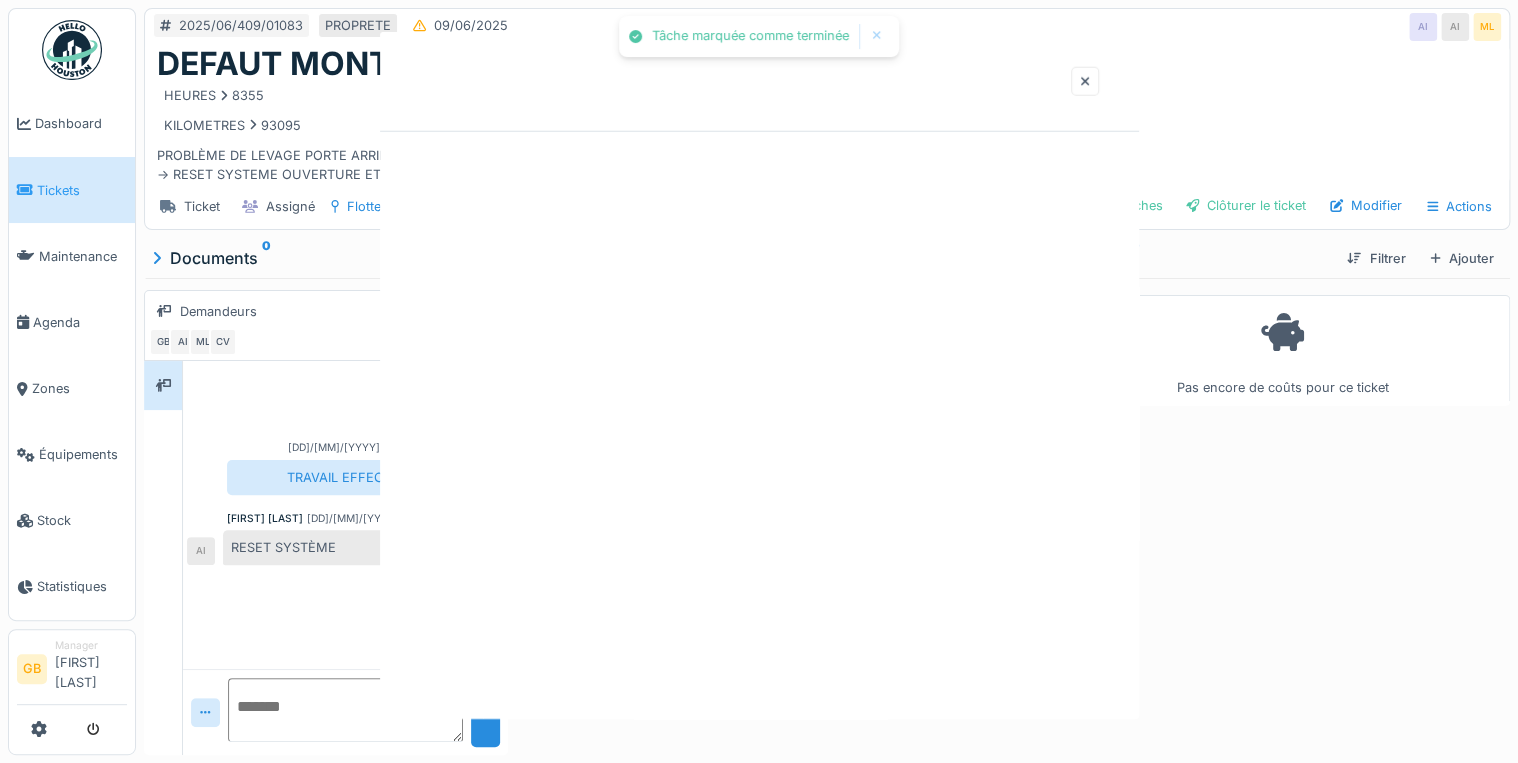 scroll, scrollTop: 0, scrollLeft: 0, axis: both 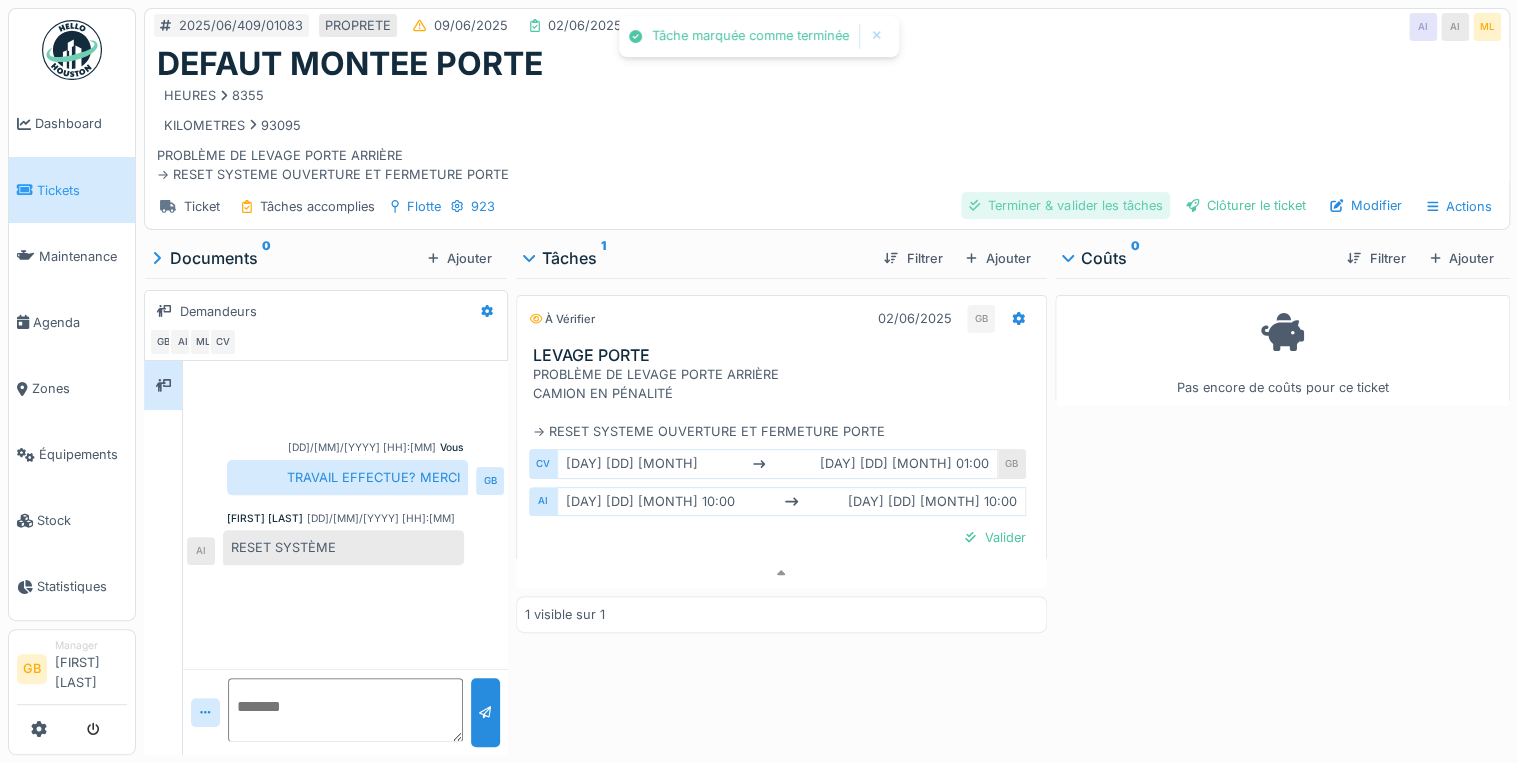 click on "Terminer & valider les tâches" at bounding box center (1065, 205) 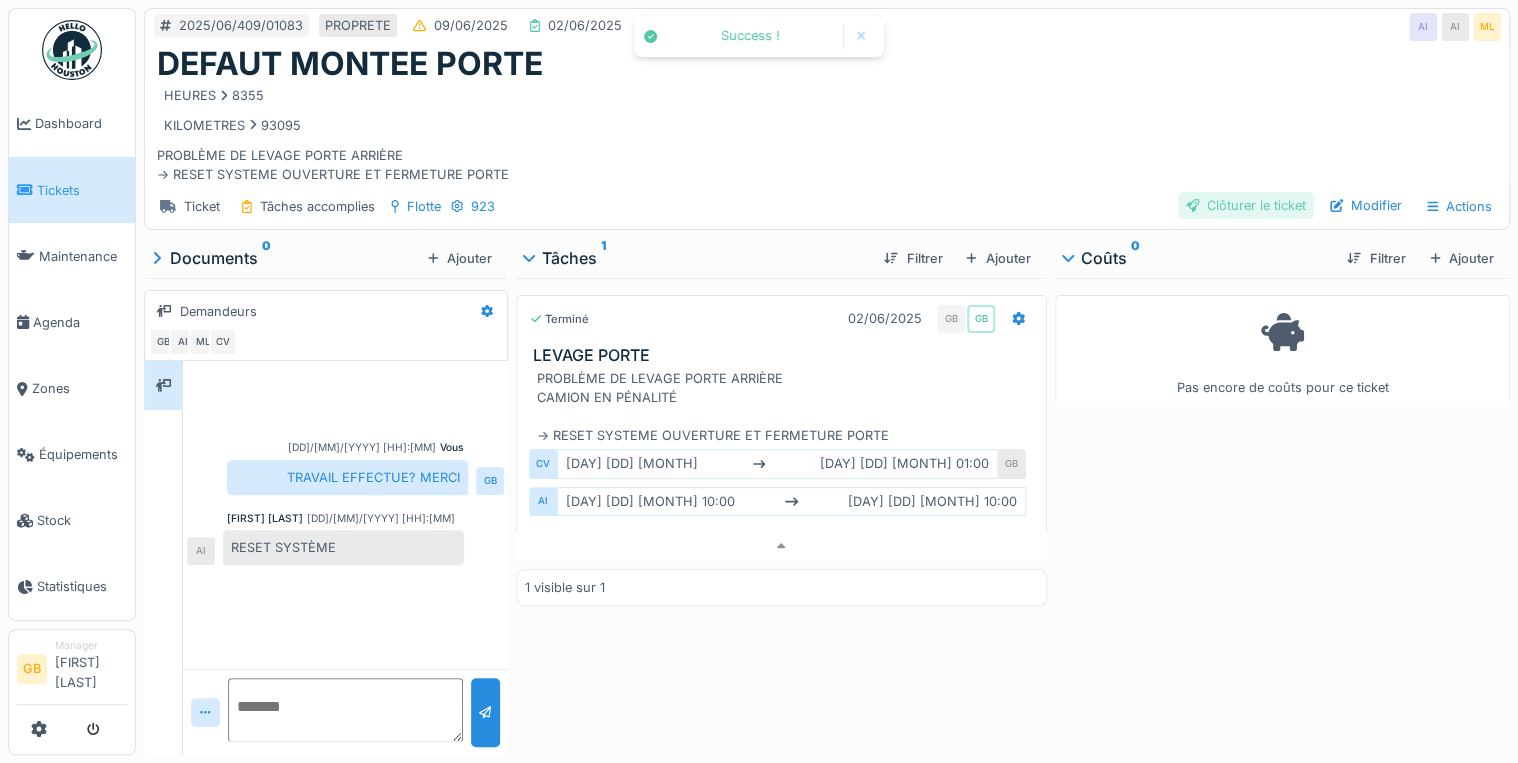 click on "Clôturer le ticket" at bounding box center (1246, 205) 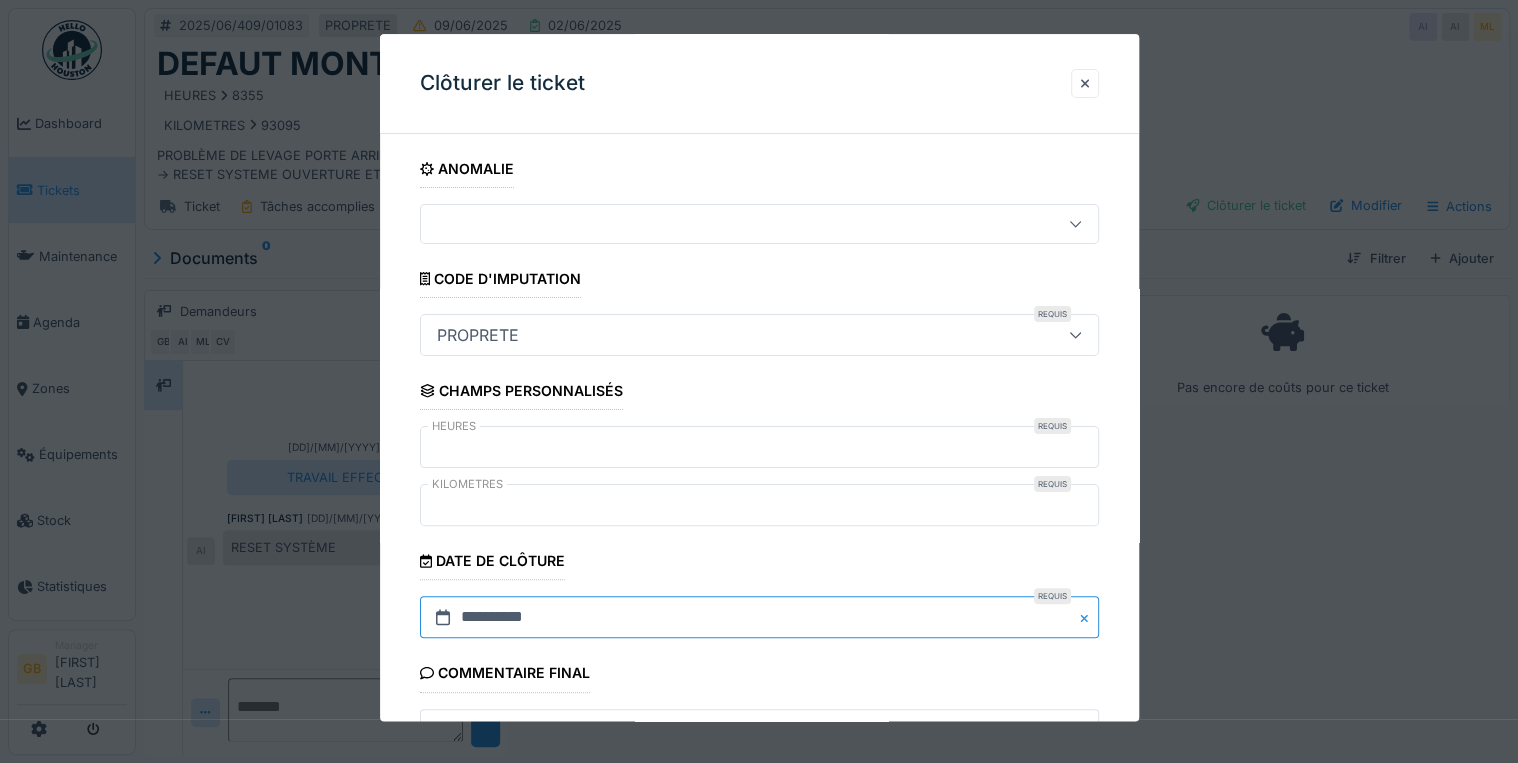 click on "**********" at bounding box center [759, 618] 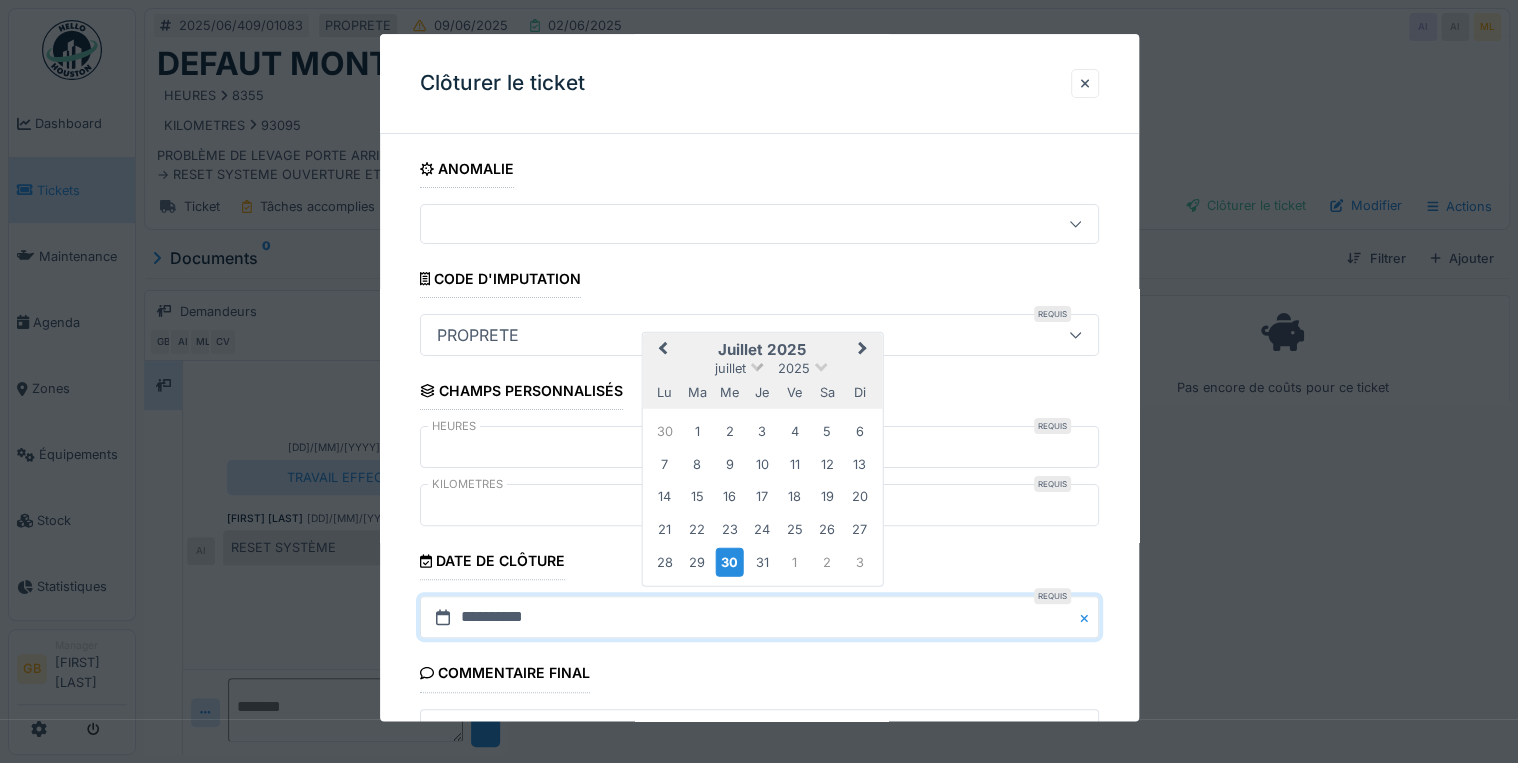 click on "juillet" at bounding box center (730, 367) 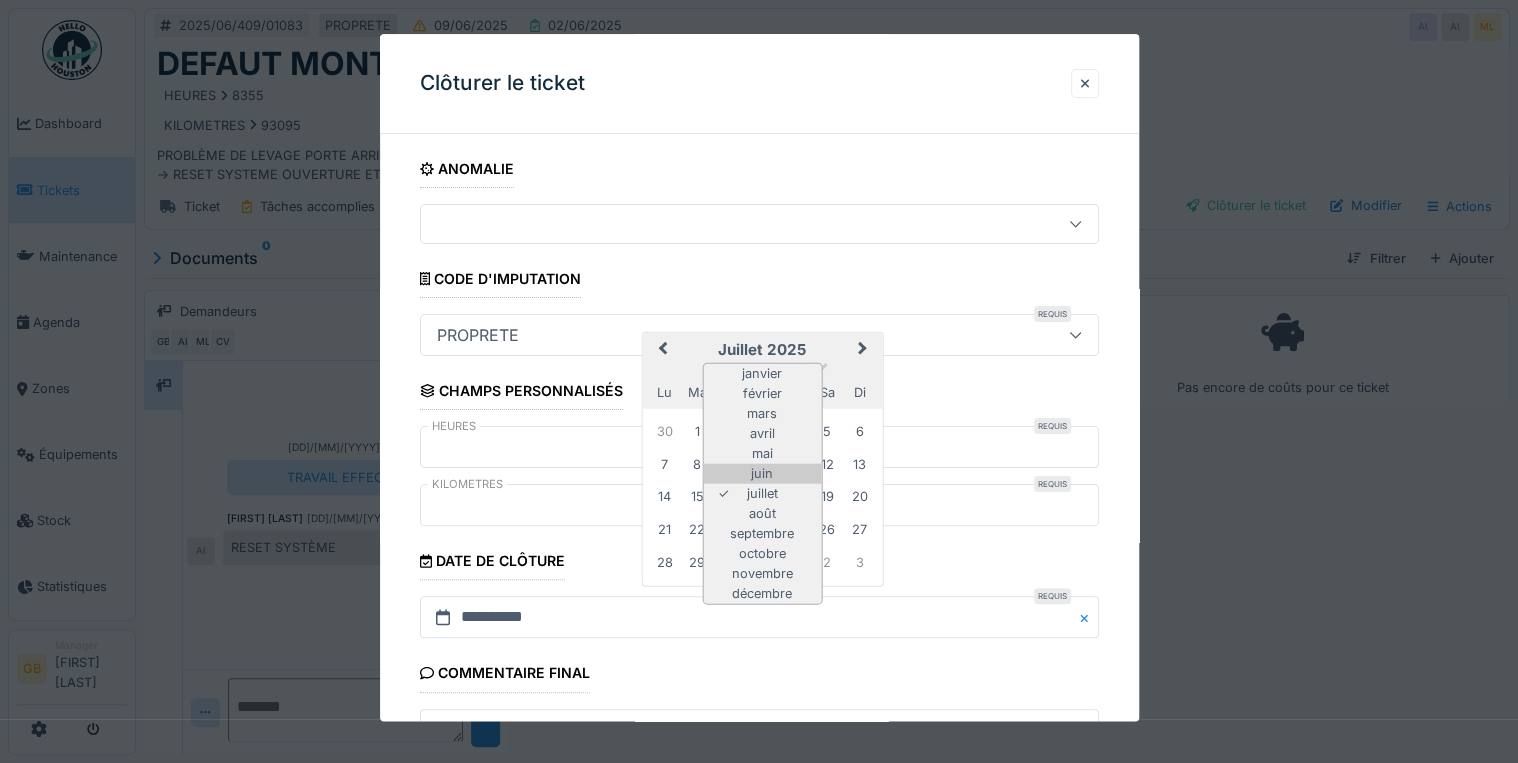 click on "juin" at bounding box center [762, 474] 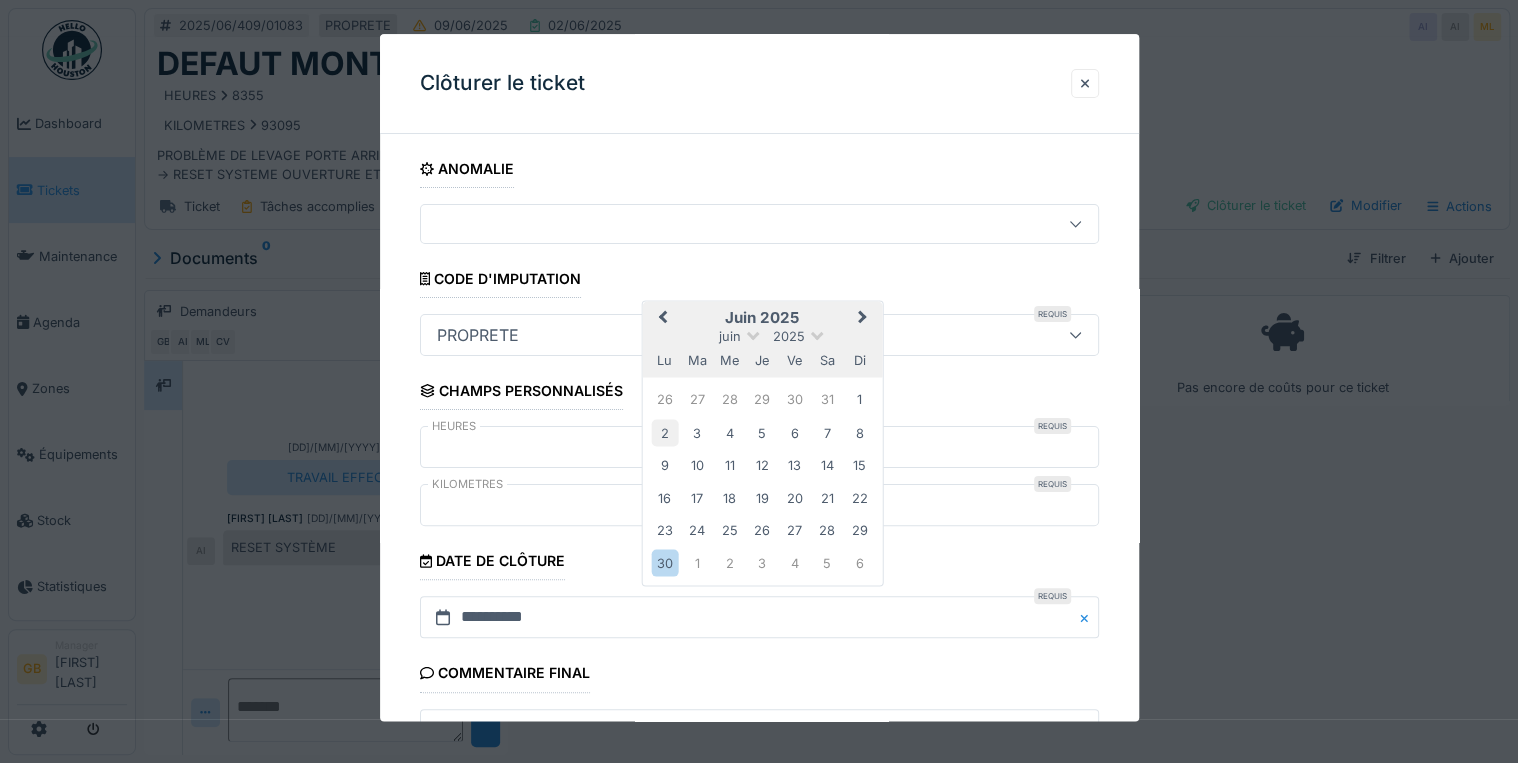 click on "2" at bounding box center [664, 432] 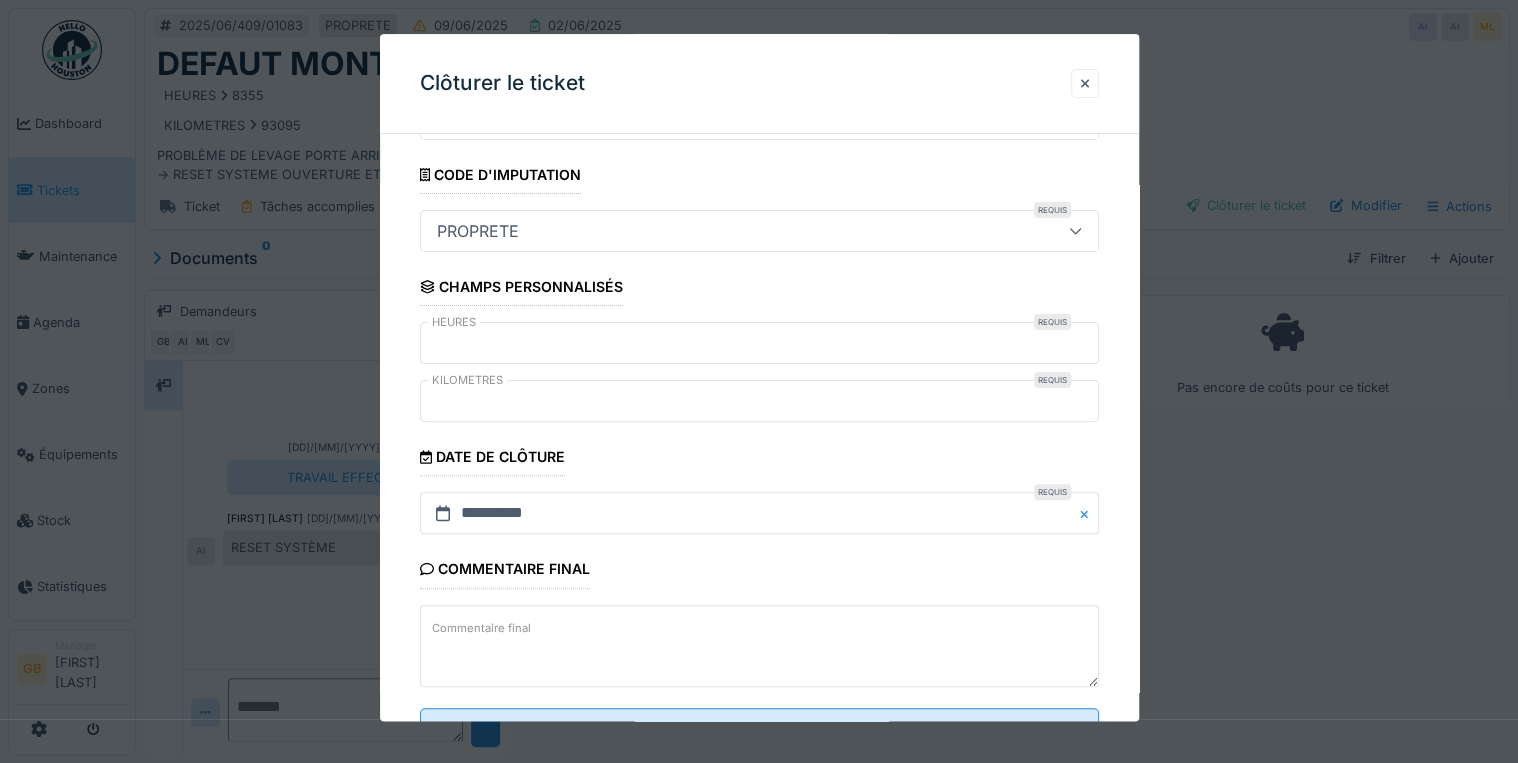 scroll, scrollTop: 184, scrollLeft: 0, axis: vertical 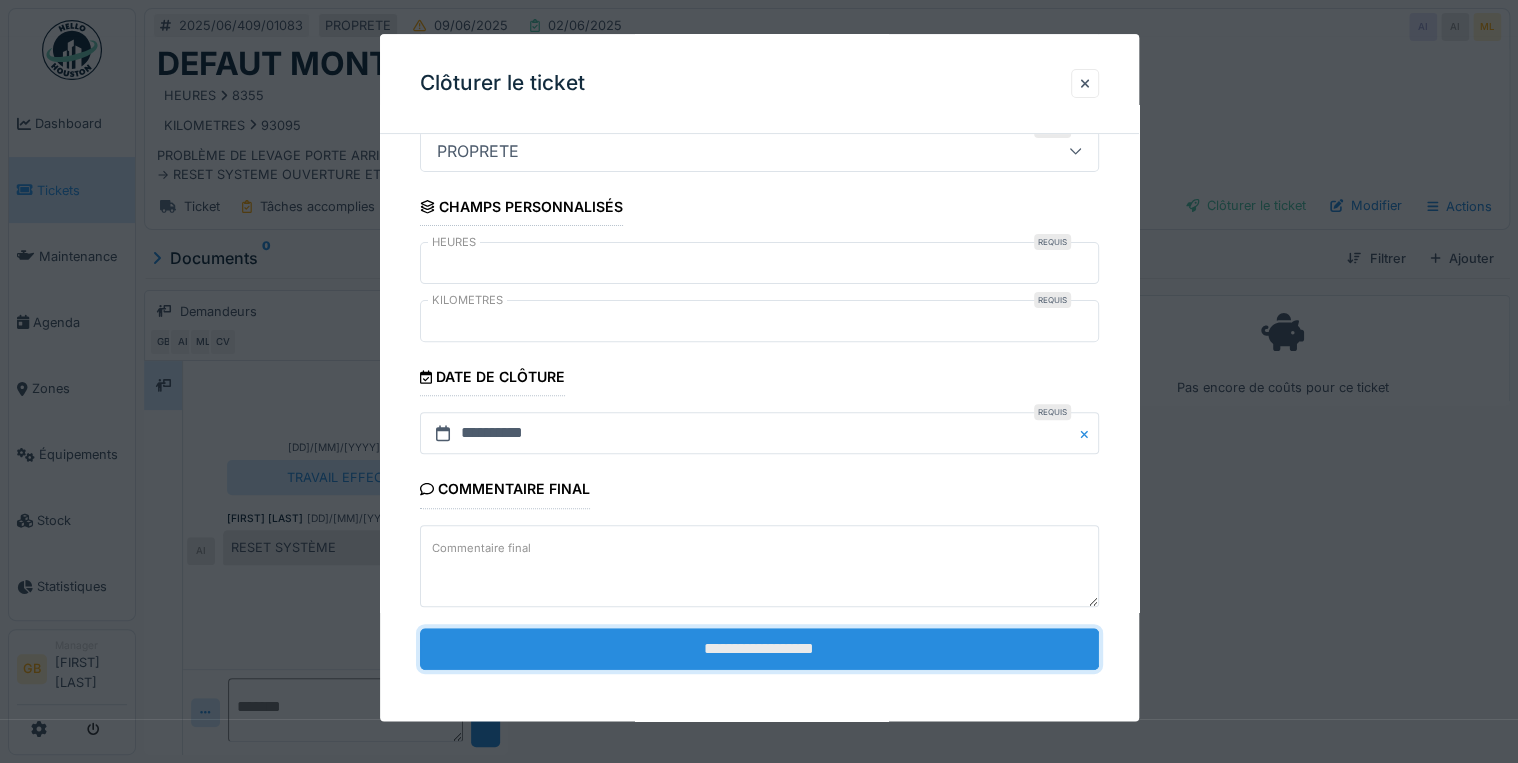 click on "**********" at bounding box center (759, 649) 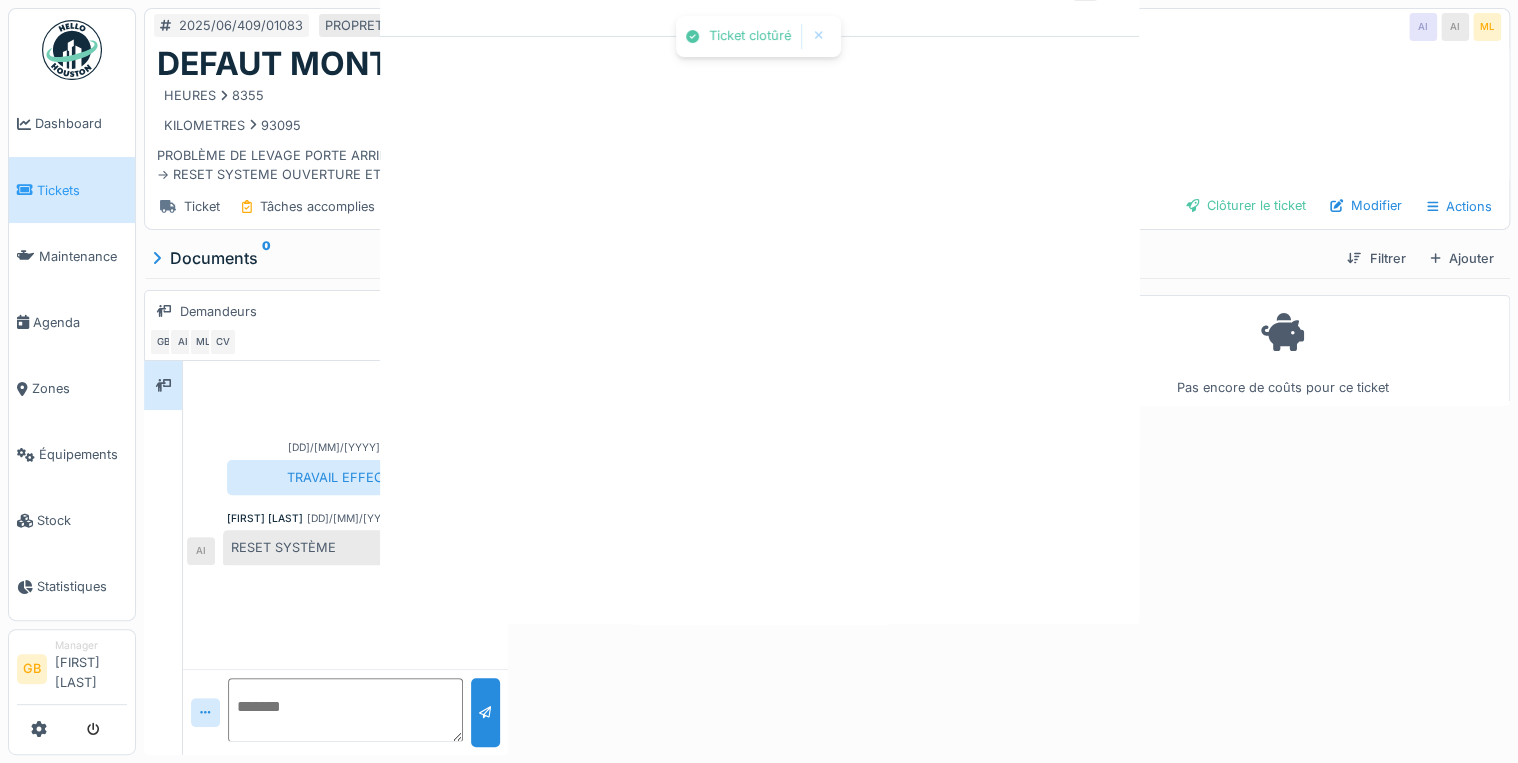 scroll, scrollTop: 0, scrollLeft: 0, axis: both 